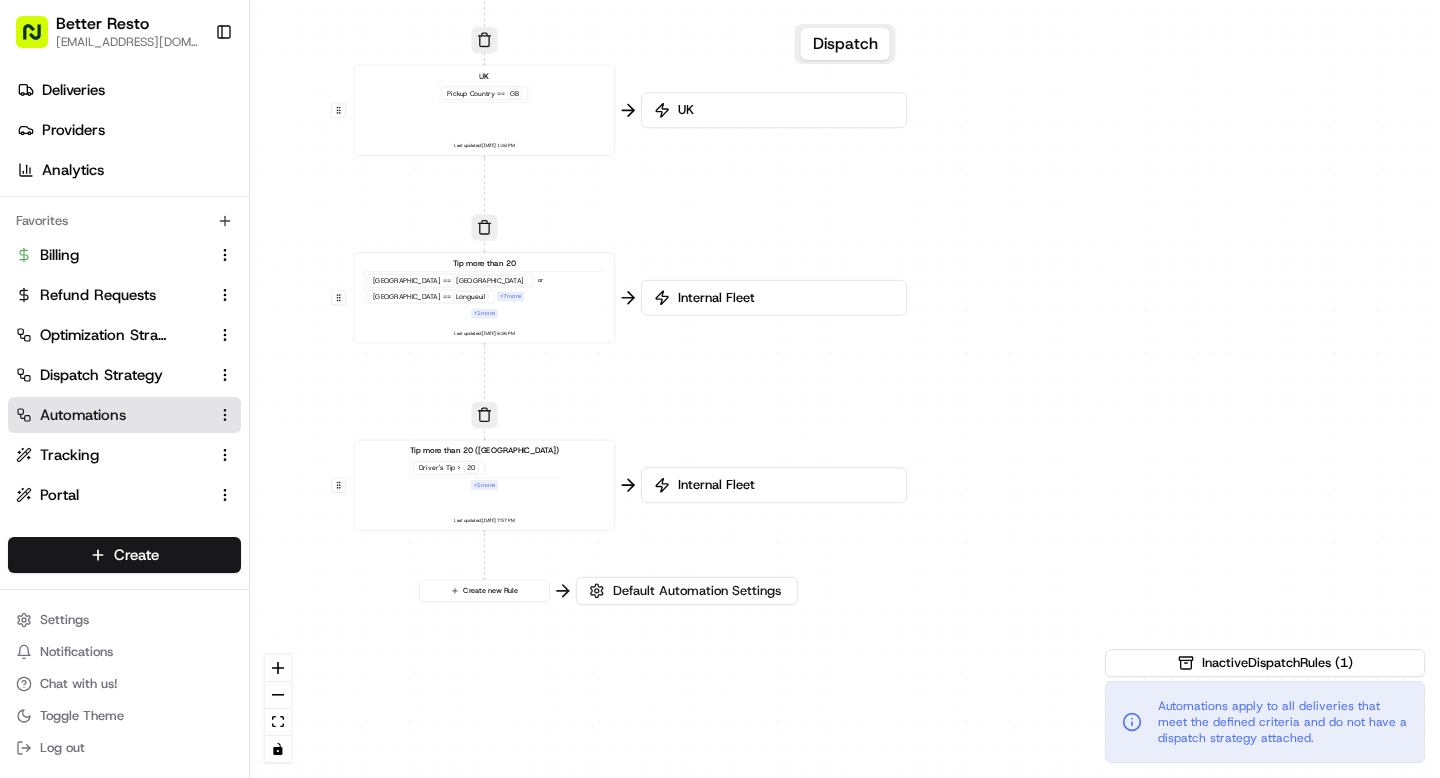 scroll, scrollTop: 0, scrollLeft: 0, axis: both 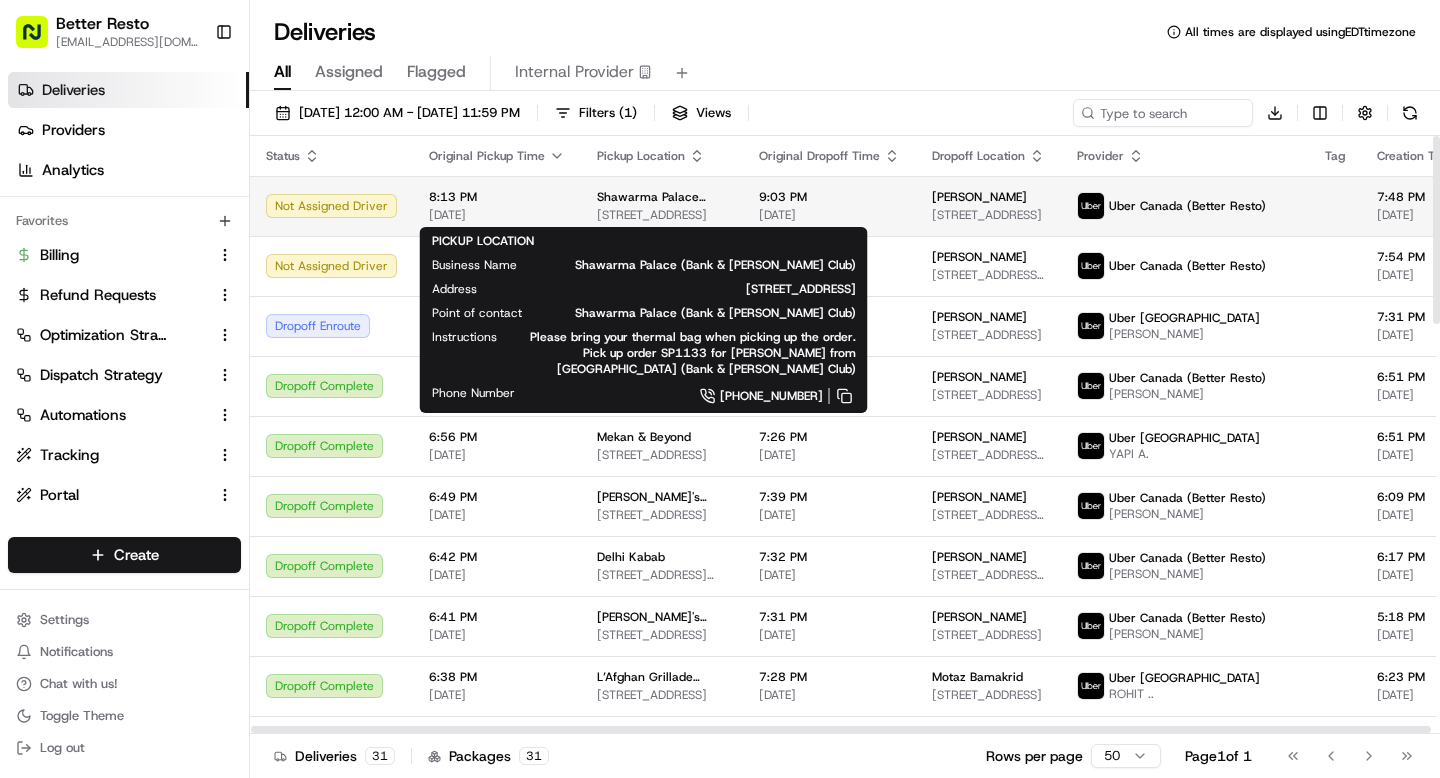 click on "Shawarma Palace (Bank & Hunt Club)" at bounding box center [662, 197] 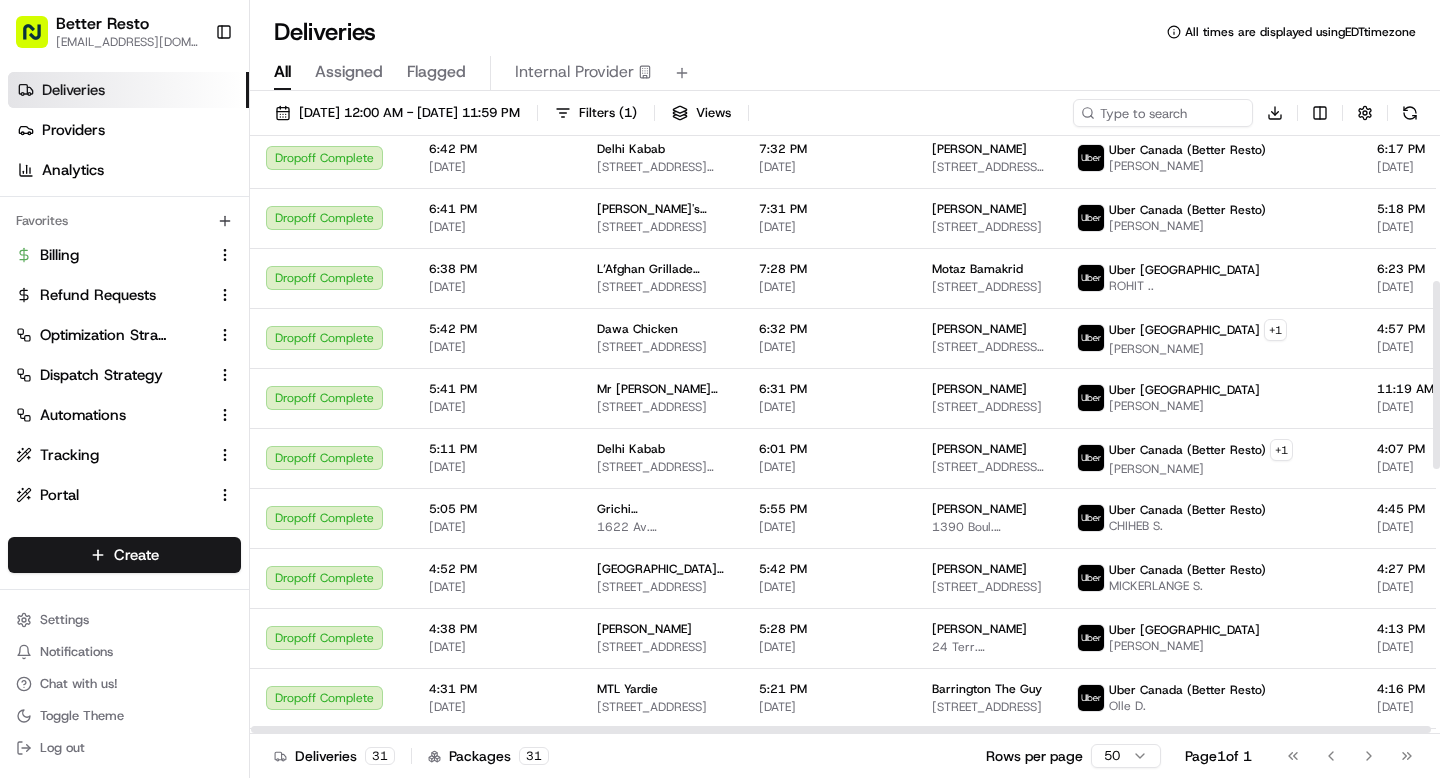 scroll, scrollTop: 461, scrollLeft: 0, axis: vertical 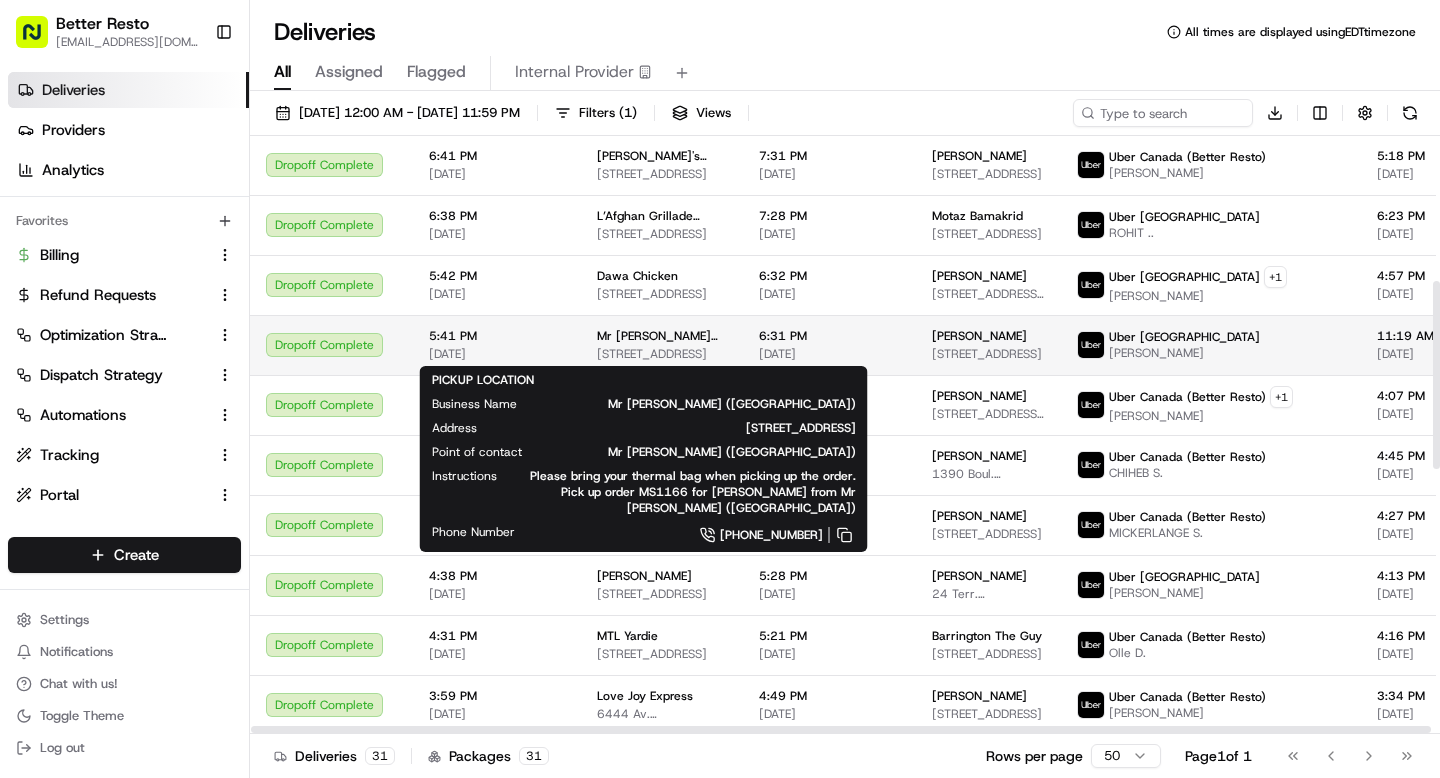 click on "Mr Shawarma (Hazeldean)" at bounding box center (662, 336) 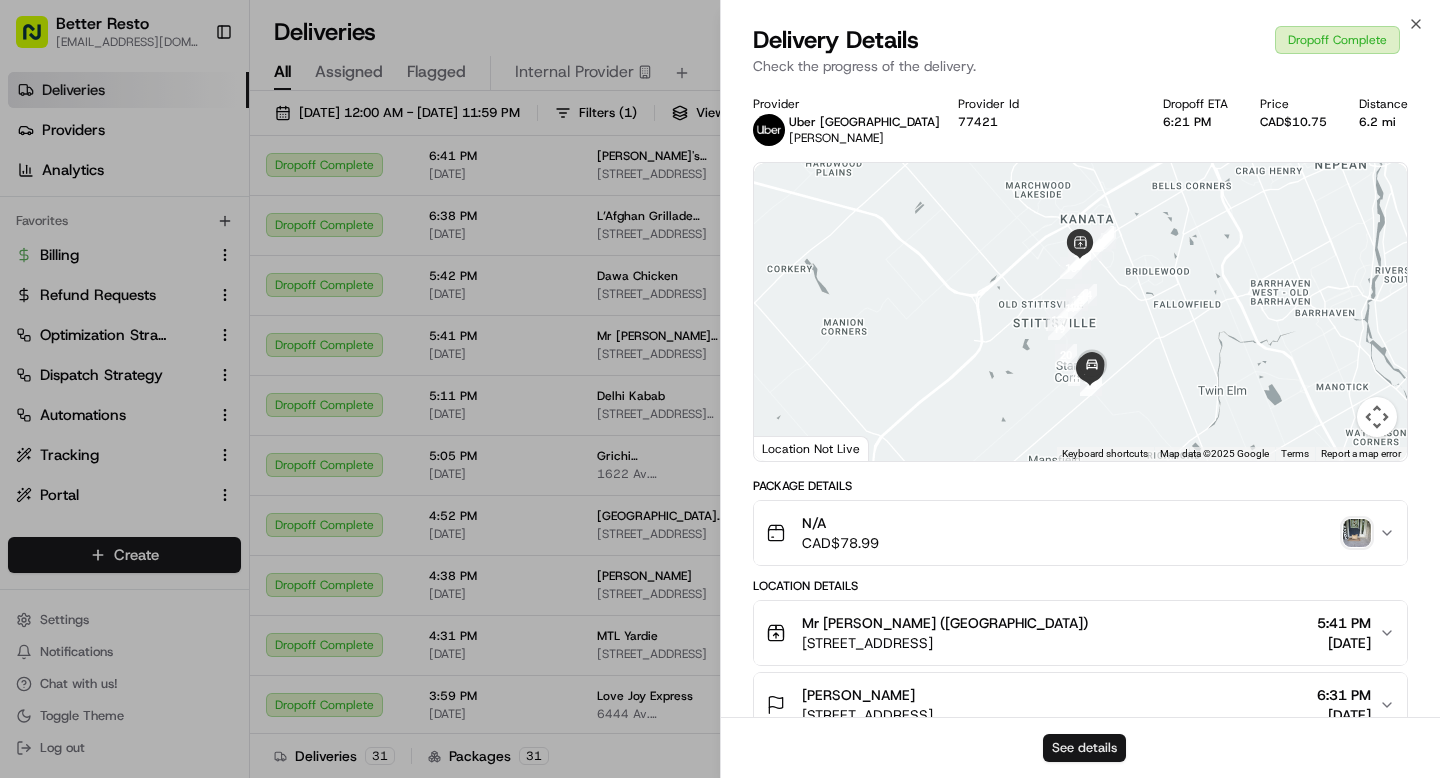 click on "See details" at bounding box center [1084, 748] 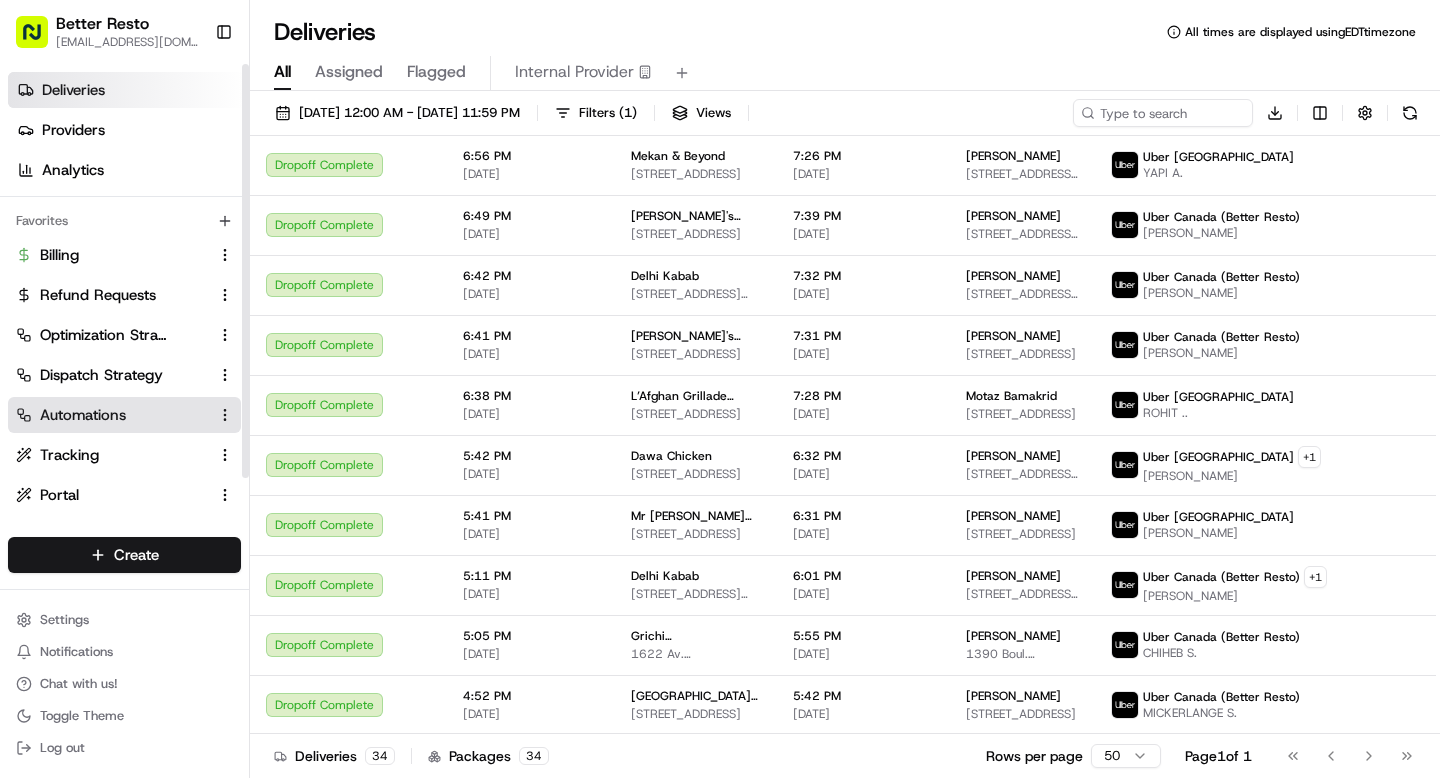 click on "Automations" at bounding box center (83, 415) 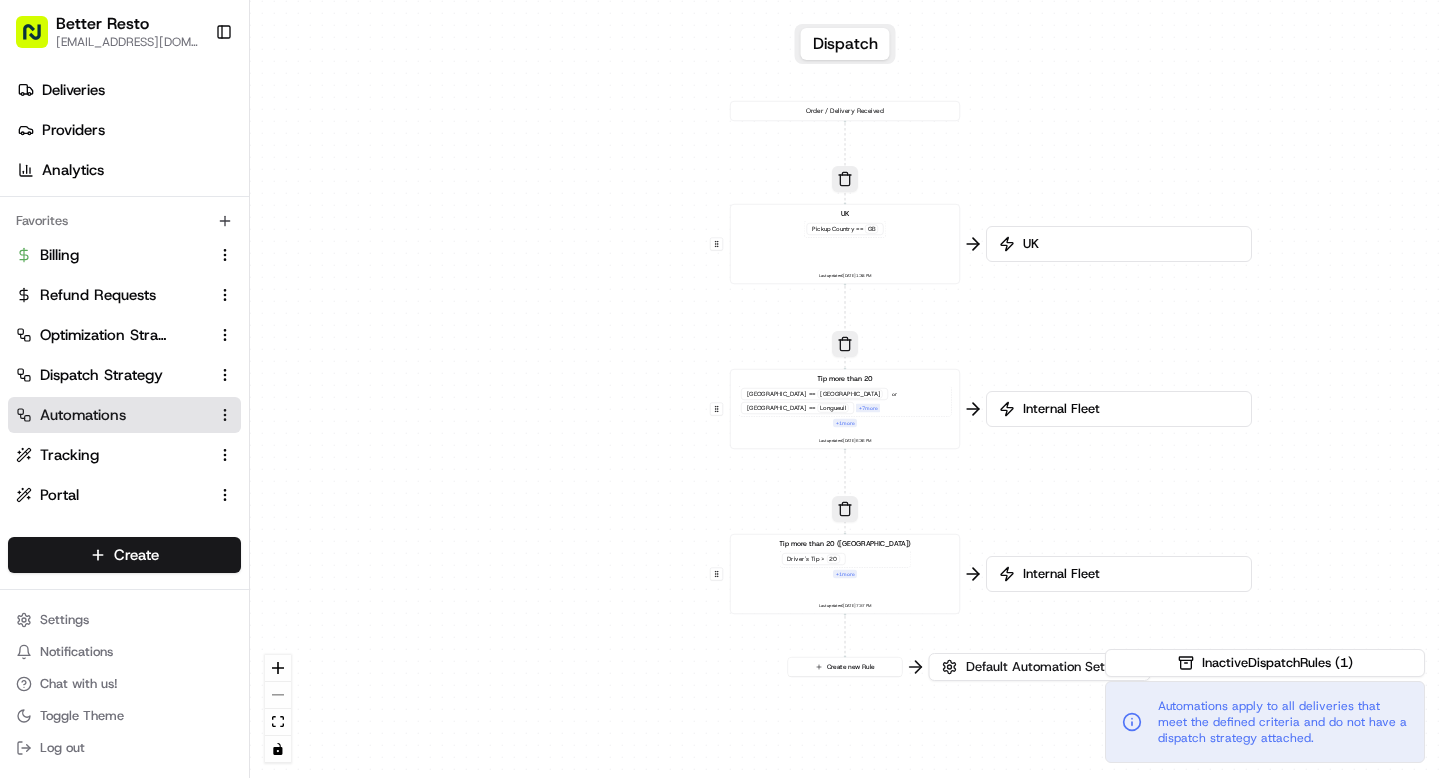 click on "Tip more than 20 (Ottawa) Driver's Tip > 20   + 1  more Last updated:  07/14/2025 7:57 PM" at bounding box center [845, 574] 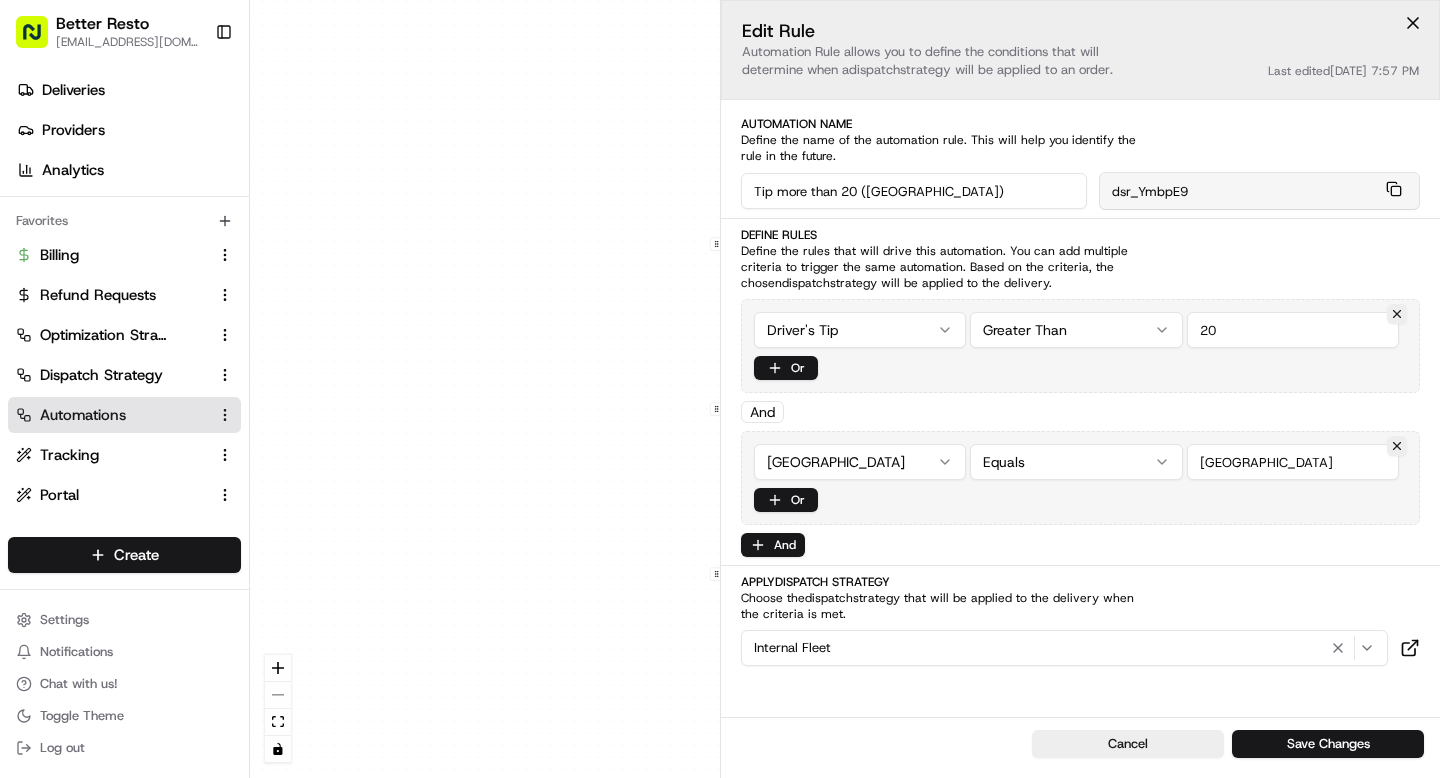 click on "0 0 0 0 Order / Delivery Received UK Pickup Country == GB   Last updated:  02/19/2025 1:38 PM Tip more than 20 Pickup City == Montréal   or Pickup City == Longueuil   + 7  more + 1  more Last updated:  07/14/2025 6:36 PM Tip more than 20 (Ottawa) Driver's Tip > 20   + 1  more Last updated:  07/14/2025 7:57 PM  Create new Rule" at bounding box center [845, 389] 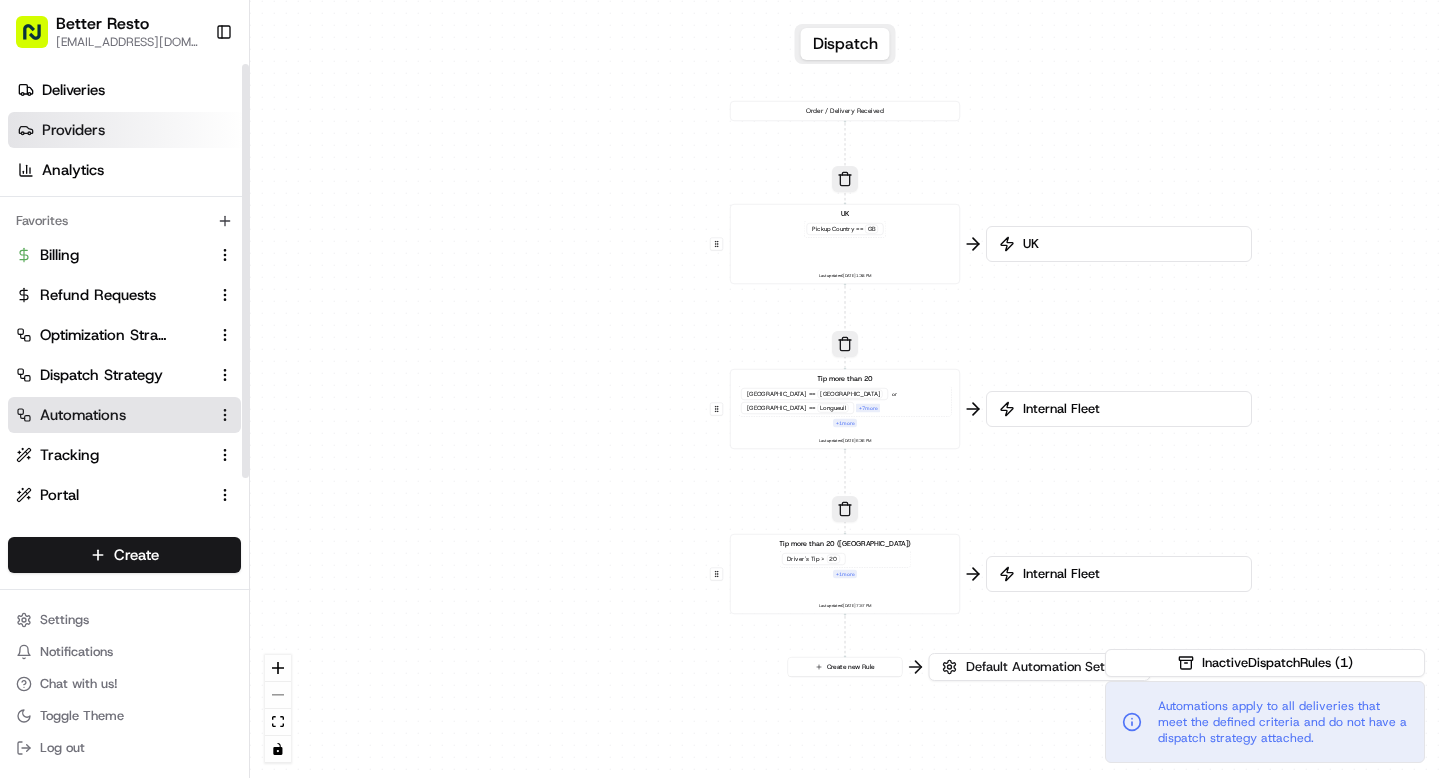click on "Providers" at bounding box center (73, 130) 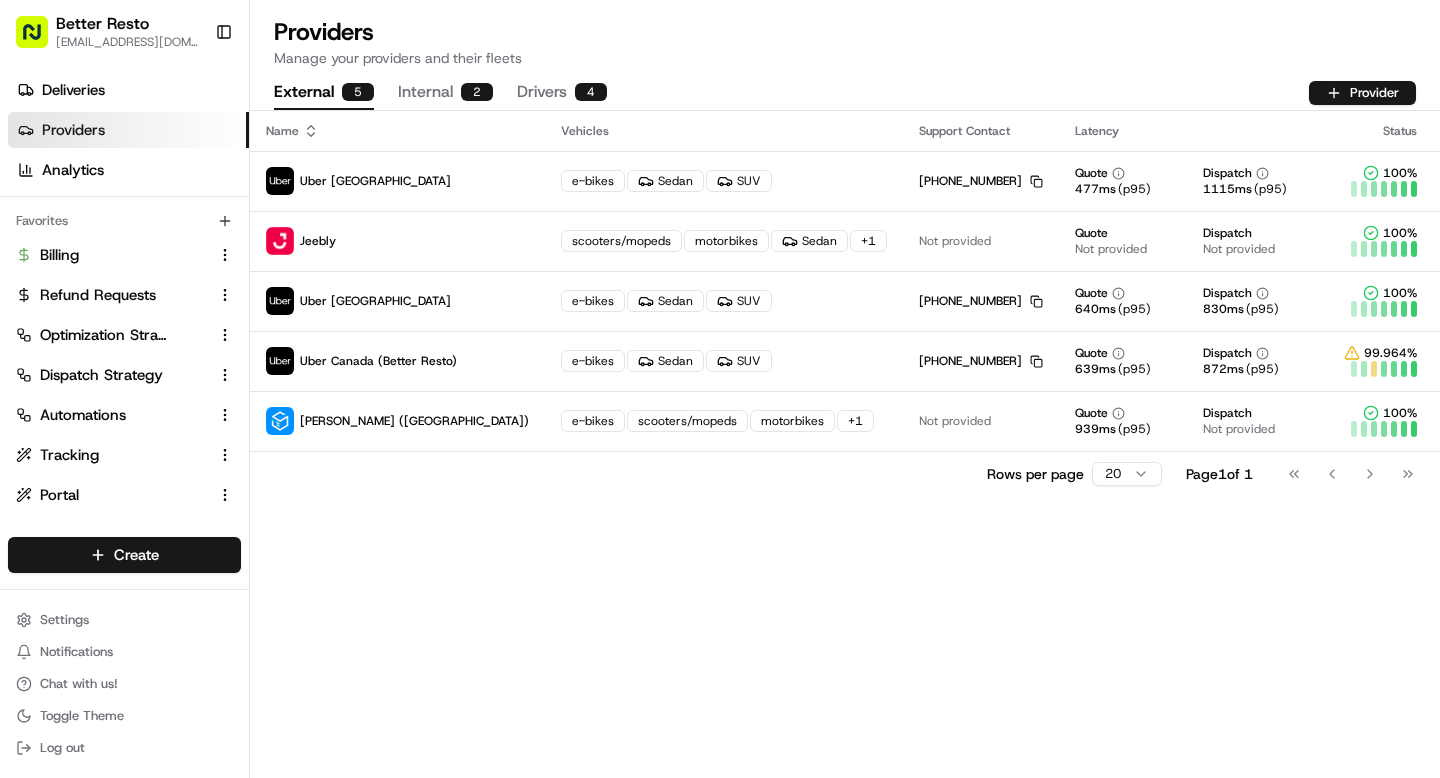 click on "Drivers 4" at bounding box center (562, 93) 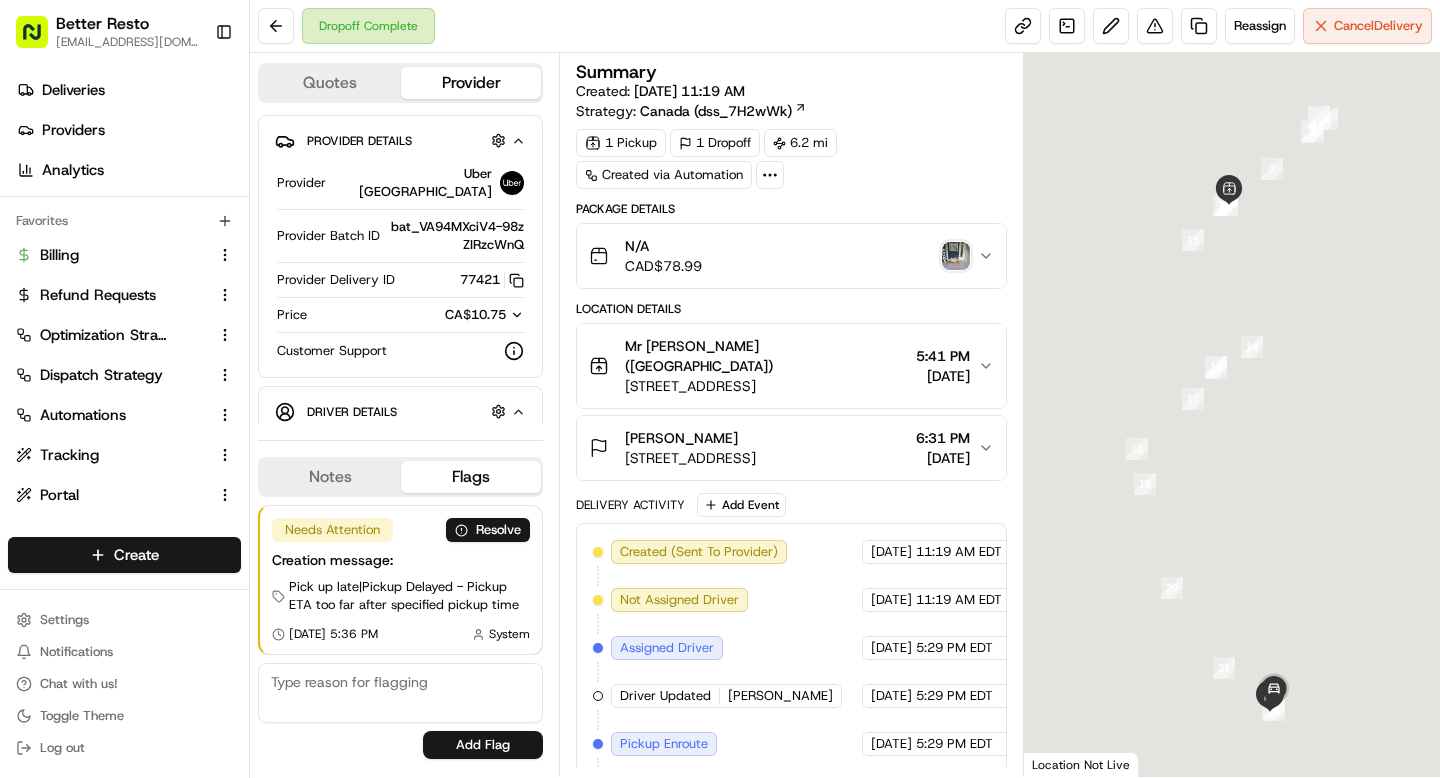 scroll, scrollTop: 0, scrollLeft: 0, axis: both 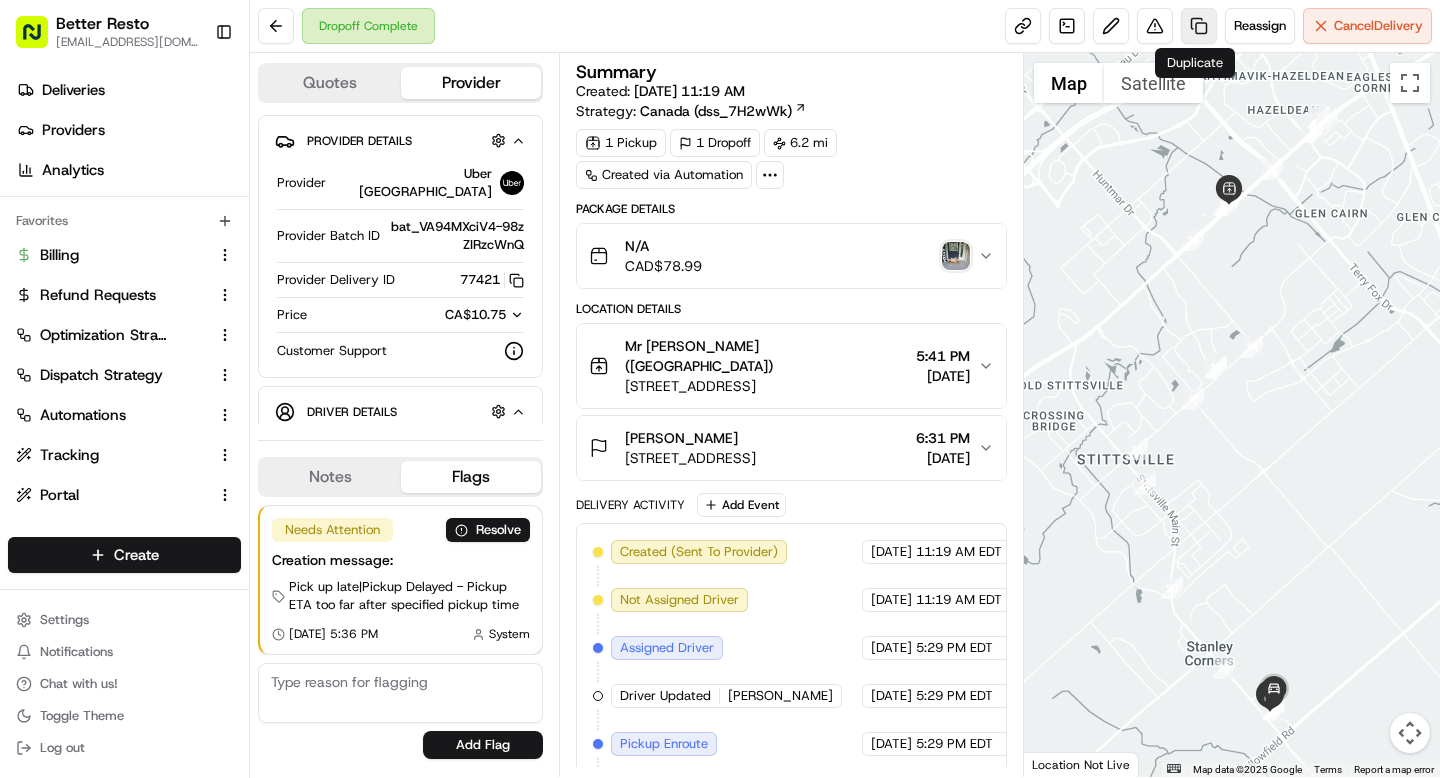 click at bounding box center (1199, 26) 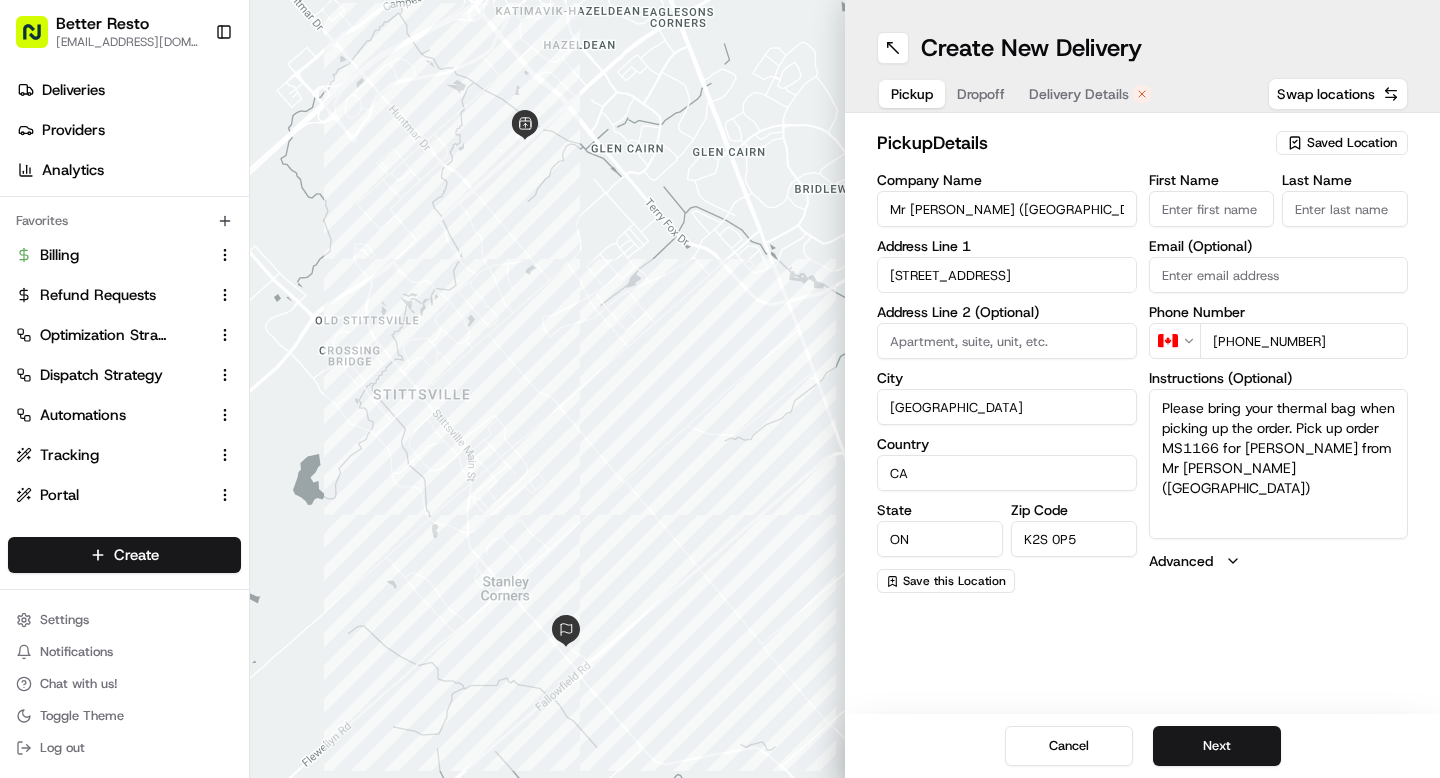 click on "Dropoff" at bounding box center (981, 94) 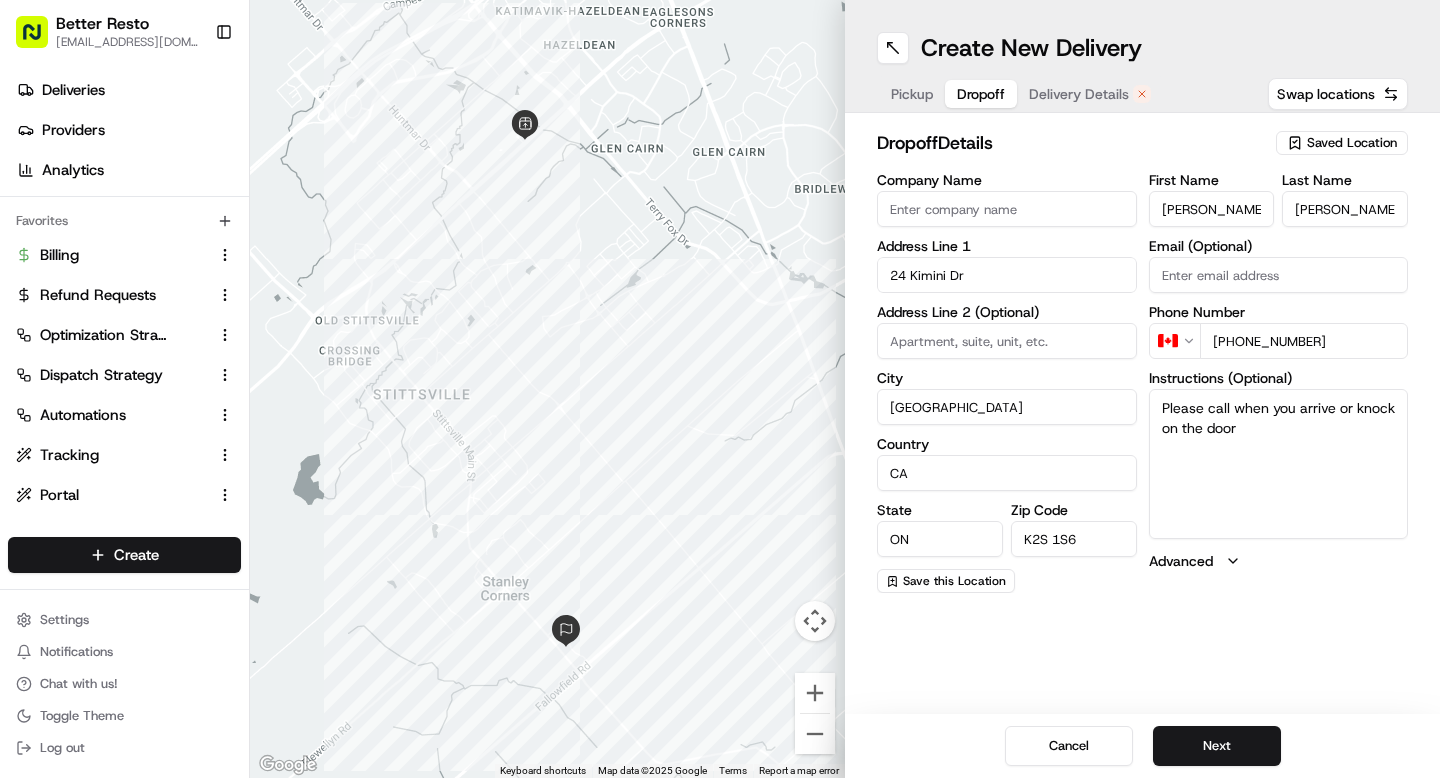 click on "+1 613 795 8948" at bounding box center [1304, 341] 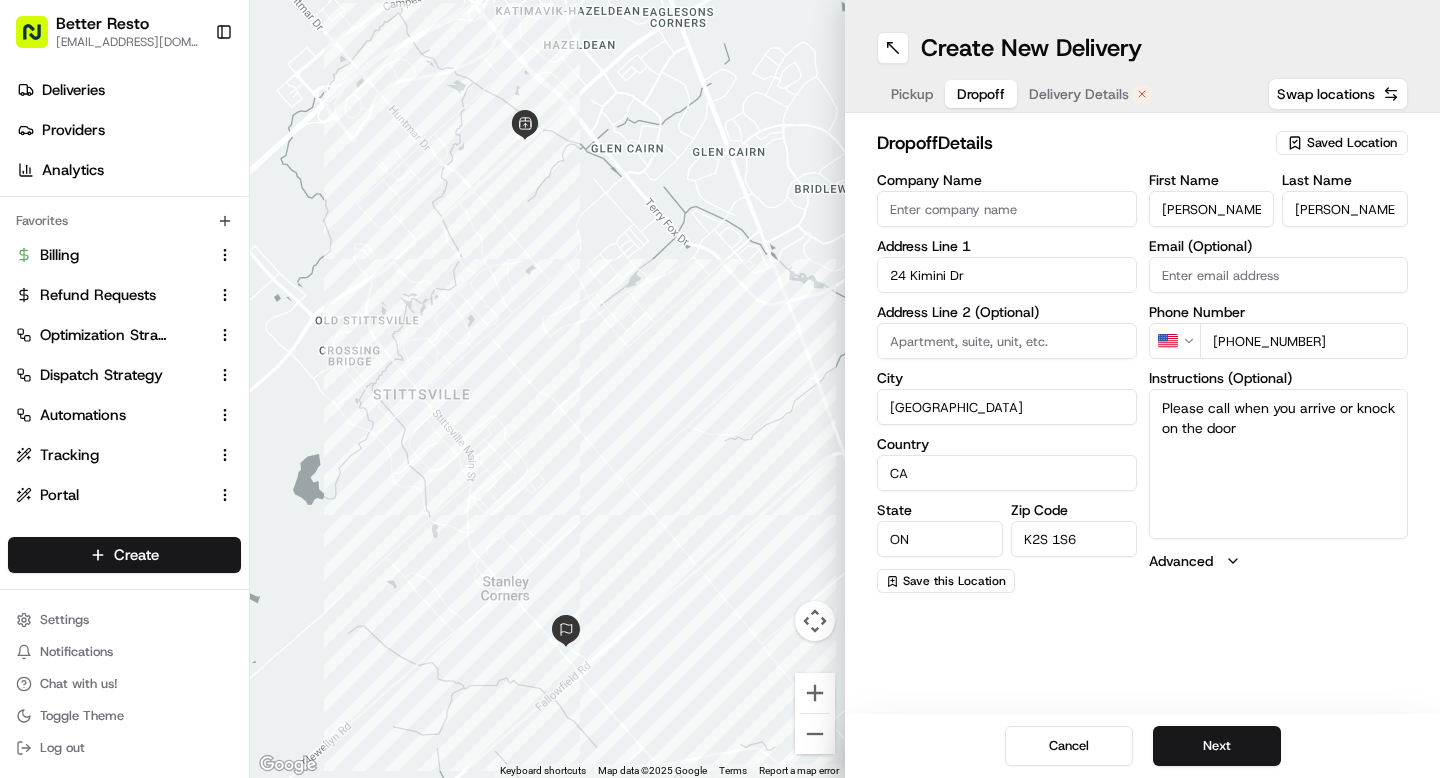 type on "+1 438 879 9191" 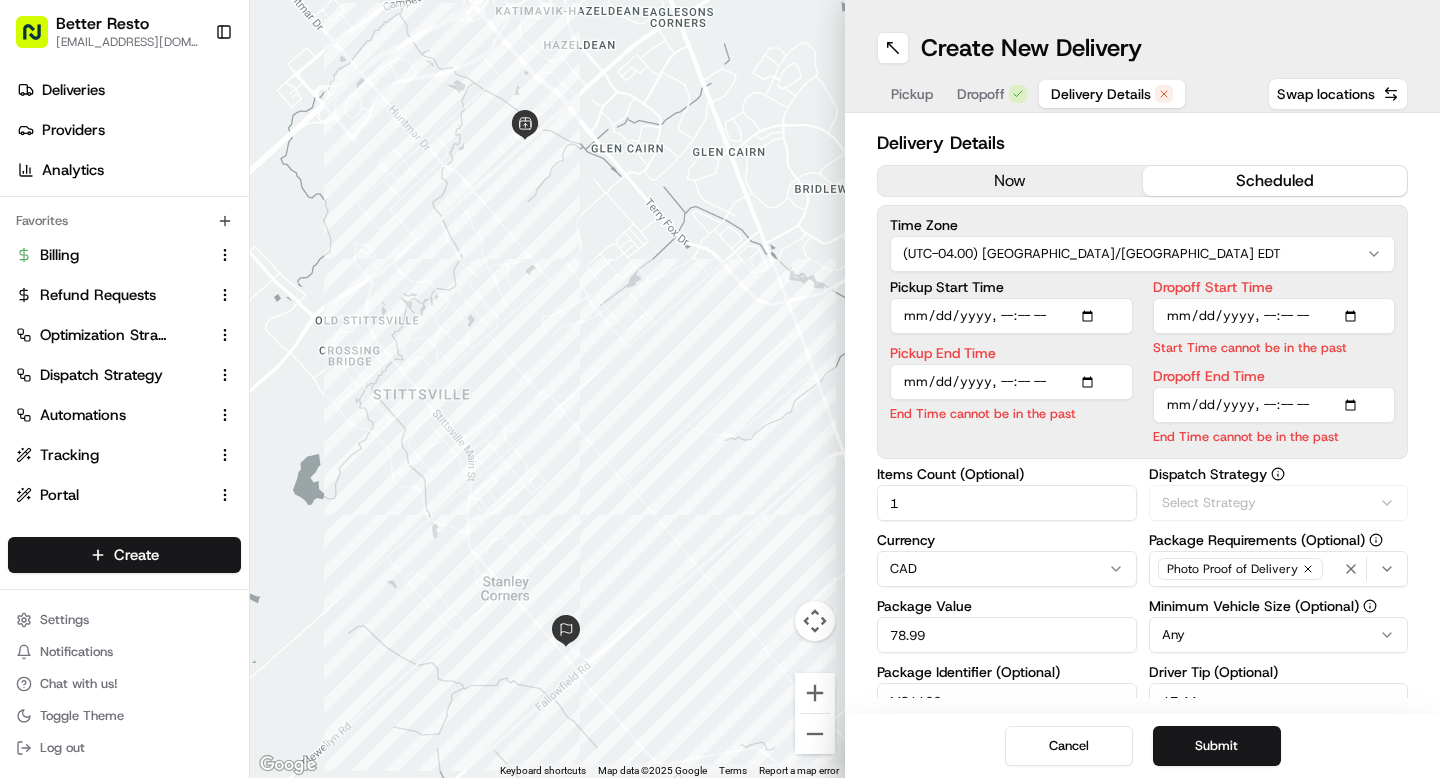 click on "Delivery Details" at bounding box center [1101, 94] 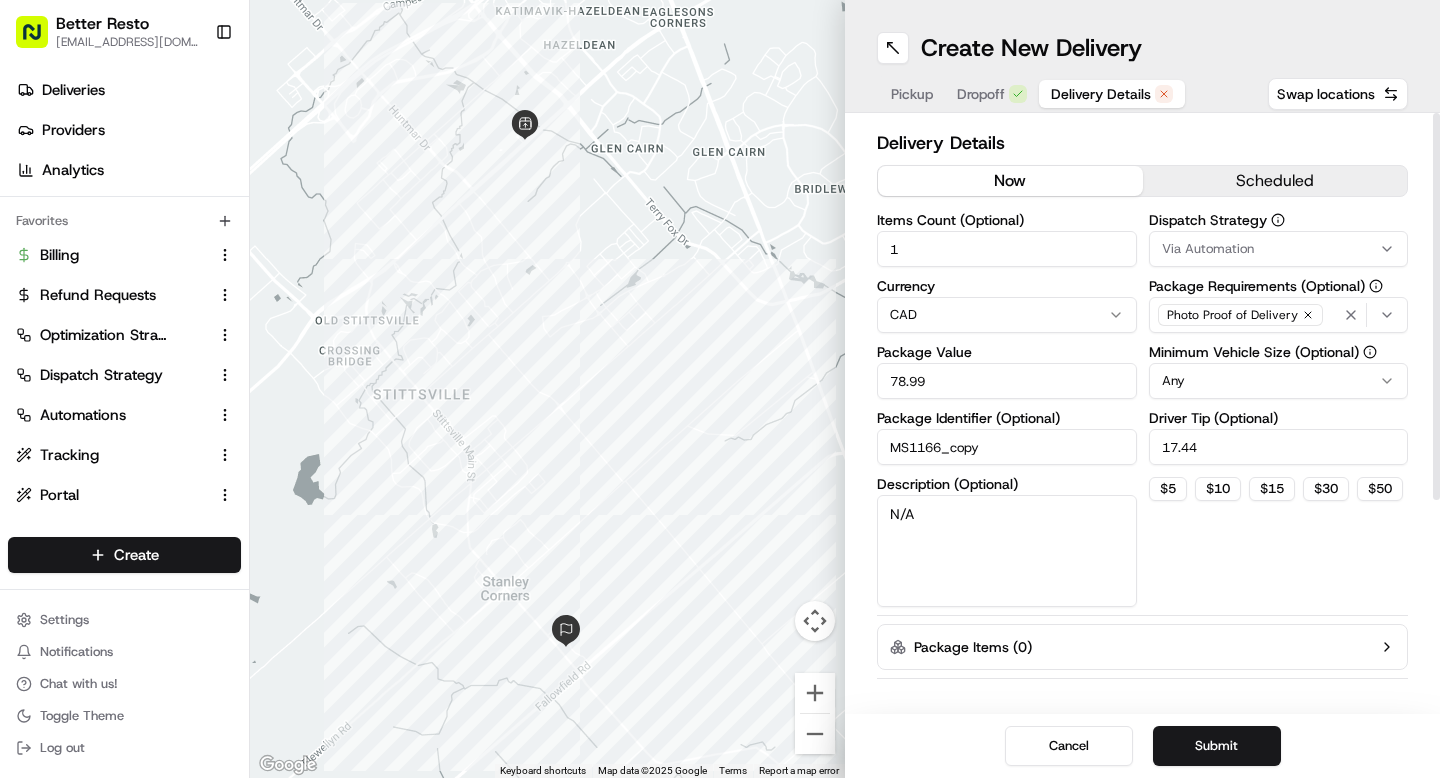 click on "now" at bounding box center (1010, 181) 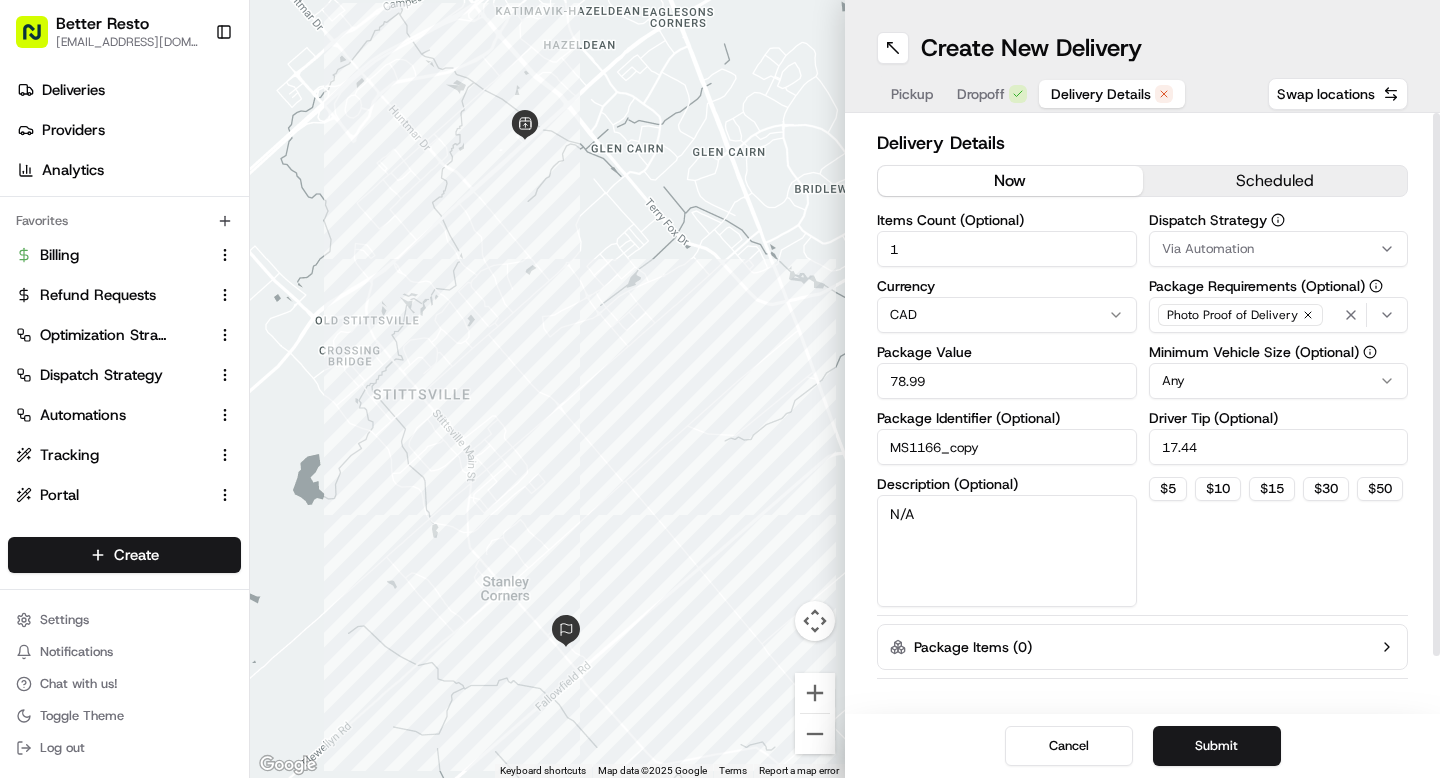 click on "MS1166_copy" at bounding box center (1007, 447) 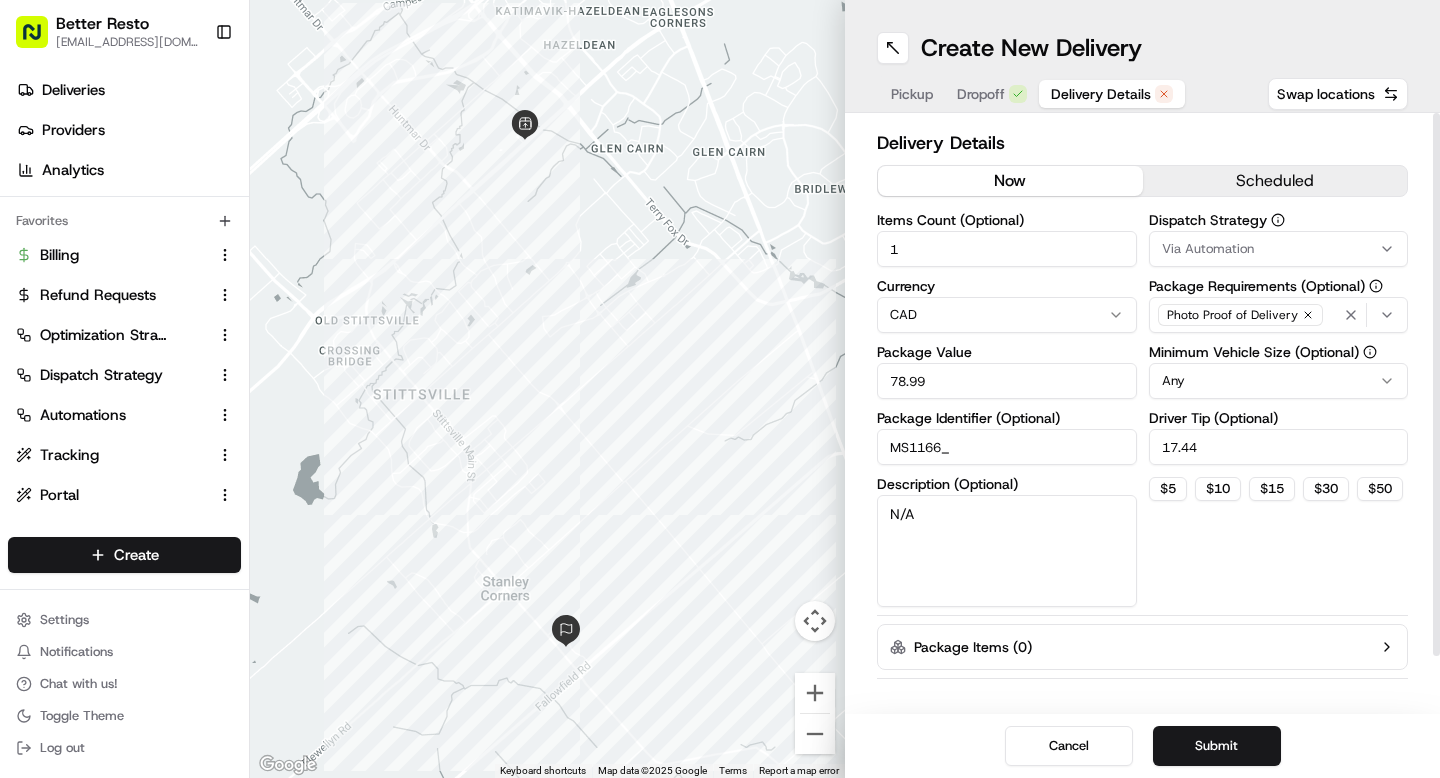 type on "MS1166_" 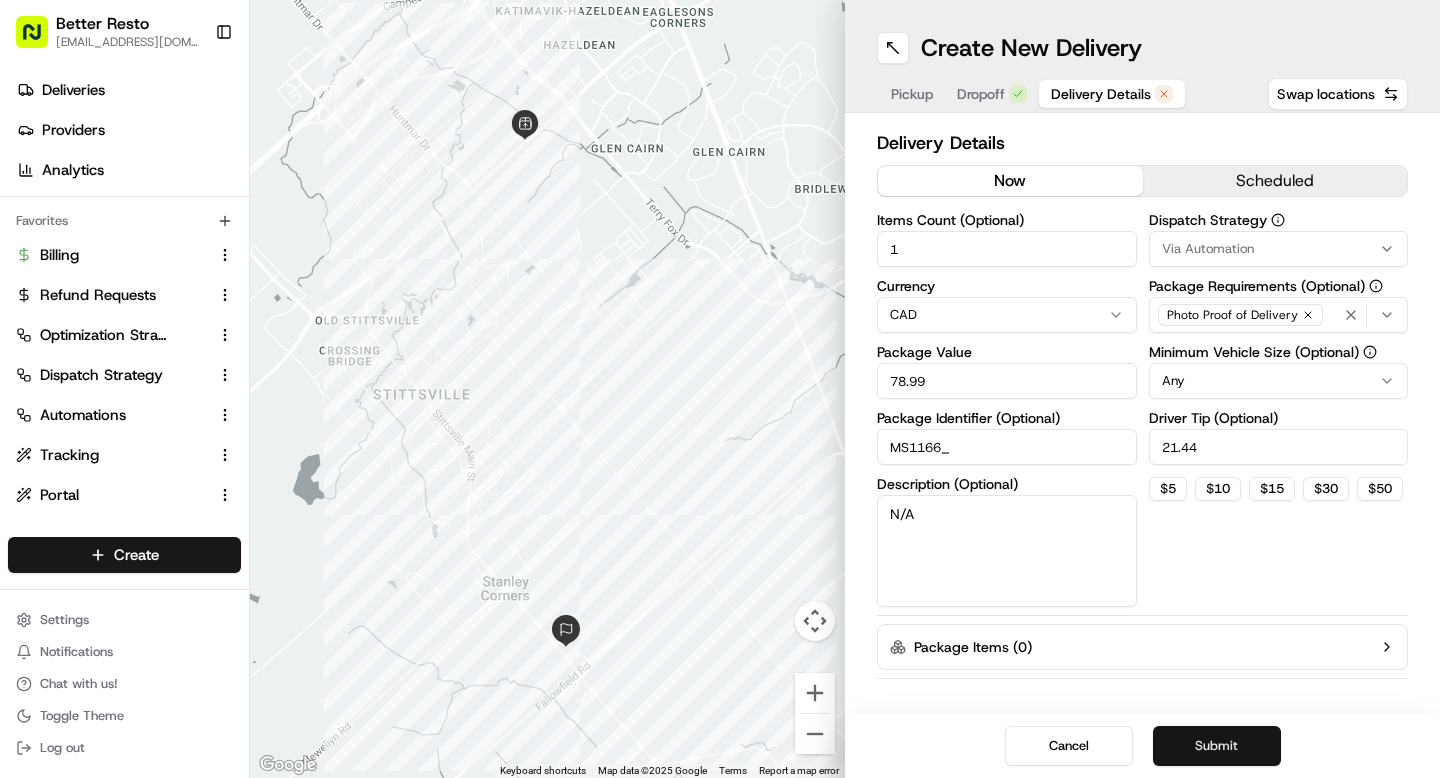 type on "21.44" 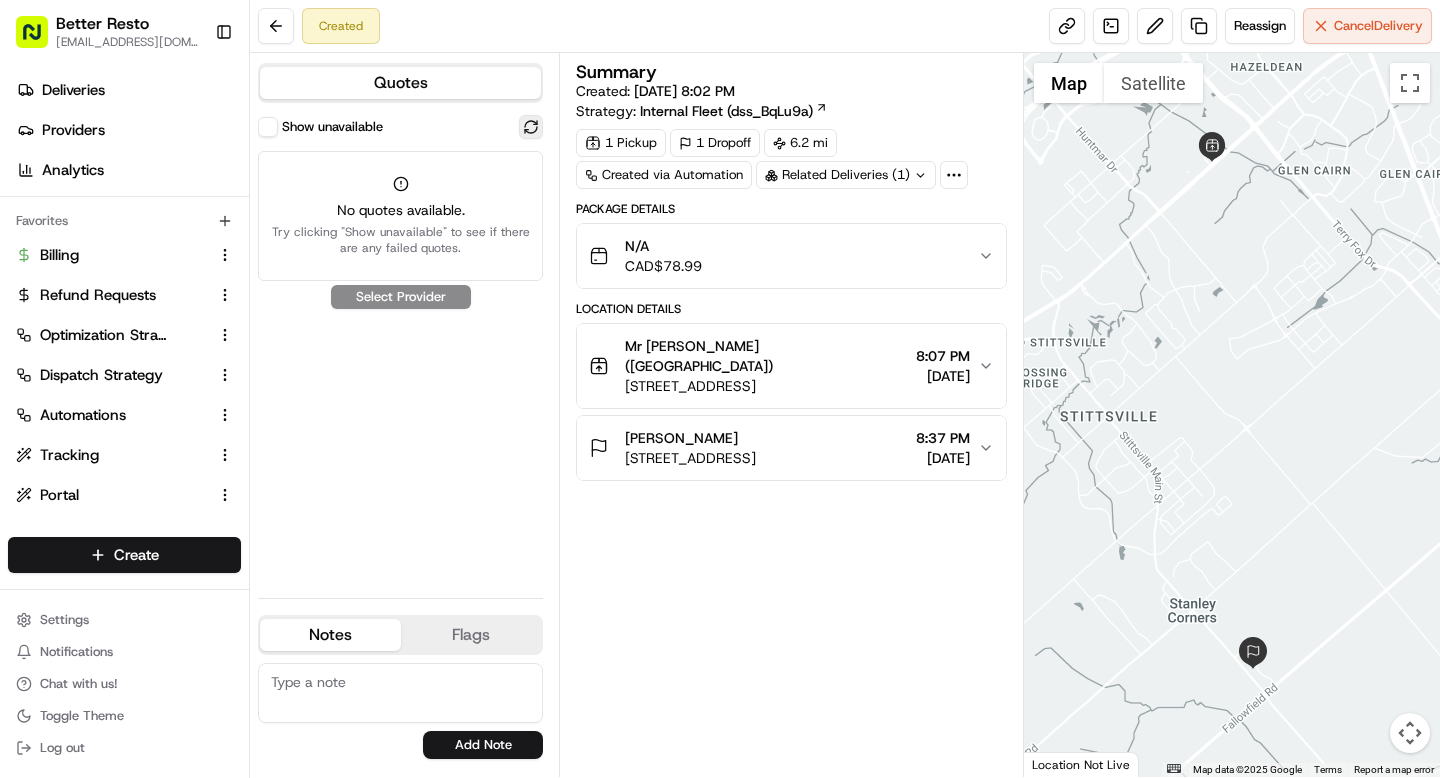 click at bounding box center [531, 127] 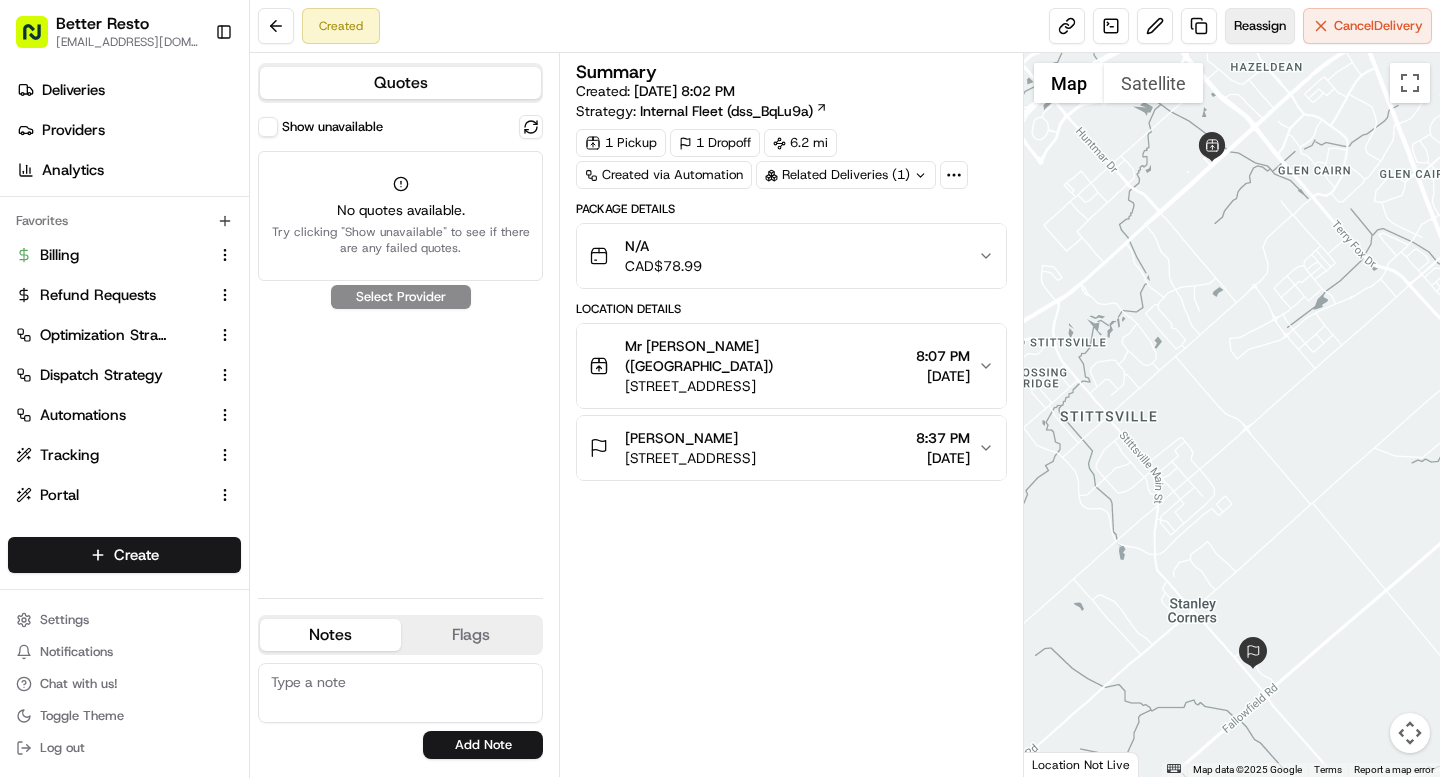 click on "Reassign" at bounding box center (1260, 26) 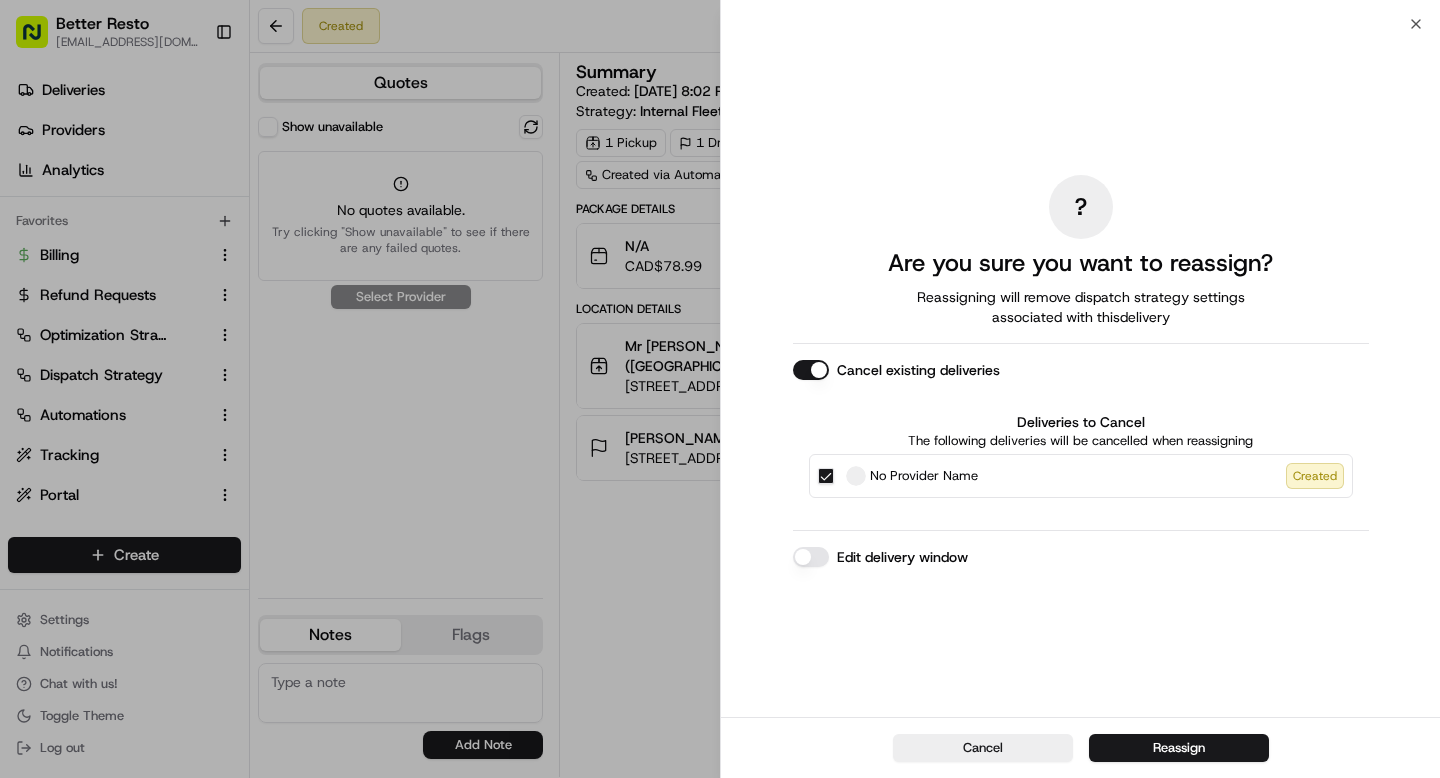 click on "Edit delivery window" at bounding box center (811, 557) 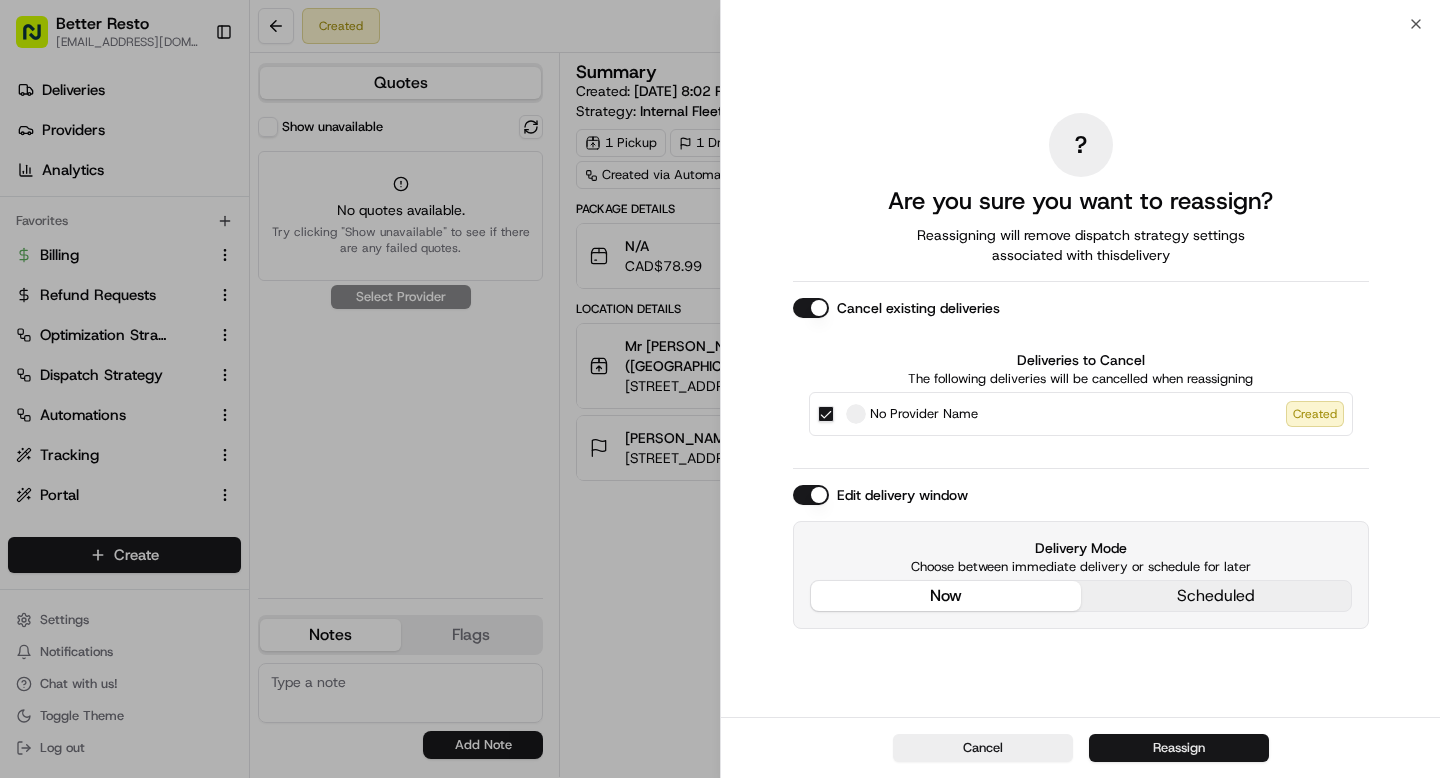 click on "Reassign" at bounding box center [1179, 748] 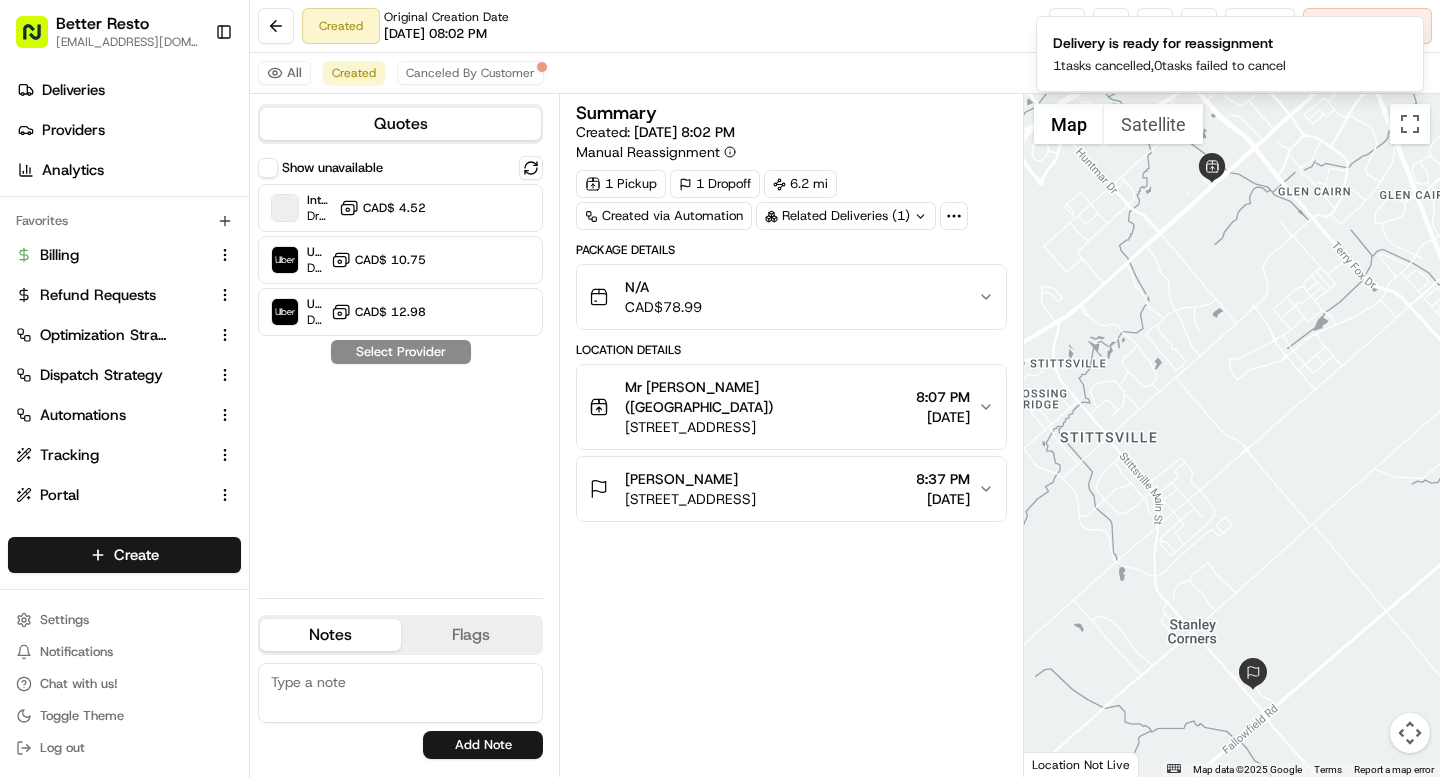 click on "8:37 PM" at bounding box center [943, 479] 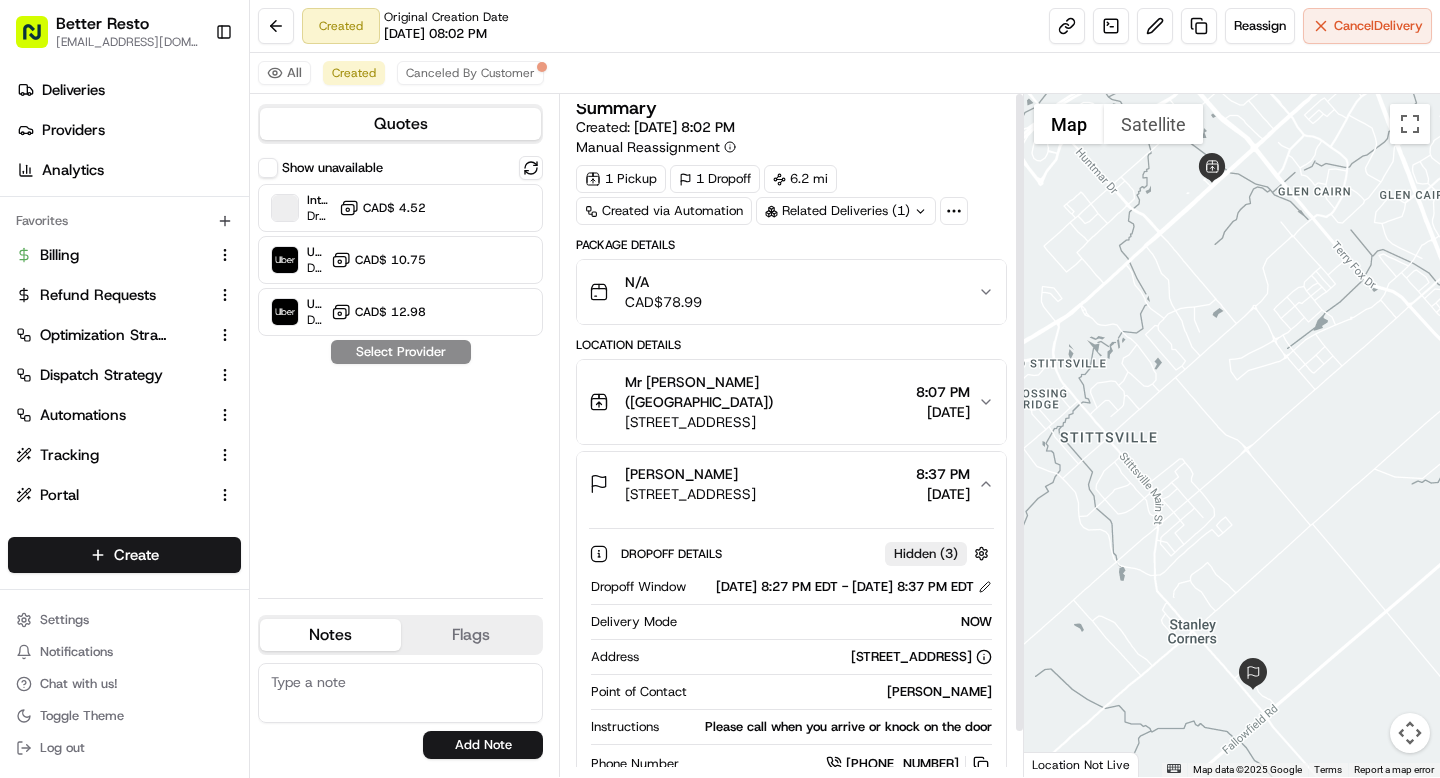 scroll, scrollTop: 0, scrollLeft: 0, axis: both 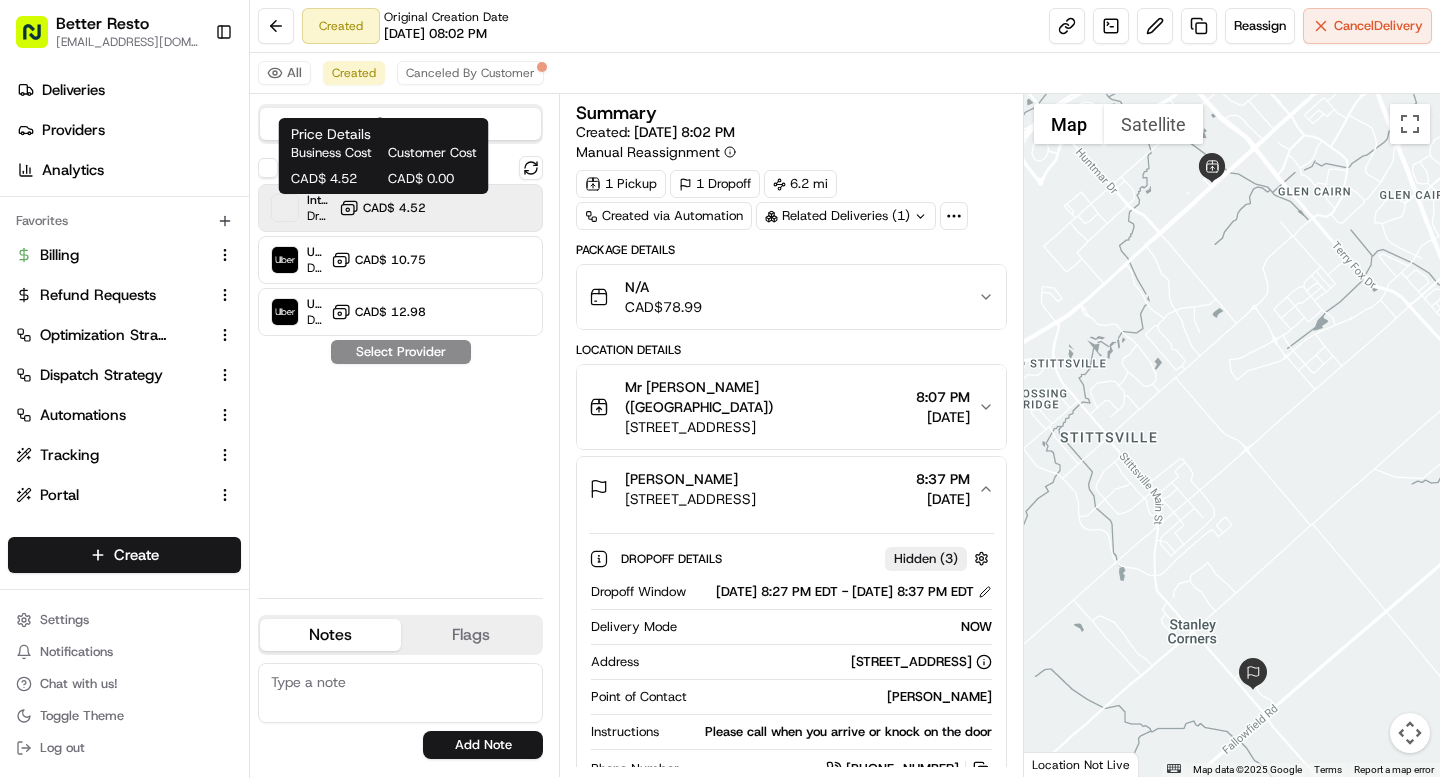 click on "CAD$   4.52" at bounding box center (394, 208) 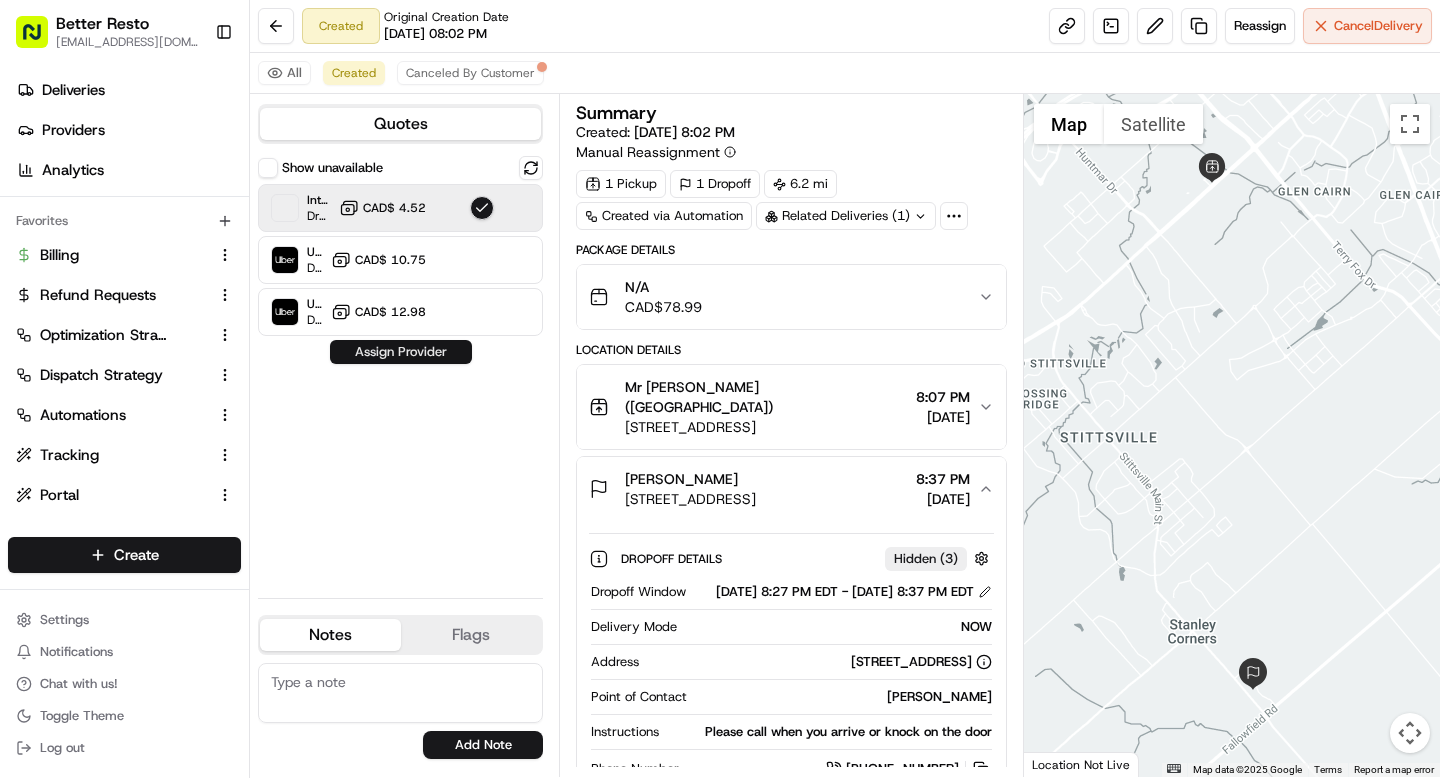 click on "Assign Provider" at bounding box center (401, 352) 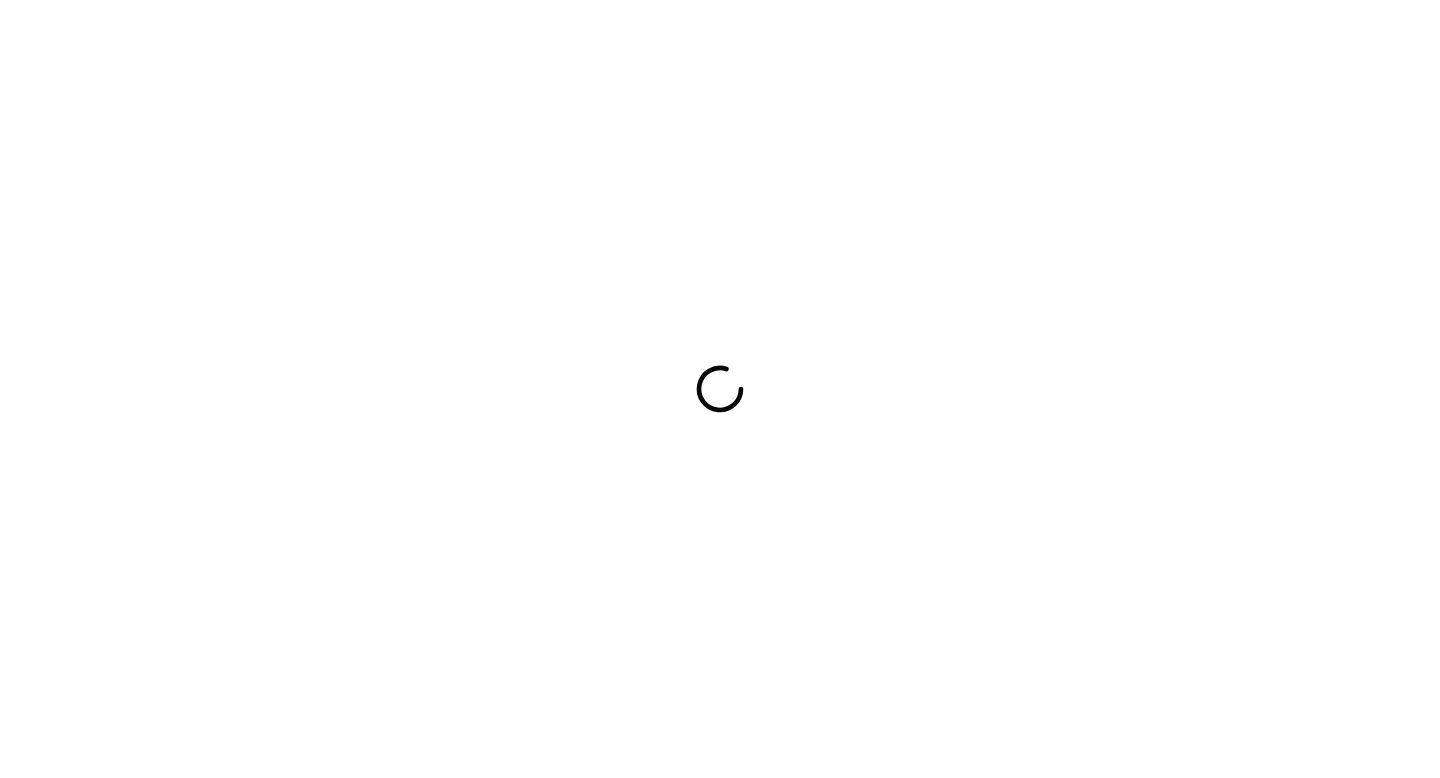 scroll, scrollTop: 0, scrollLeft: 0, axis: both 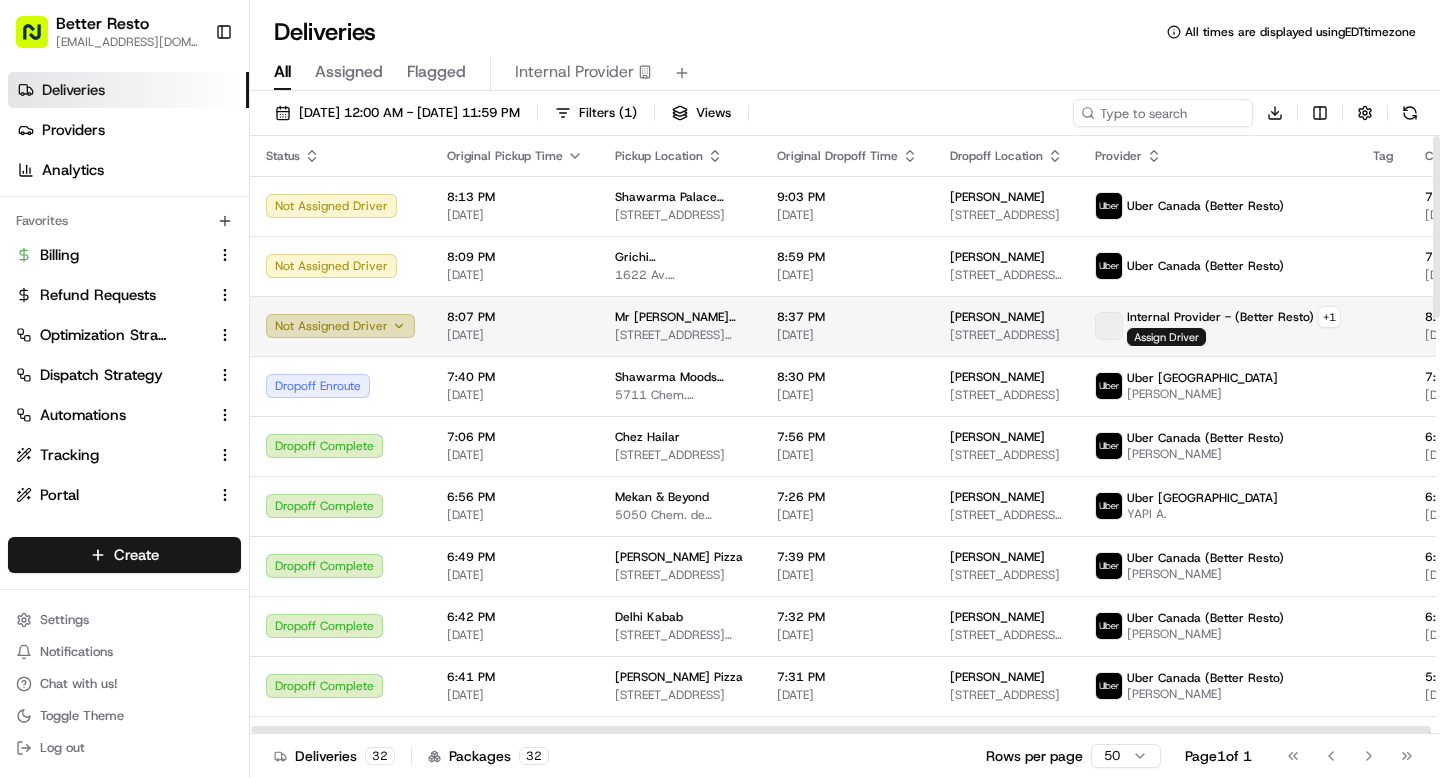 click on "Not Assigned Driver" at bounding box center (340, 326) 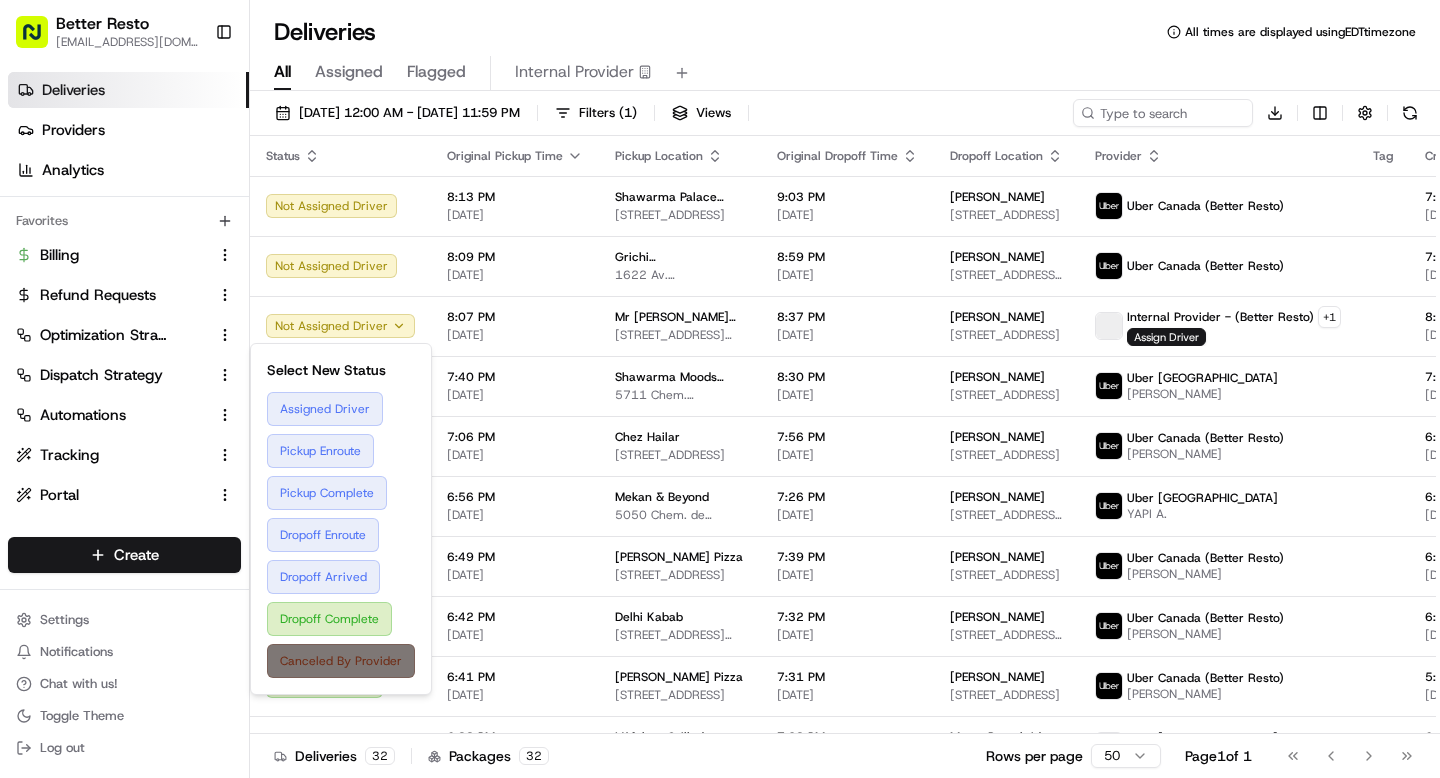 click on "Canceled By Provider" at bounding box center (341, 661) 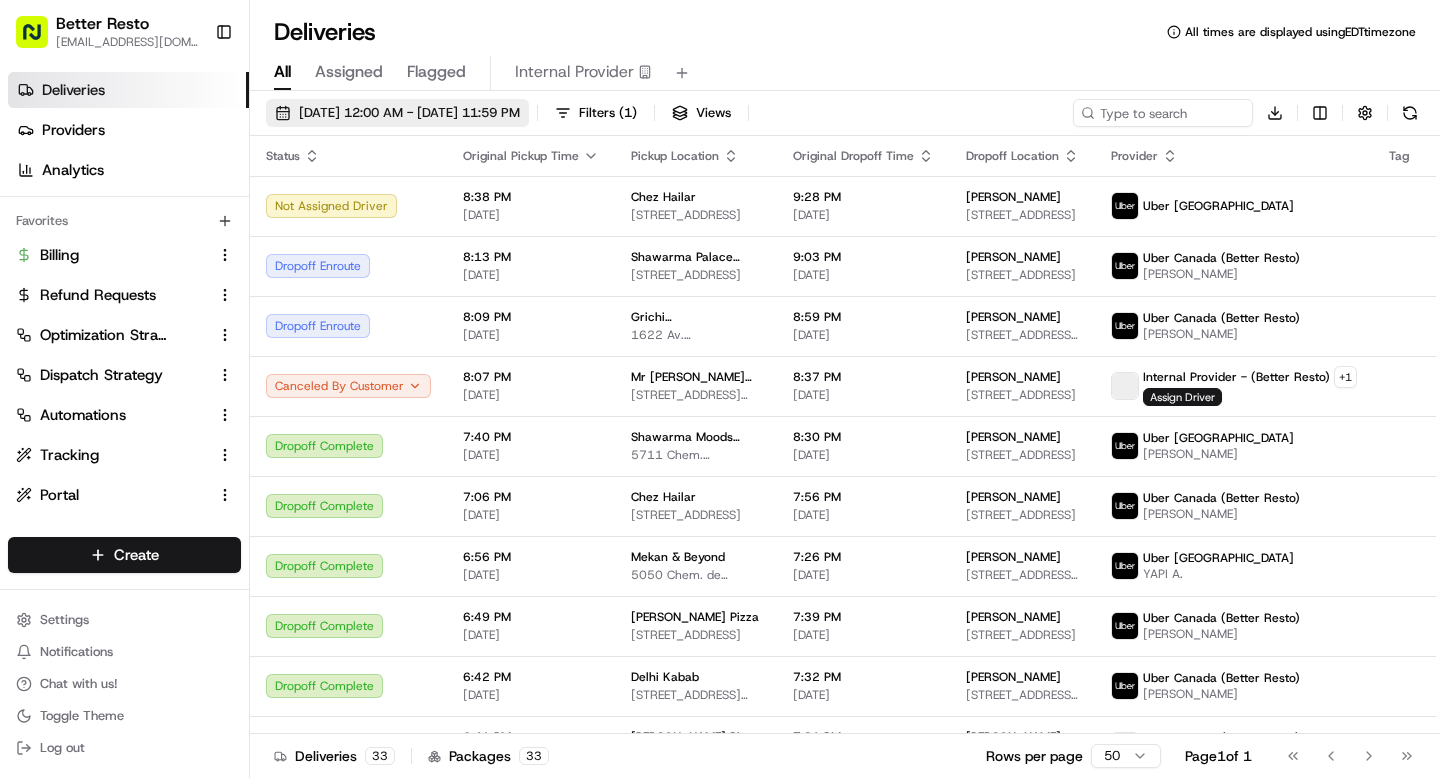 click on "07/16/2025 12:00 AM - 07/16/2025 11:59 PM" at bounding box center (409, 113) 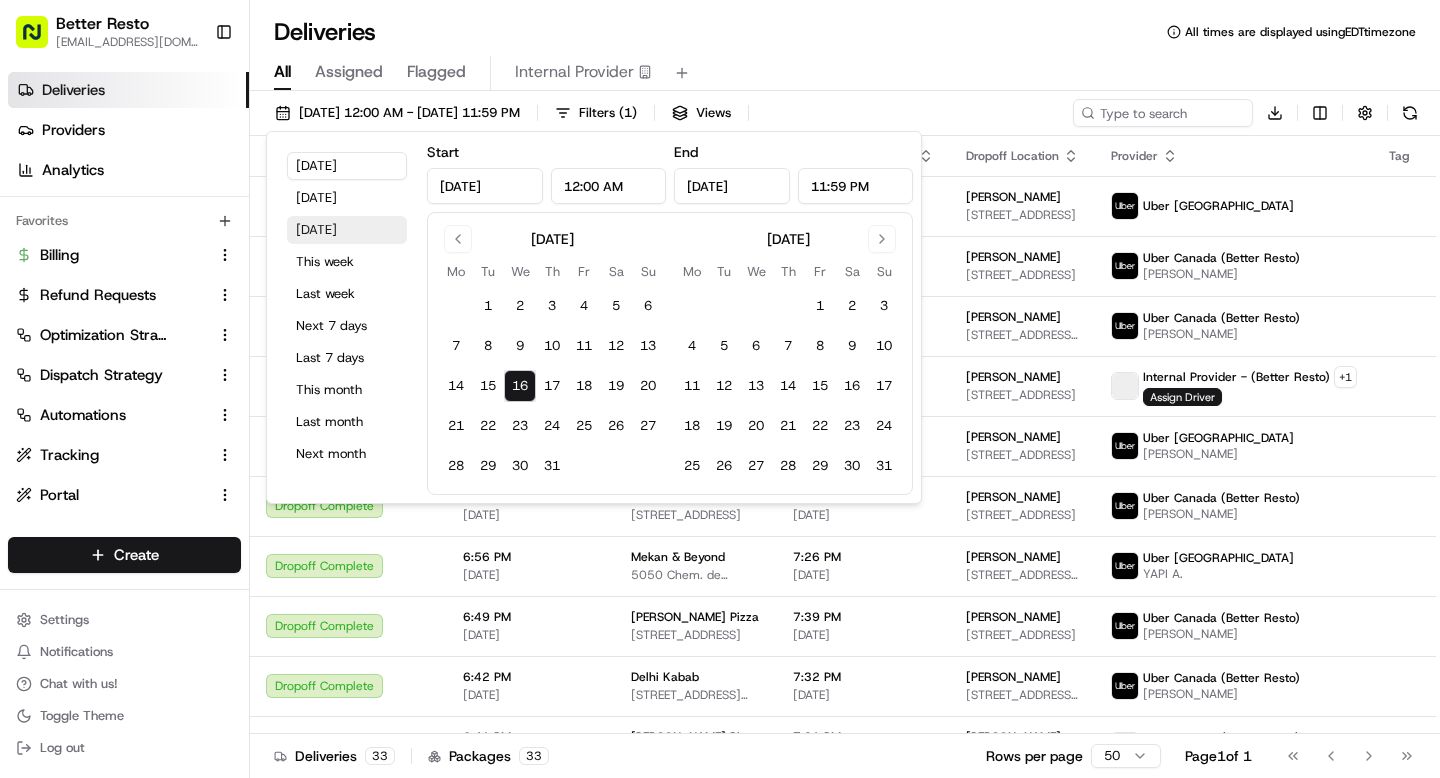 click on "Tomorrow" at bounding box center (347, 230) 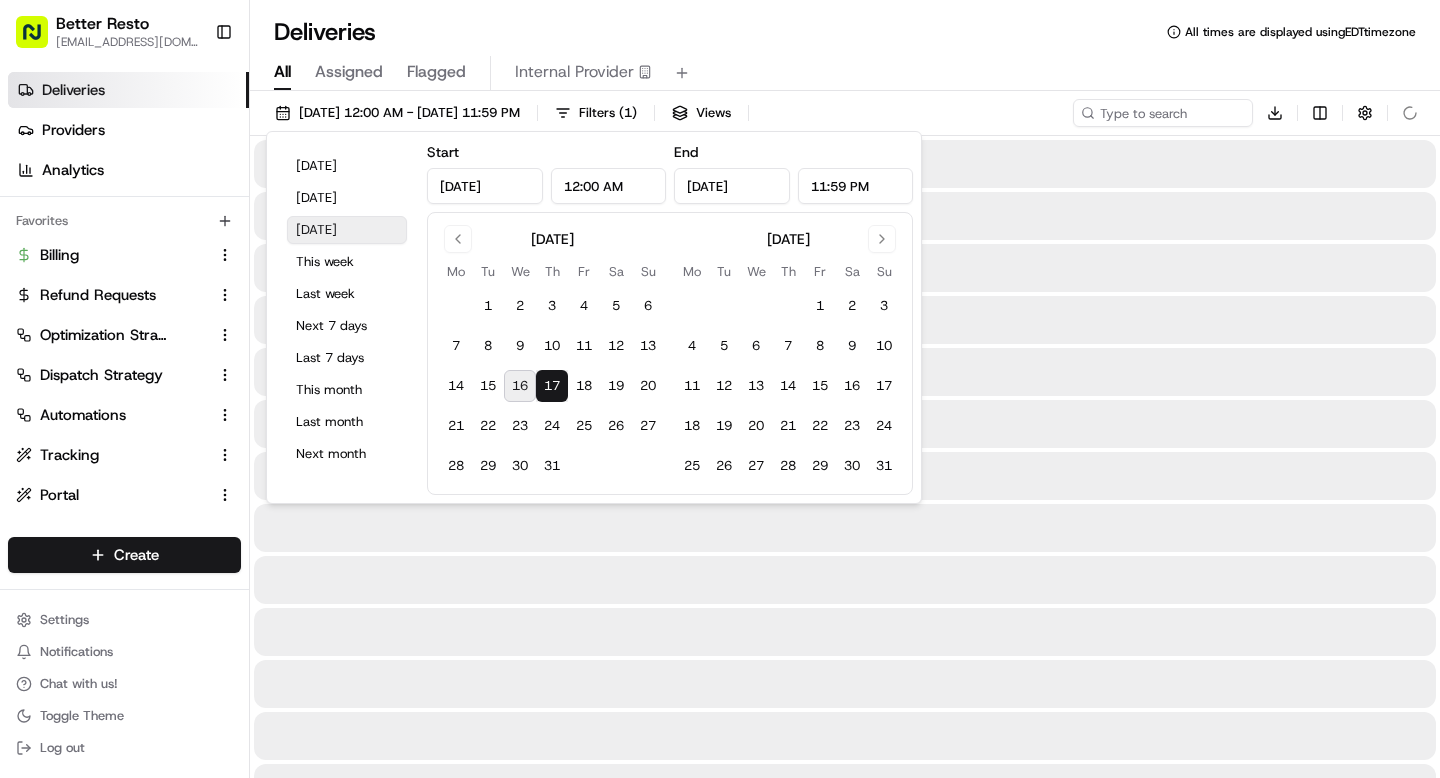 type on "Jul 17, 2025" 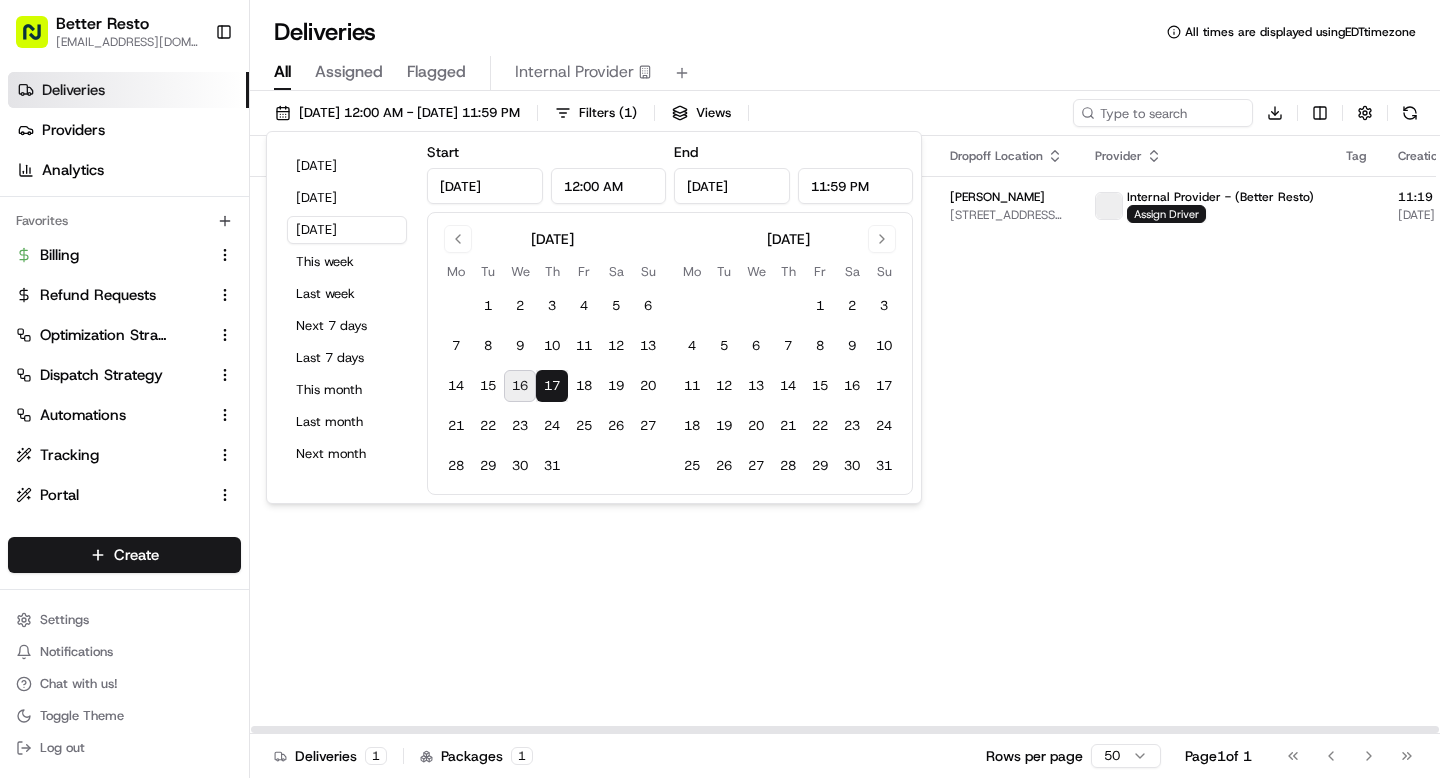 click on "All Assigned Flagged Internal Provider" at bounding box center (845, 73) 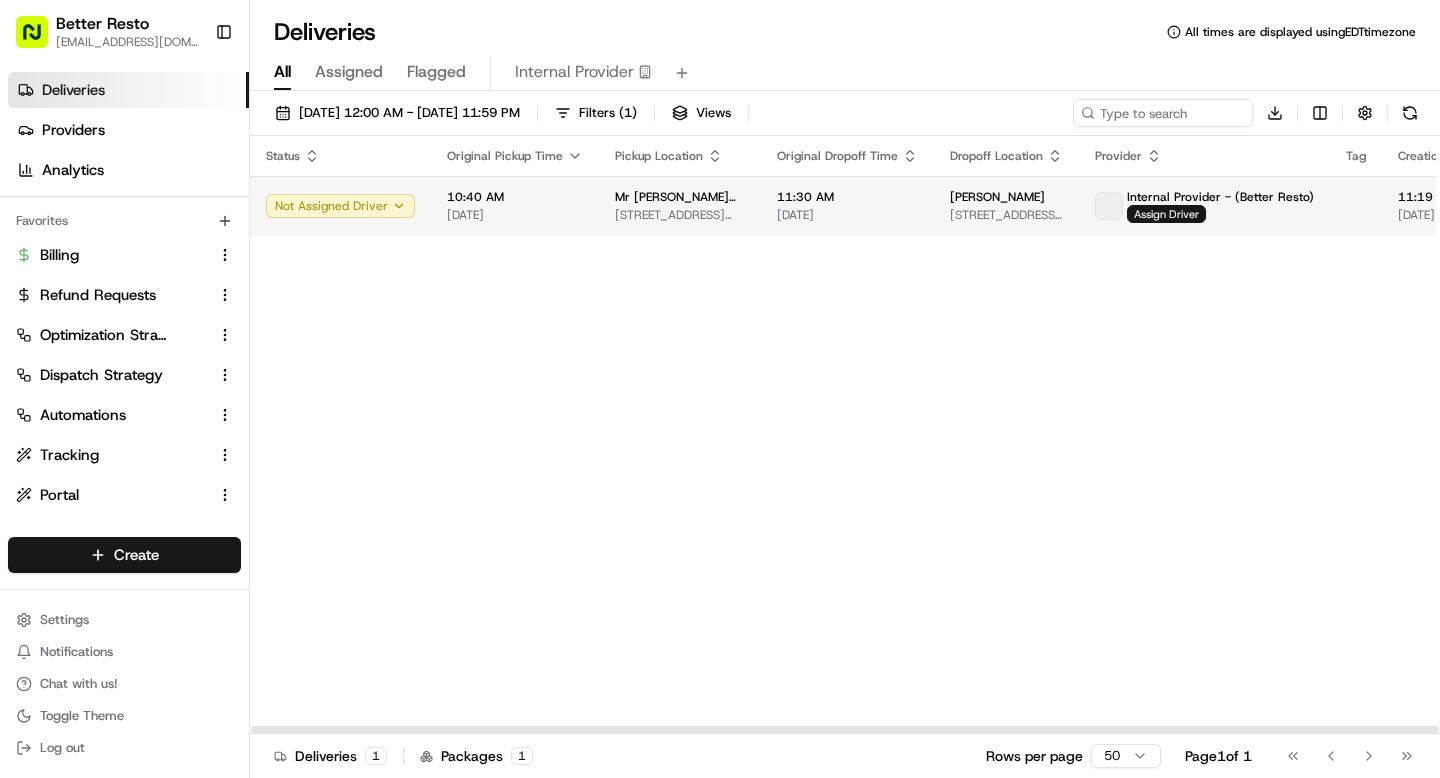 click on "[DATE]" at bounding box center [515, 215] 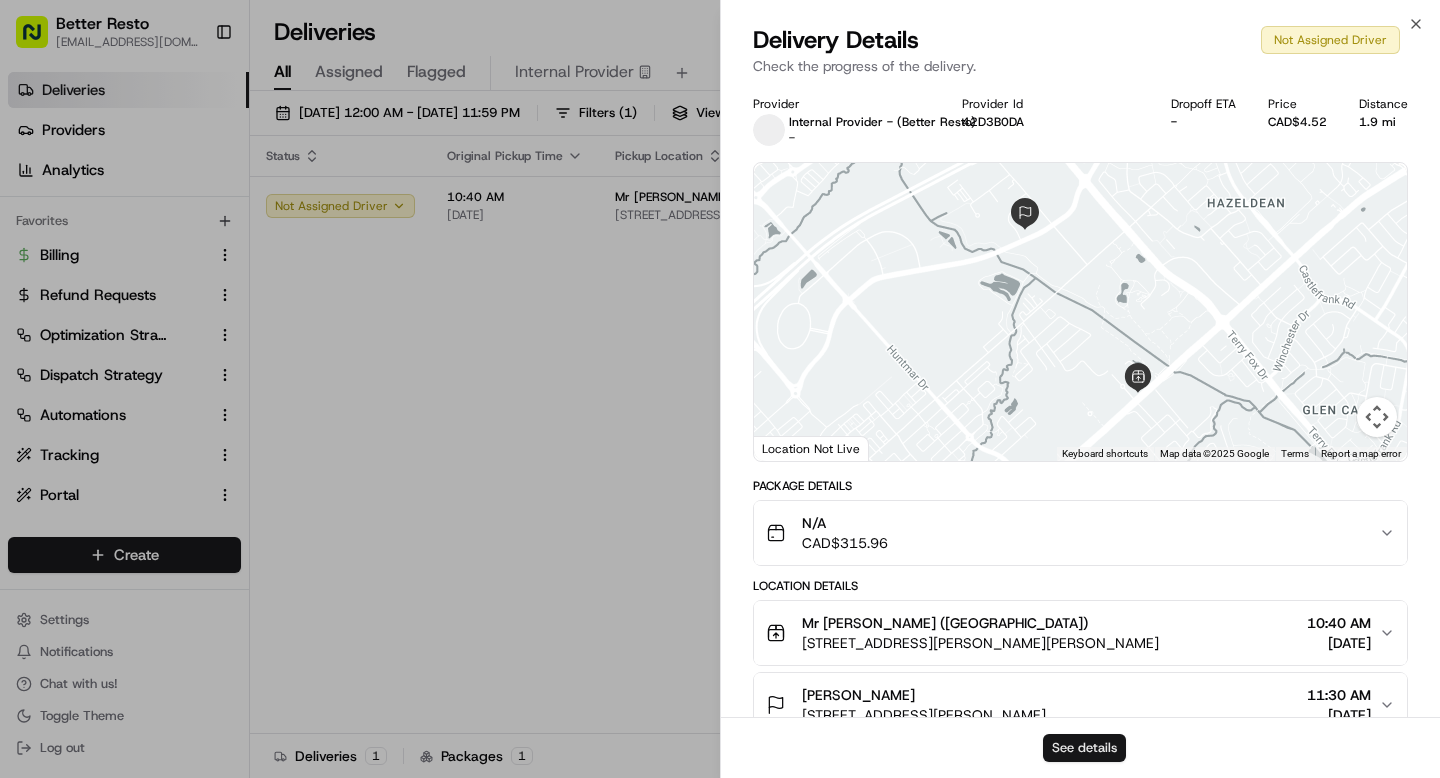 click on "See details" at bounding box center (1084, 748) 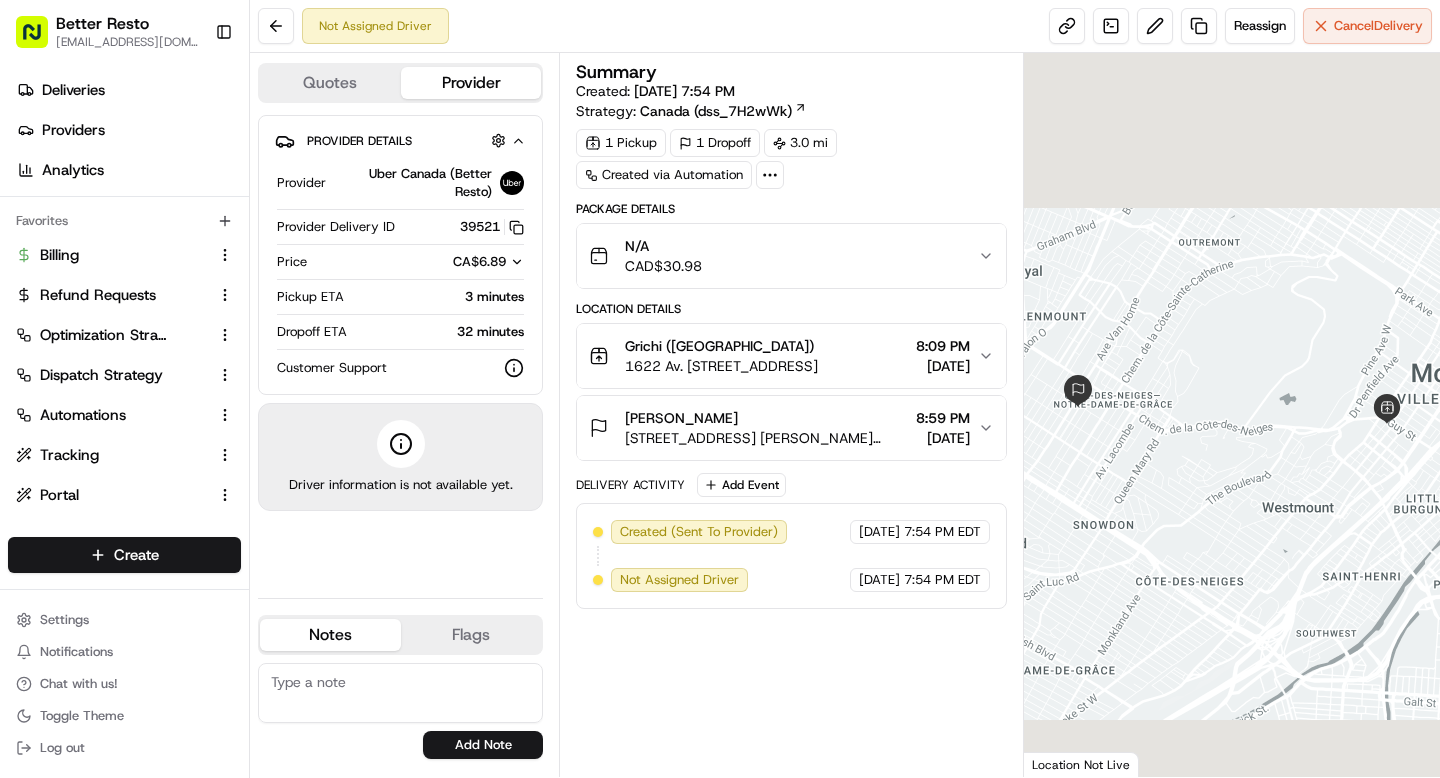 scroll, scrollTop: 0, scrollLeft: 0, axis: both 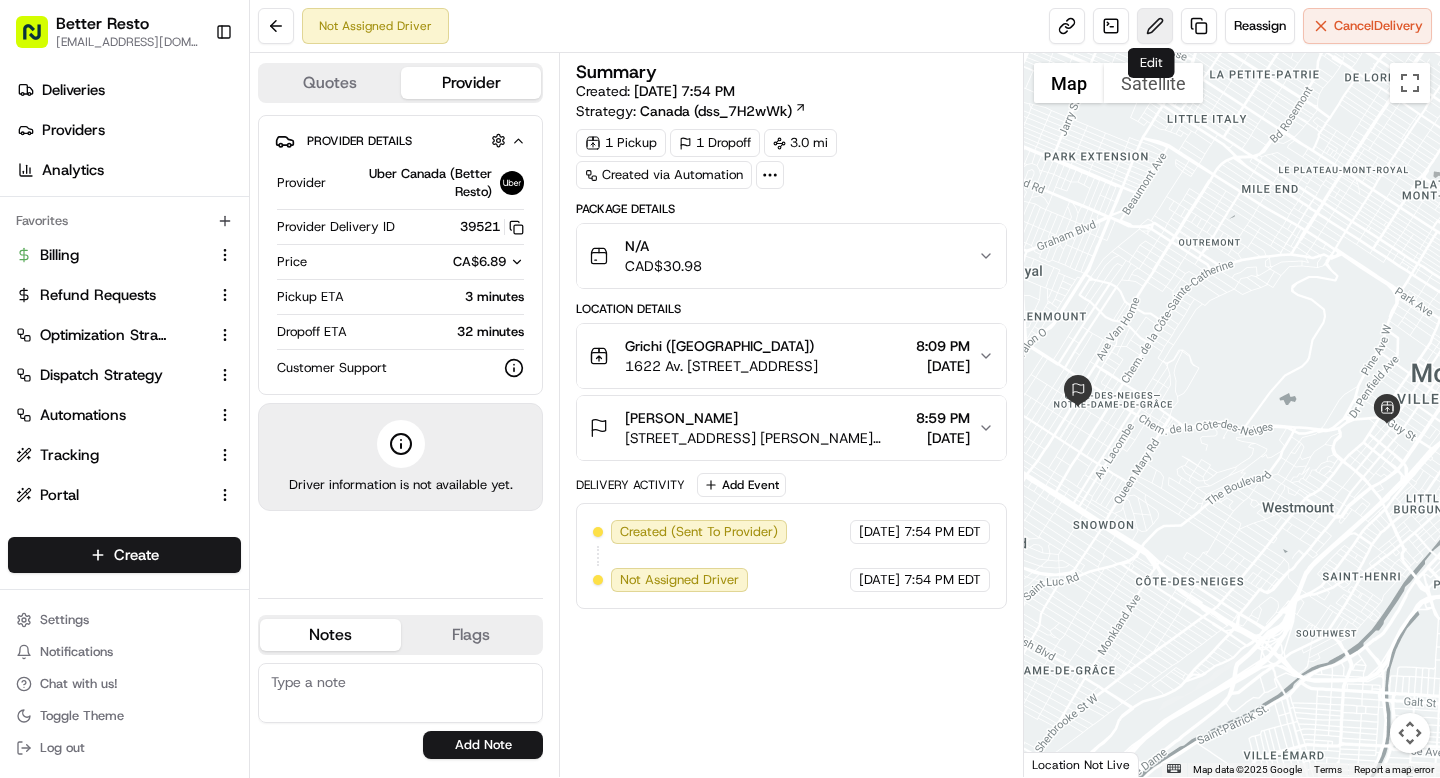 click at bounding box center [1155, 26] 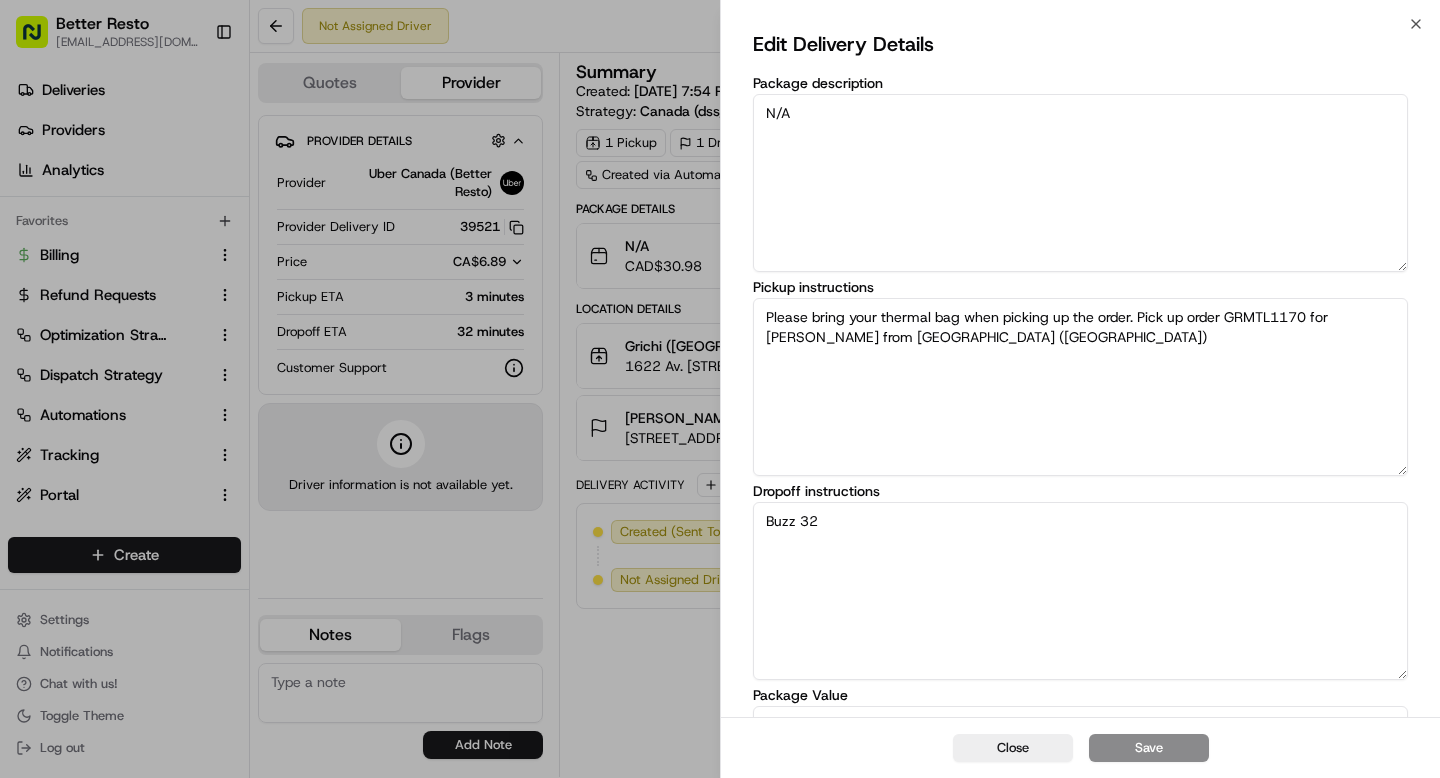 scroll, scrollTop: 153, scrollLeft: 0, axis: vertical 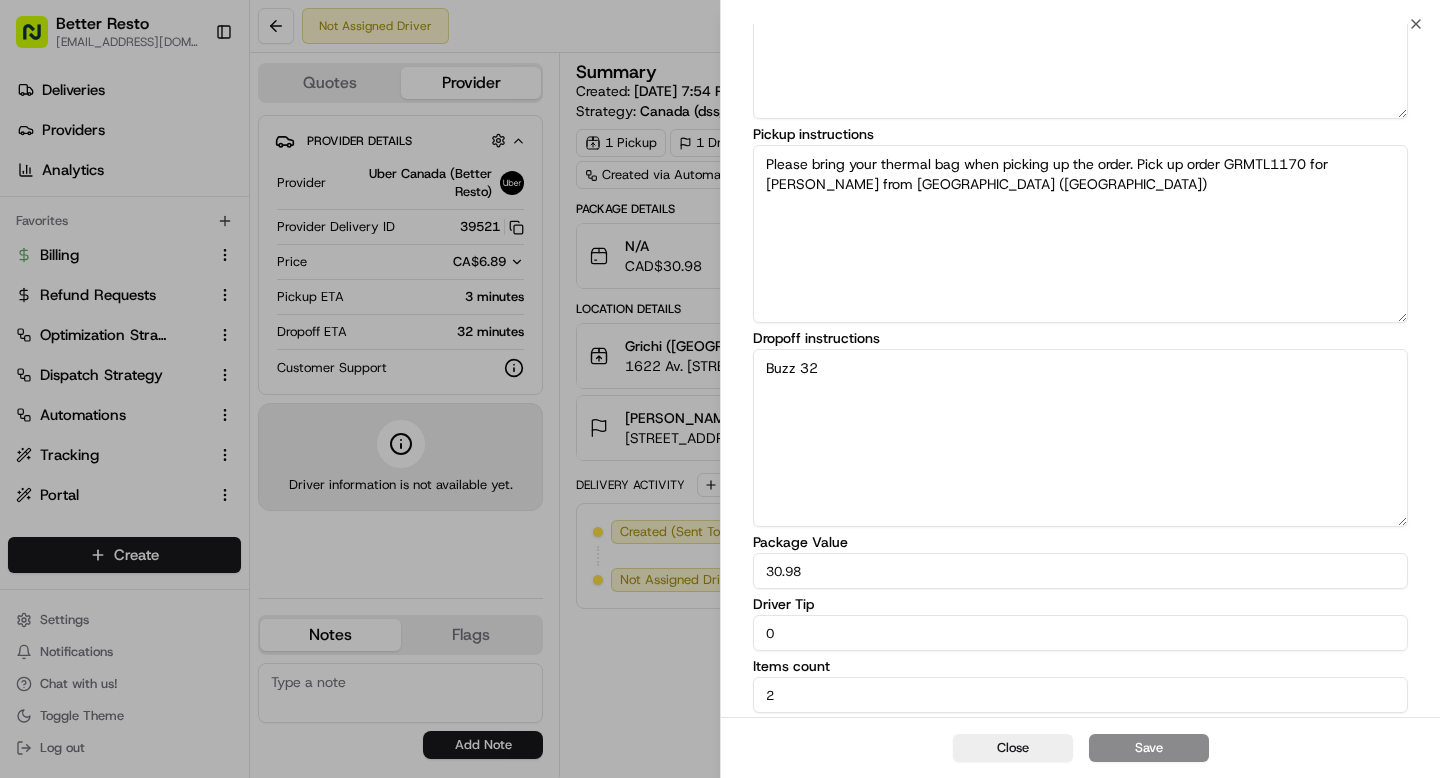 click on "0" at bounding box center (1080, 633) 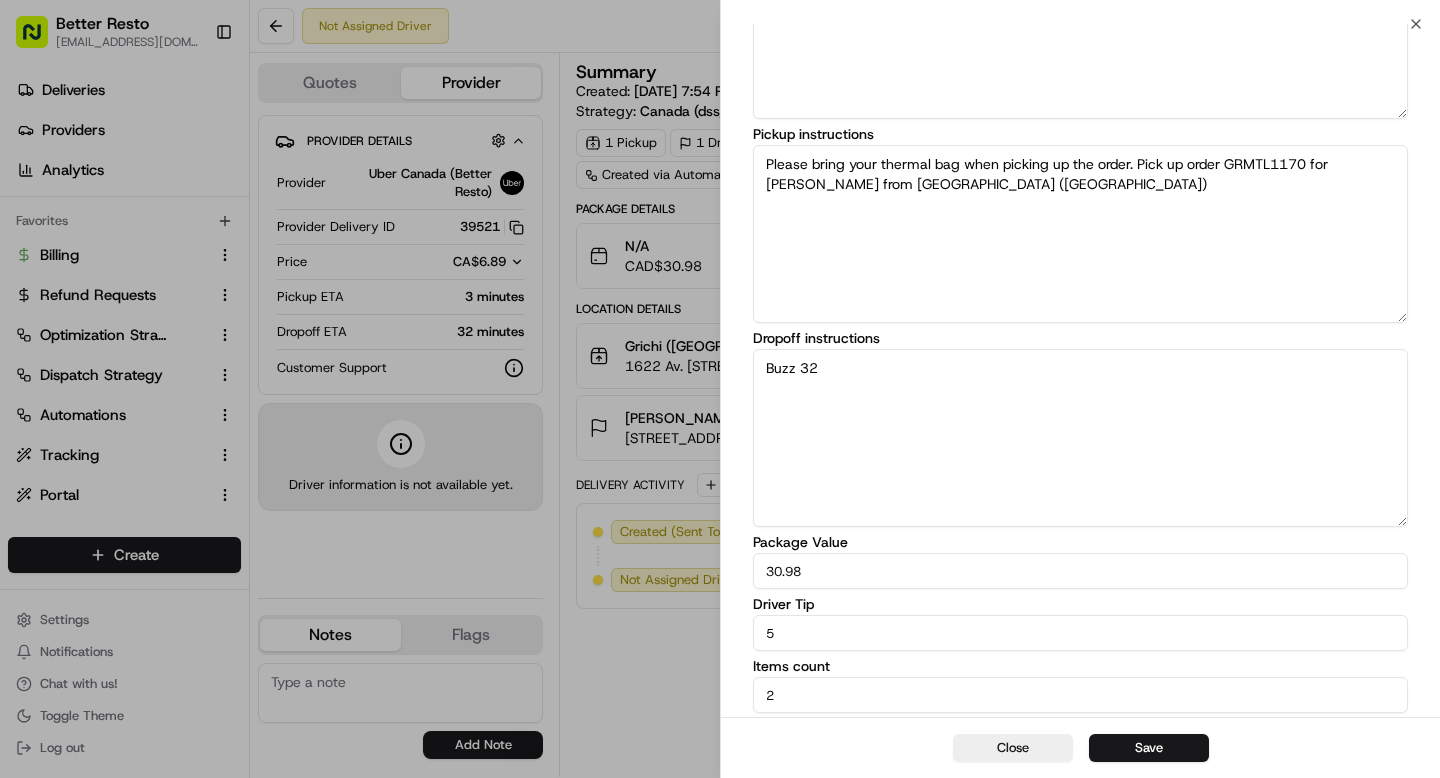 type on "5" 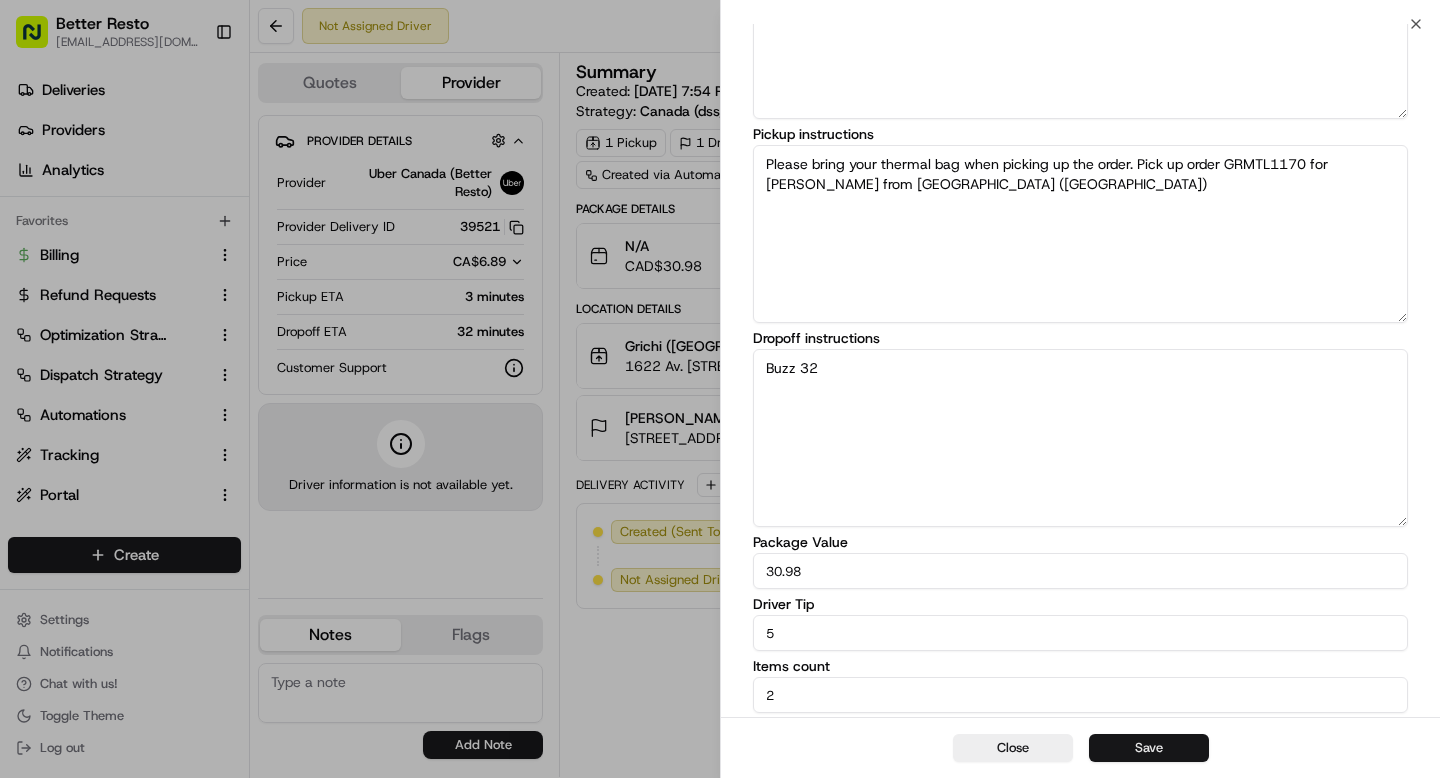 click on "Save" at bounding box center (1149, 748) 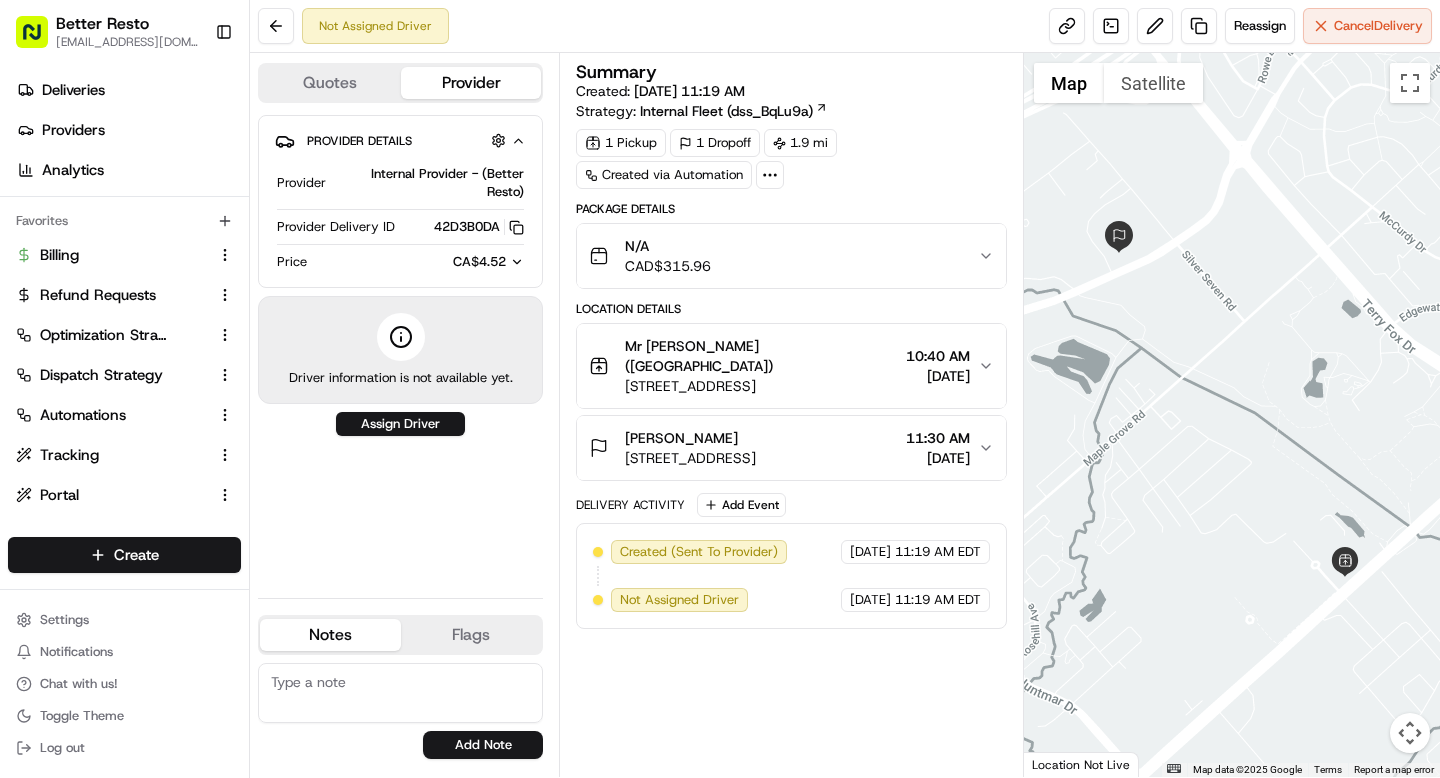 scroll, scrollTop: 0, scrollLeft: 0, axis: both 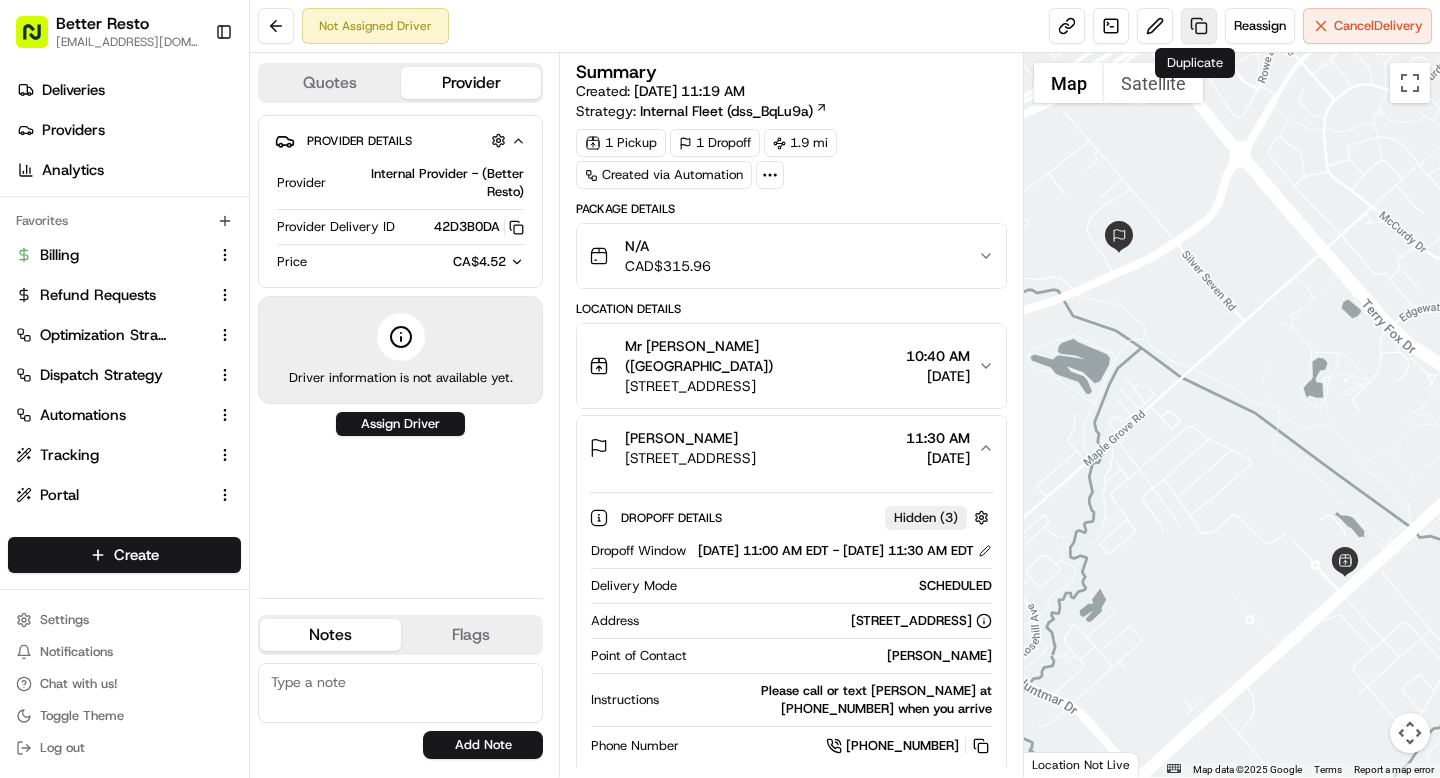 click at bounding box center [1199, 26] 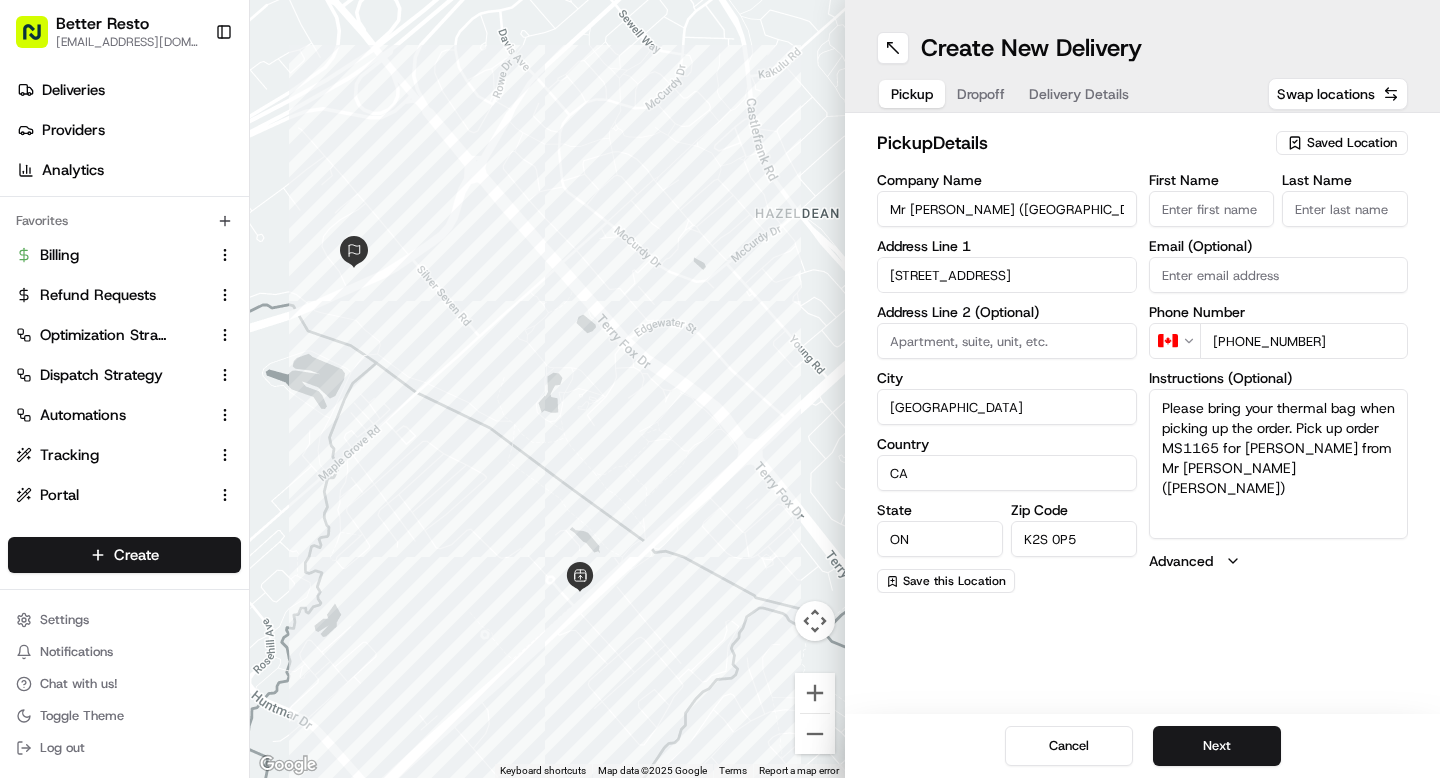 click on "Dropoff" at bounding box center (981, 94) 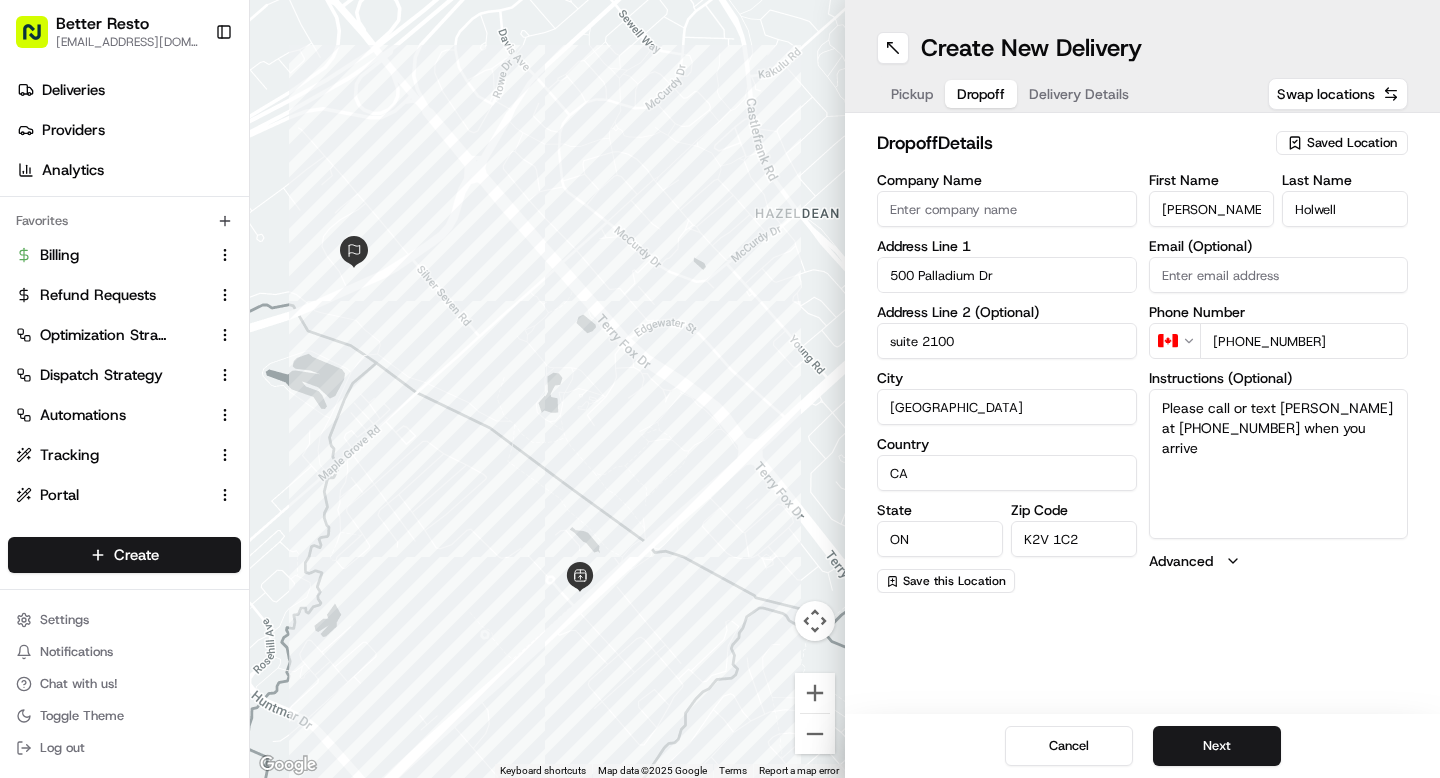 click on "+1 613 222 0368" at bounding box center [1304, 341] 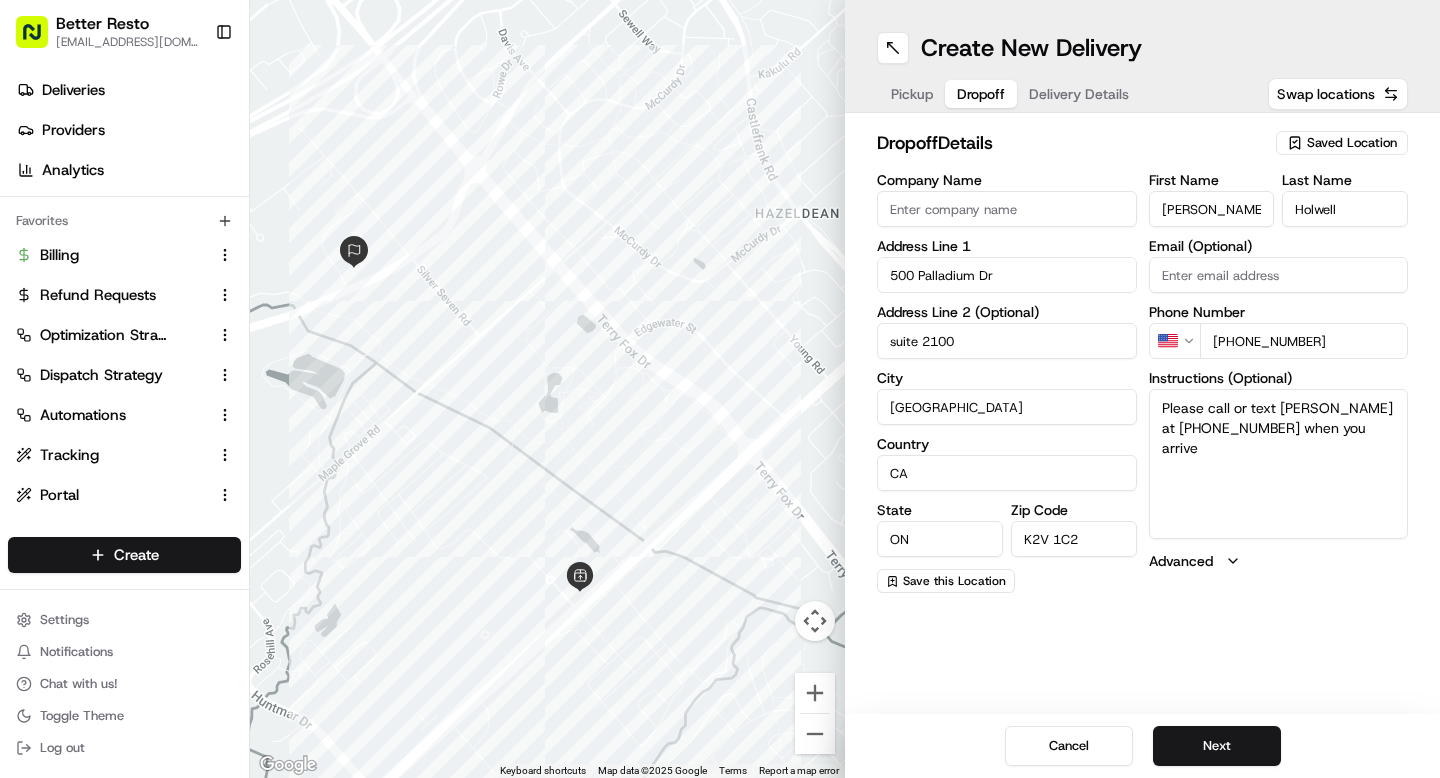 type on "+1 438 879 9191" 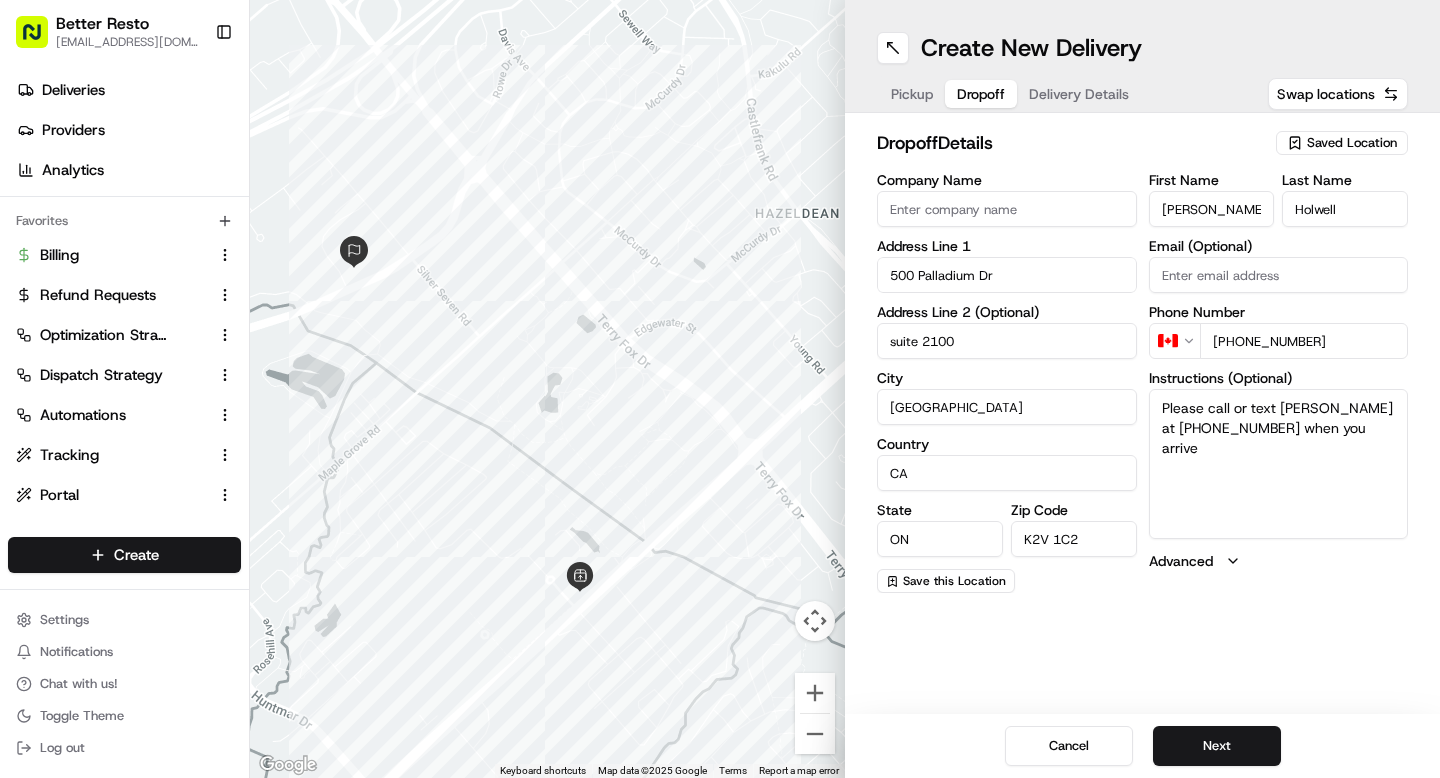 click on "Delivery Details" at bounding box center (1079, 94) 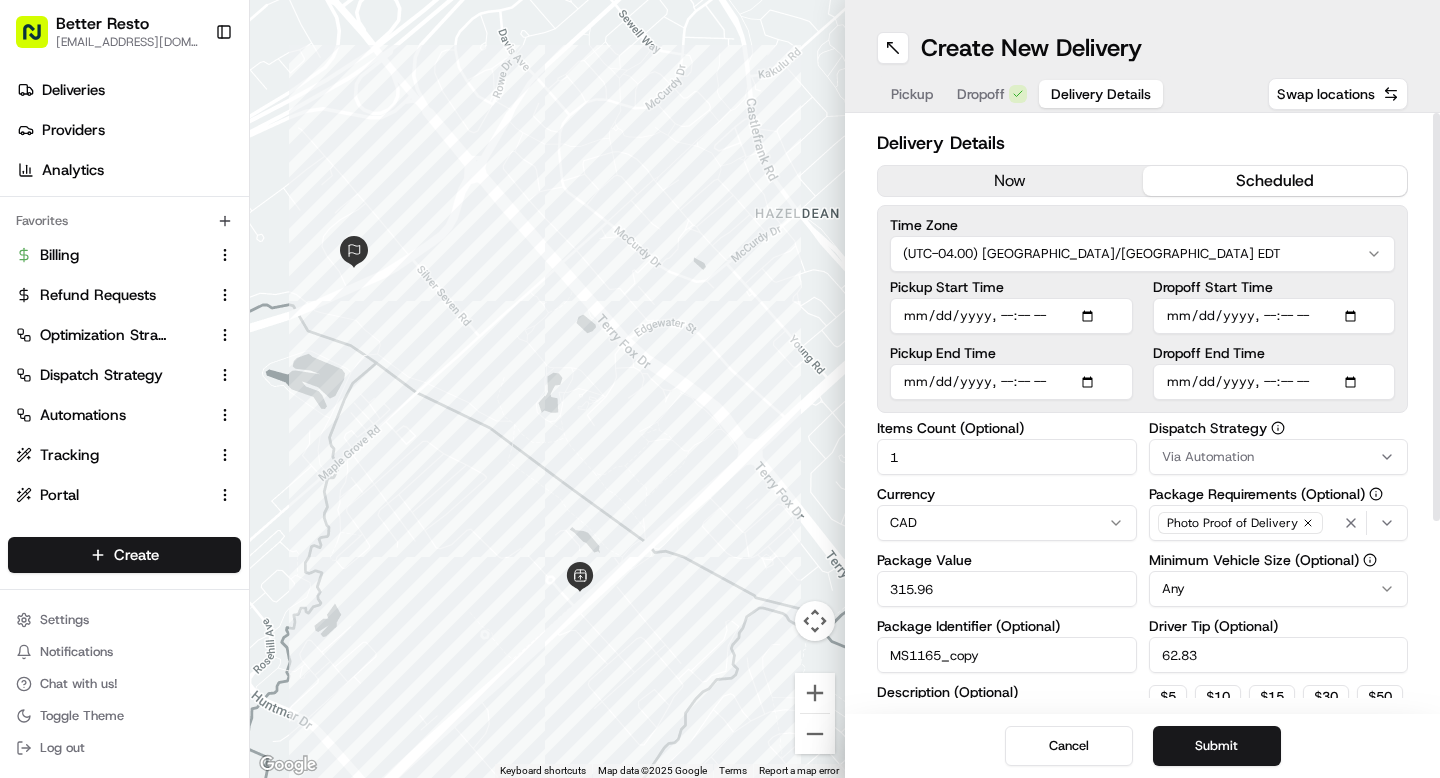 click on "now" at bounding box center (1010, 181) 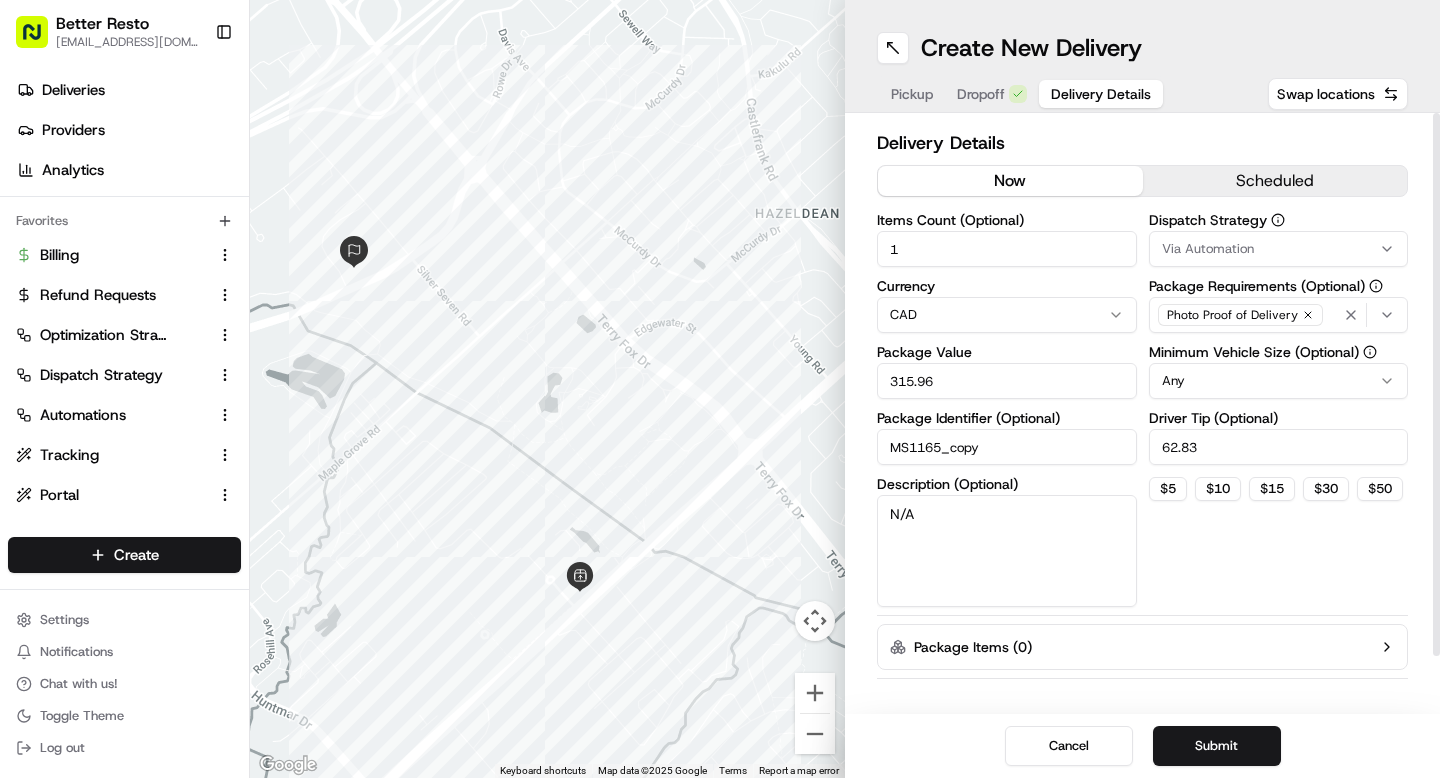 click on "MS1165_copy" at bounding box center (1007, 447) 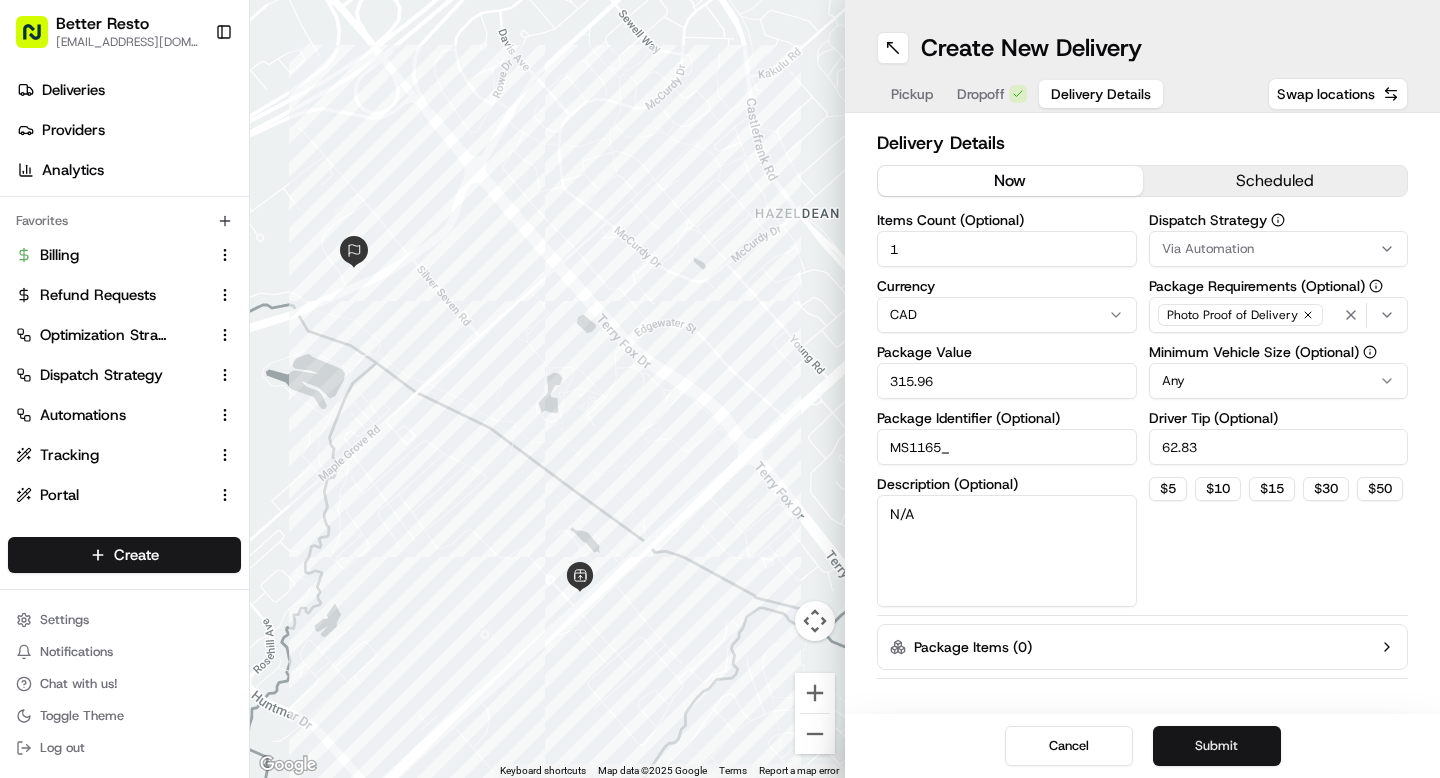 type on "MS1165_" 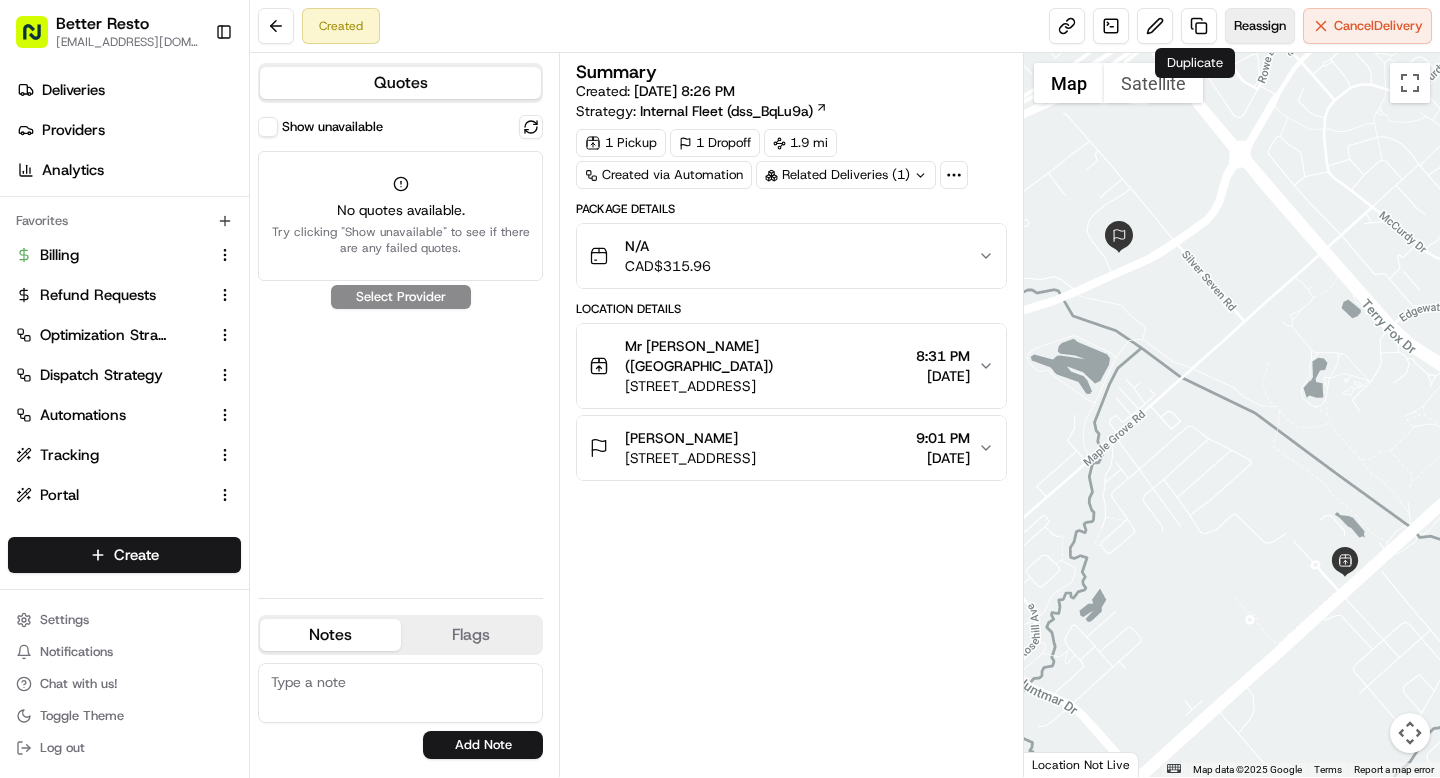 click on "Reassign" at bounding box center (1260, 26) 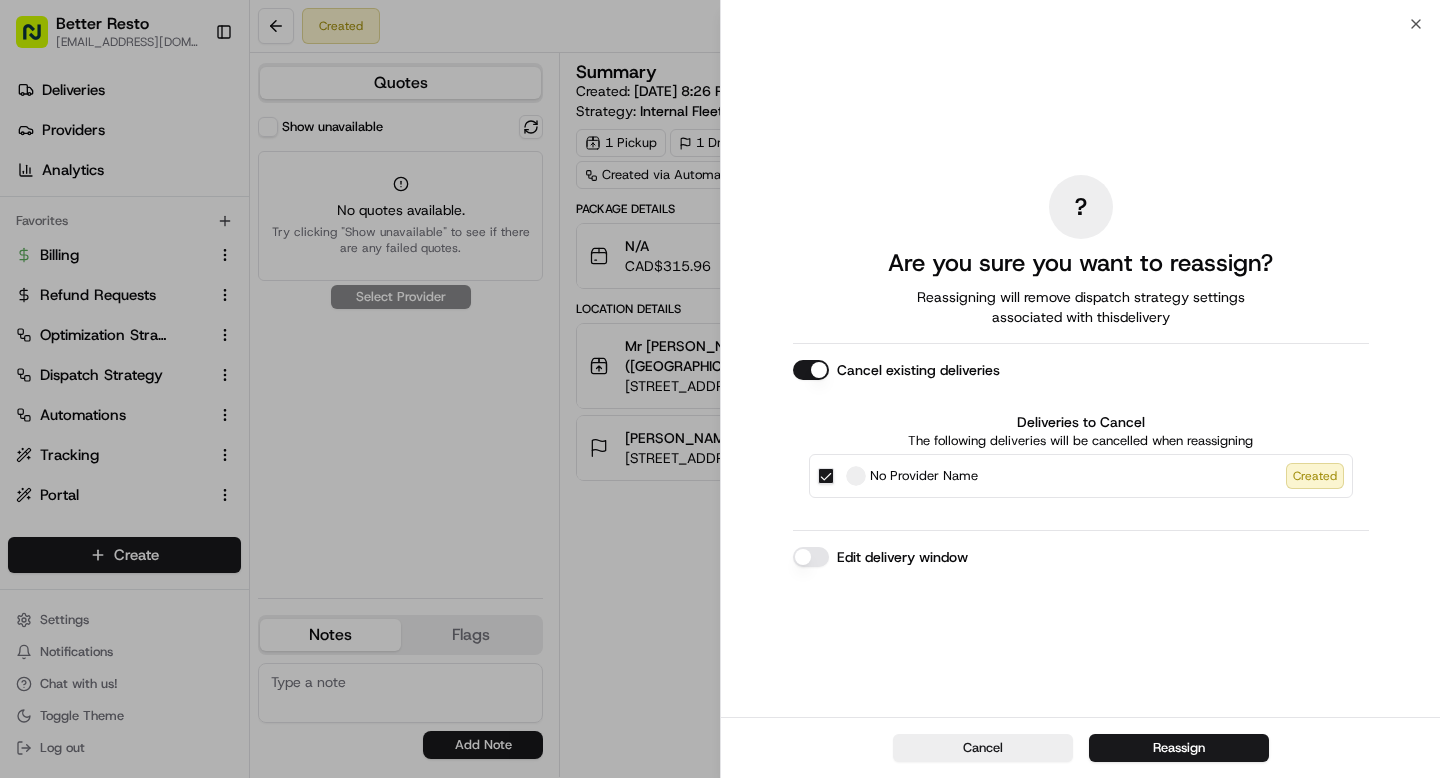 click on "Edit delivery window" at bounding box center (811, 557) 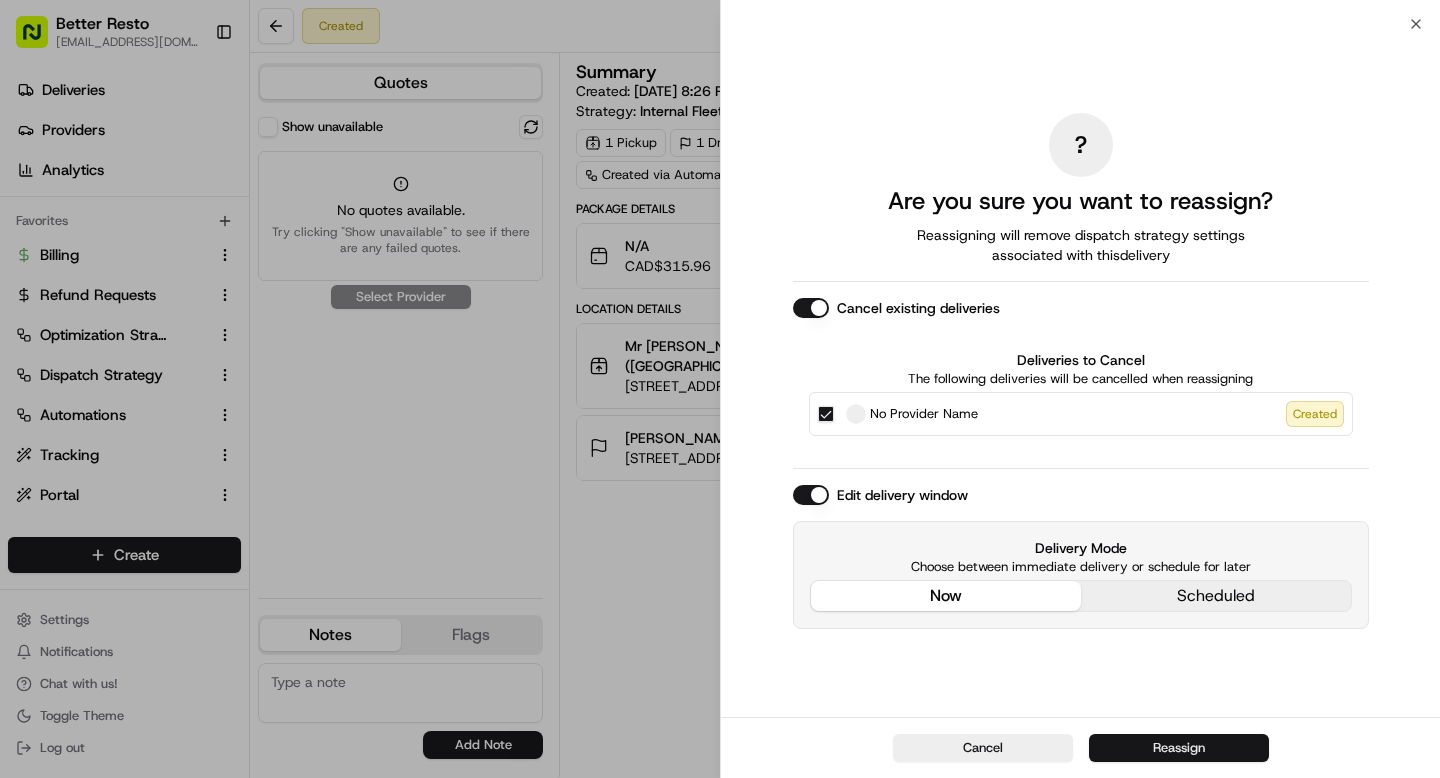 click on "Reassign" at bounding box center [1179, 748] 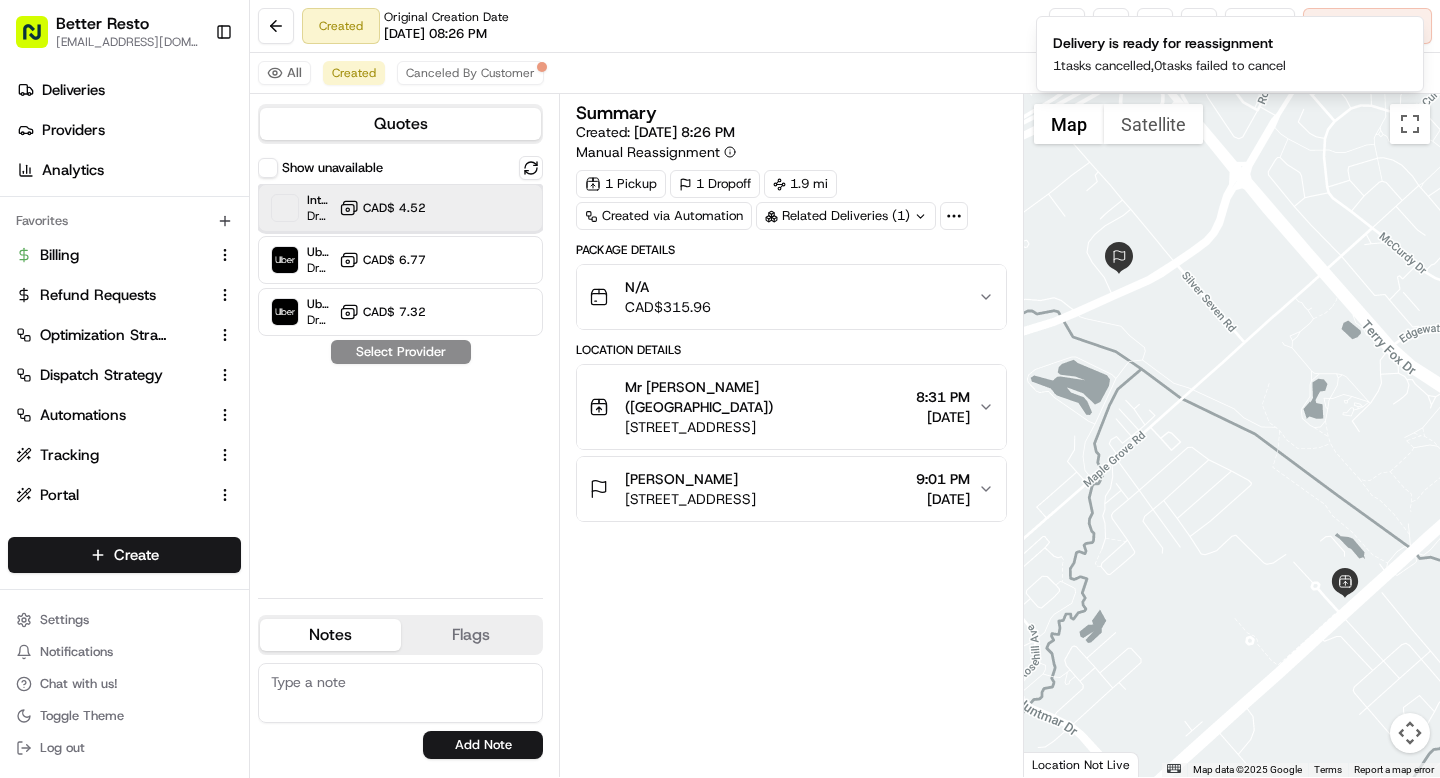 click on "Internal Provider - (Better Resto) Dropoff ETA   - CAD$   4.52" at bounding box center [400, 208] 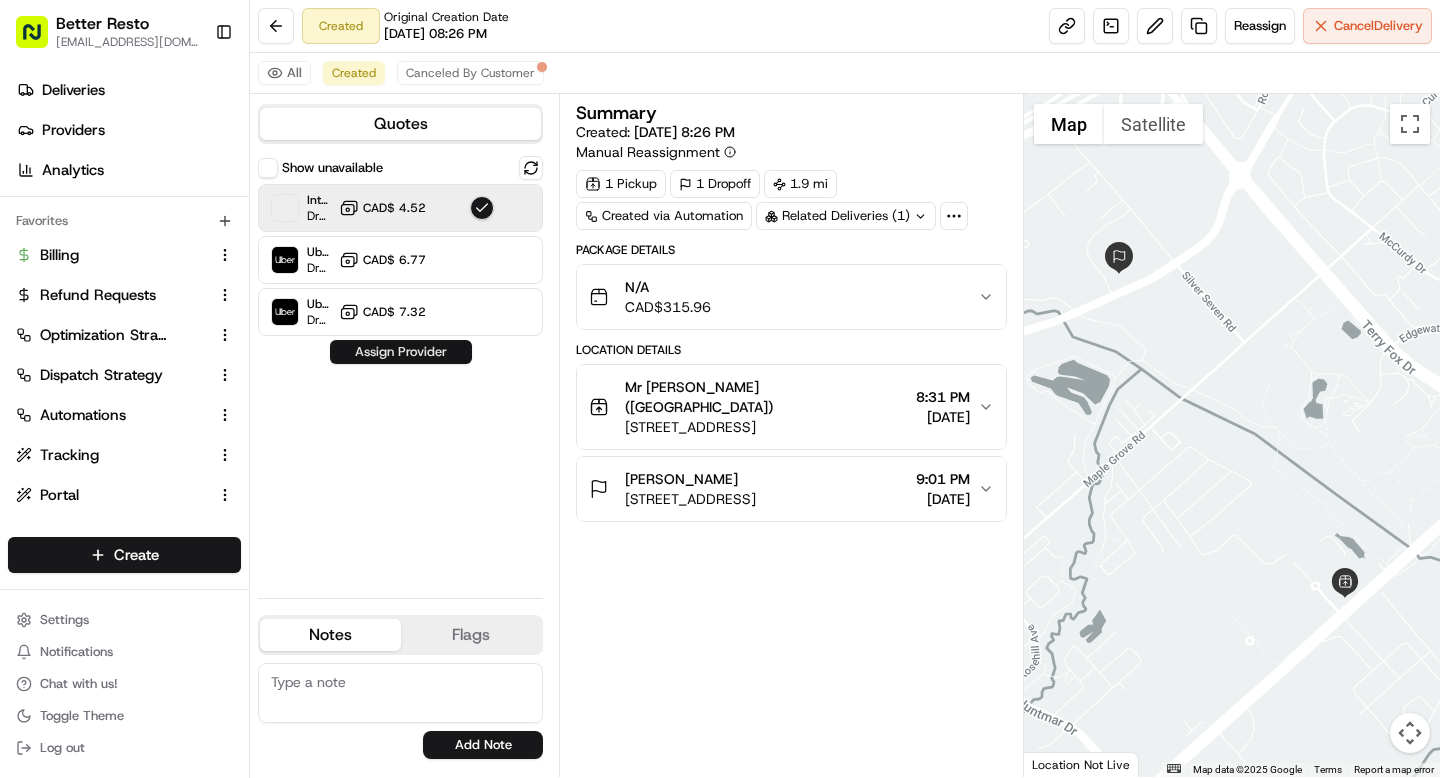 click on "Assign Provider" at bounding box center (401, 352) 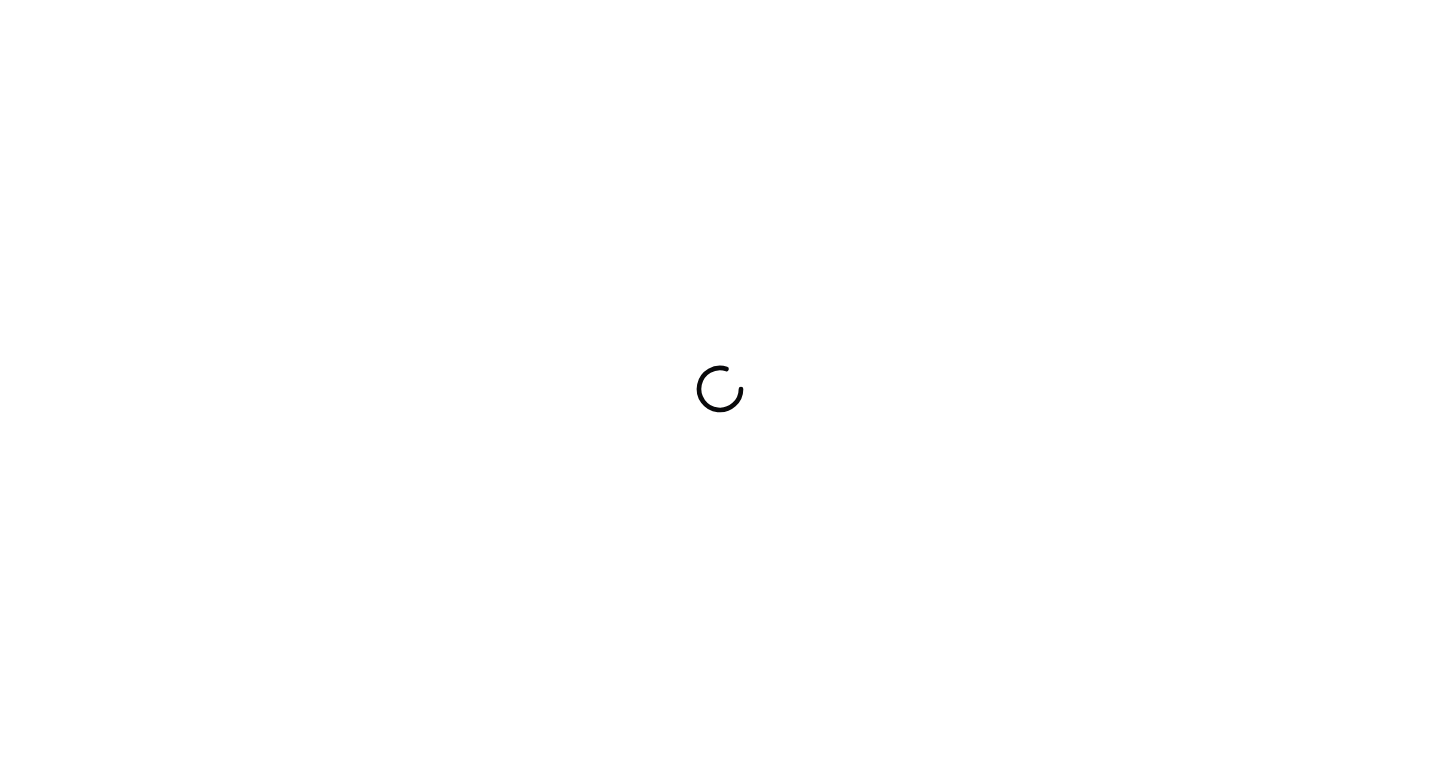scroll, scrollTop: 0, scrollLeft: 0, axis: both 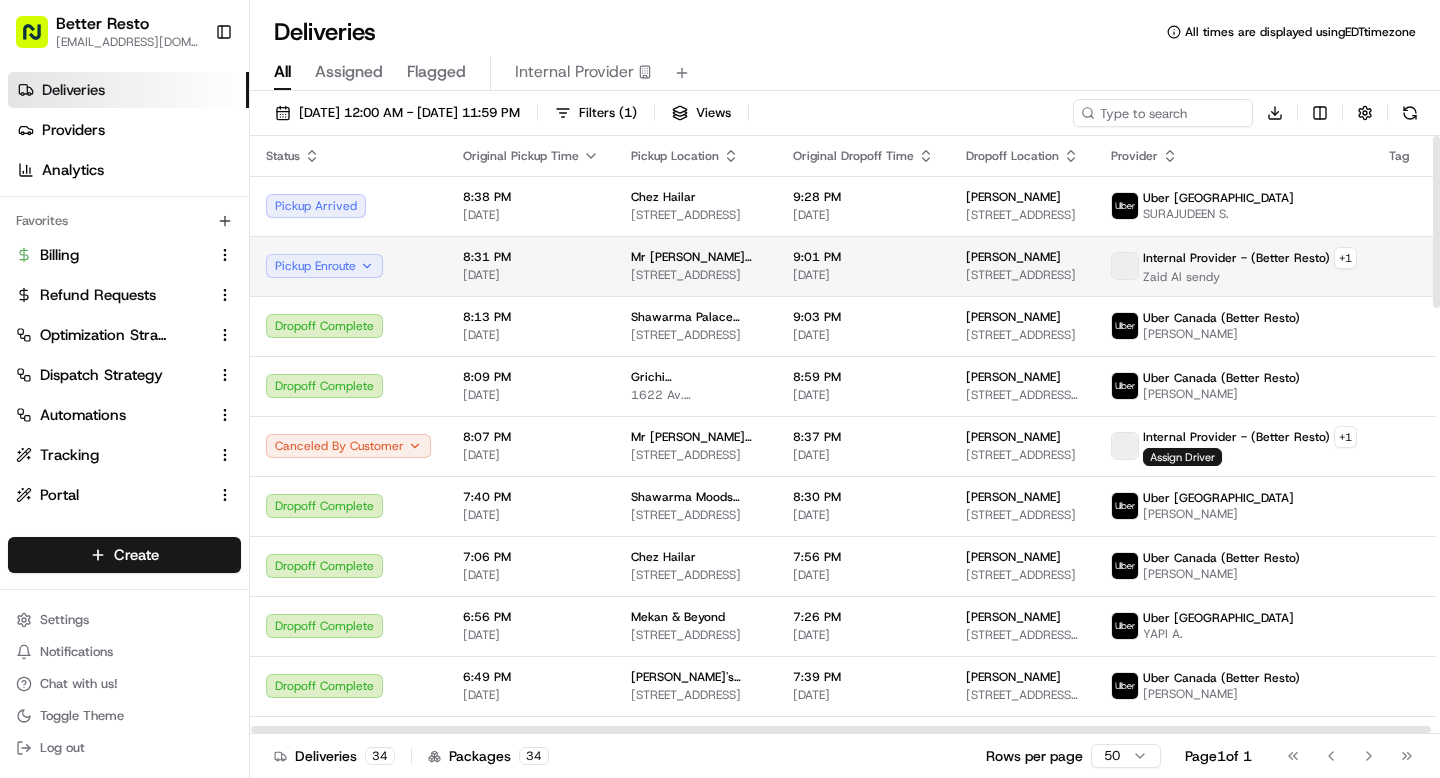click on "[DATE]" at bounding box center (531, 275) 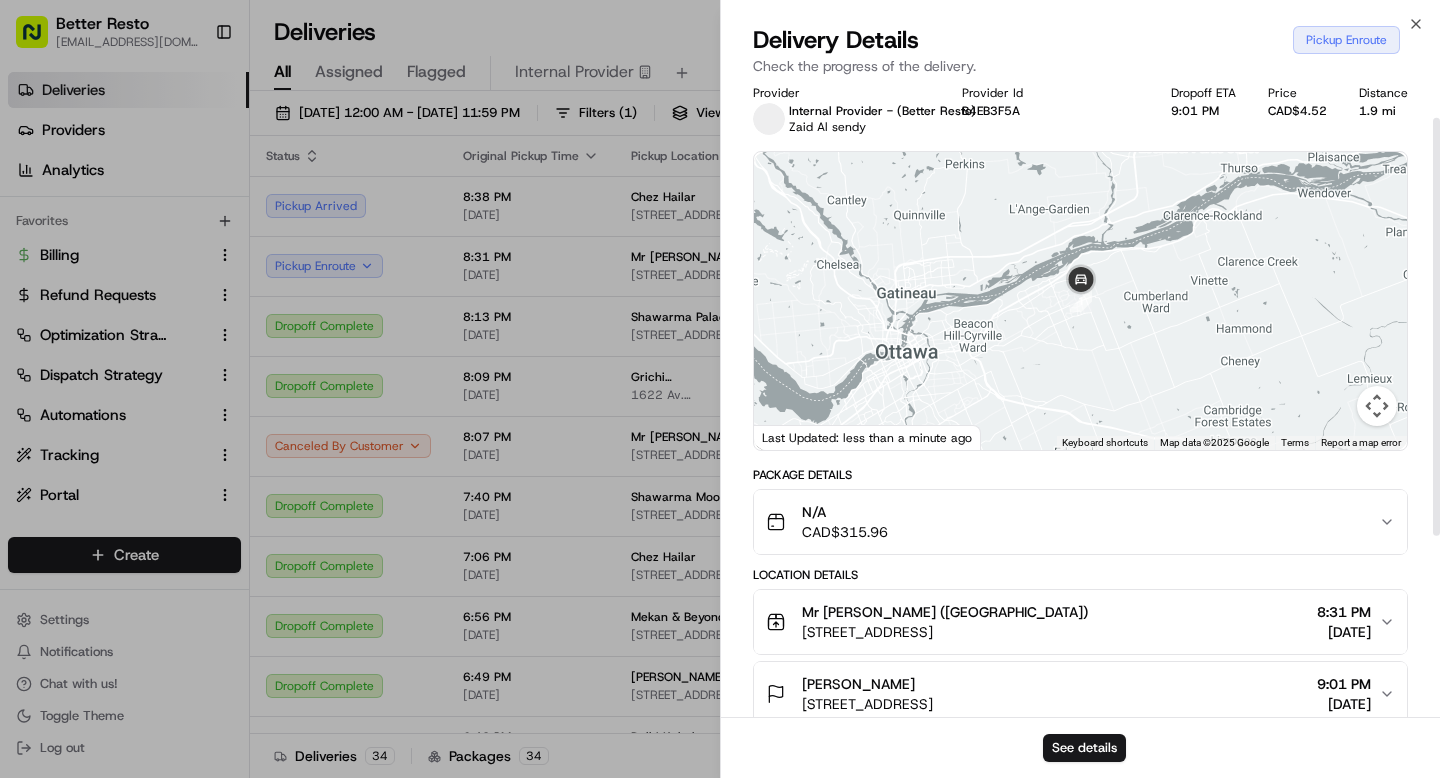 scroll, scrollTop: 0, scrollLeft: 0, axis: both 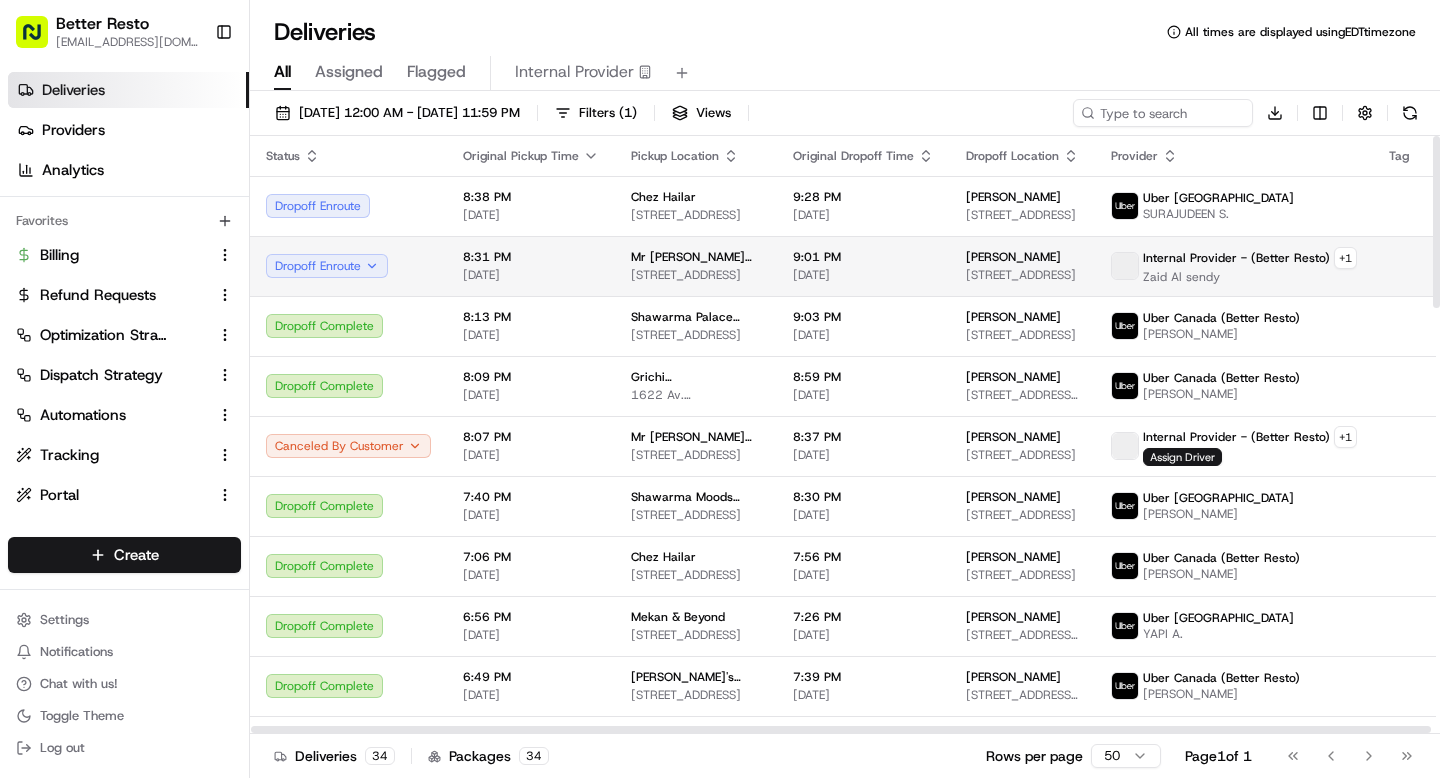 click on "[DATE]" at bounding box center (531, 275) 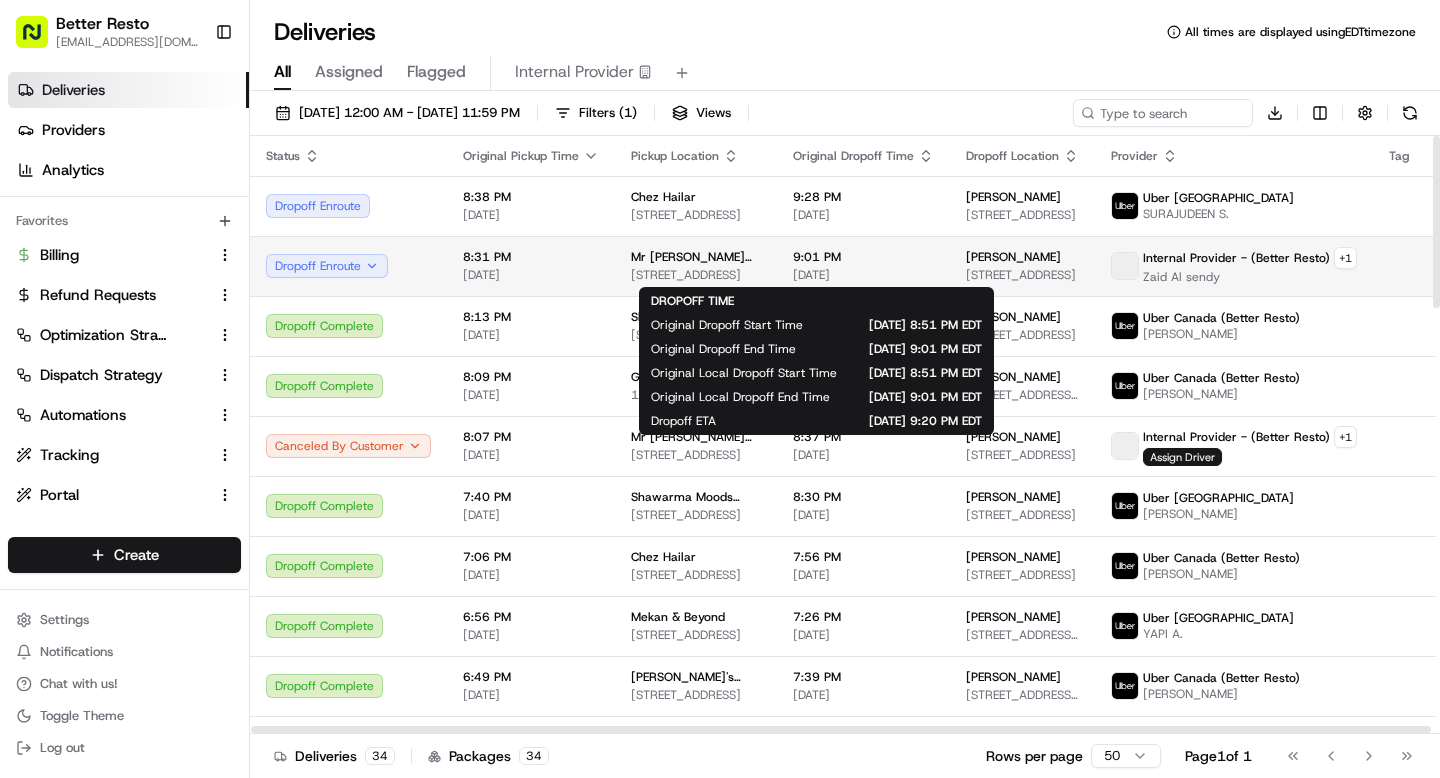 click on "9:01 PM 07/16/2025" at bounding box center [863, 266] 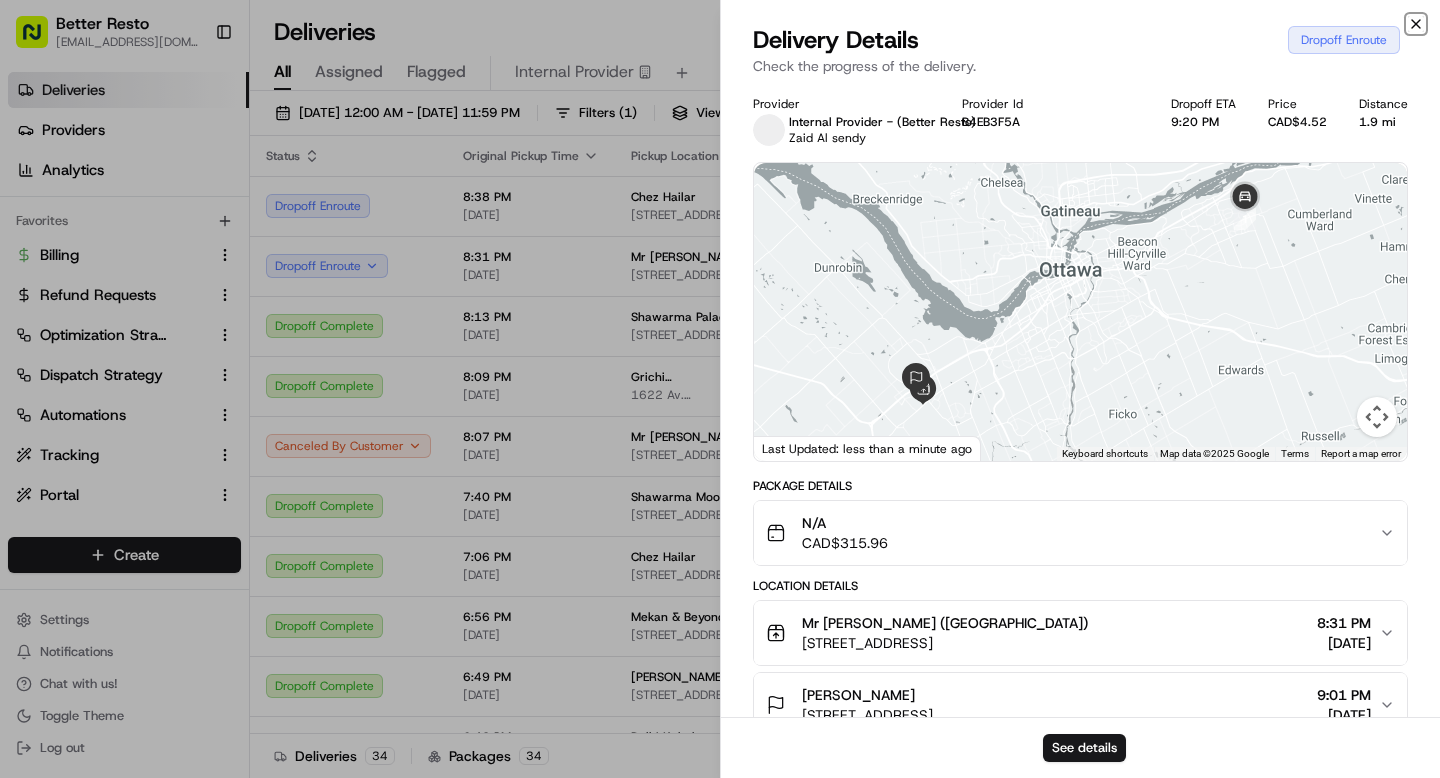 click 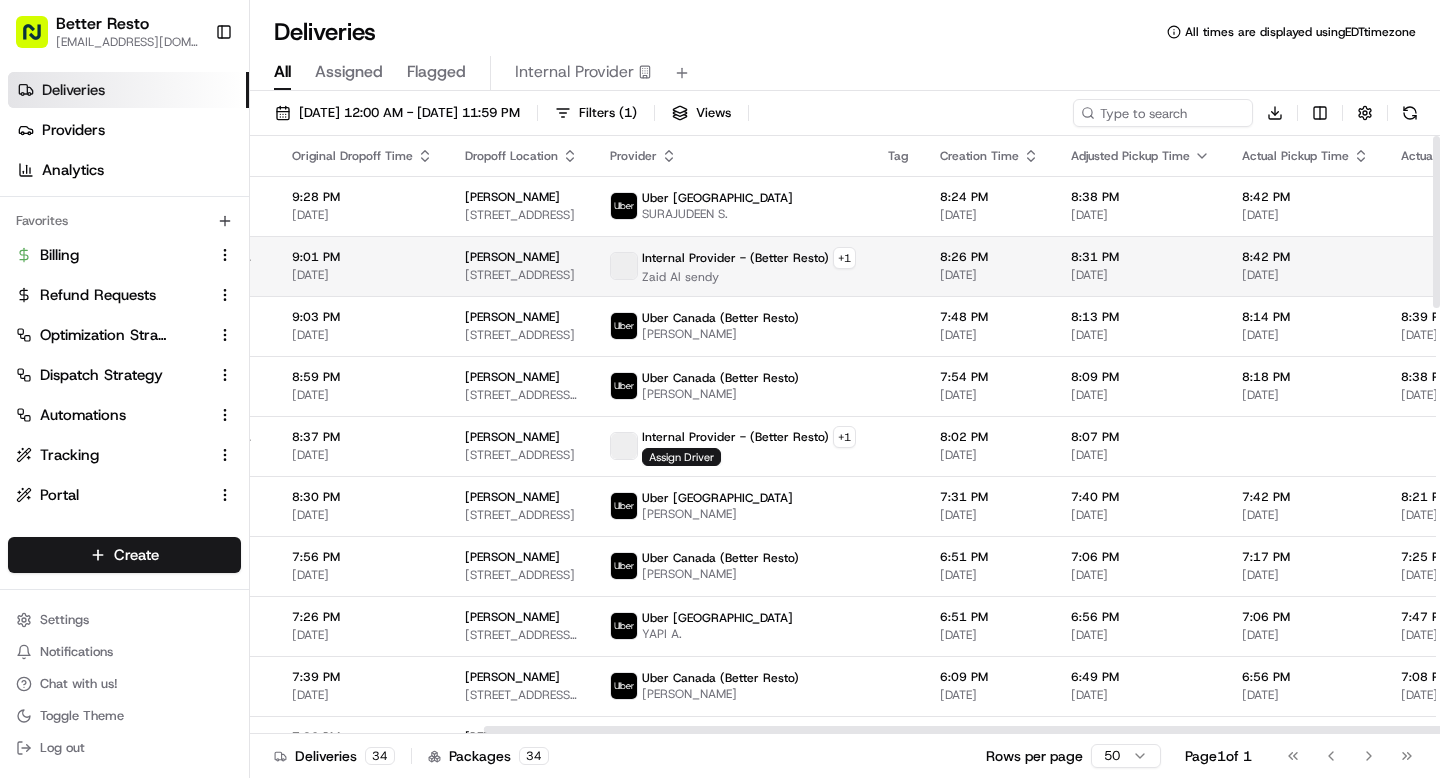 scroll, scrollTop: 0, scrollLeft: 557, axis: horizontal 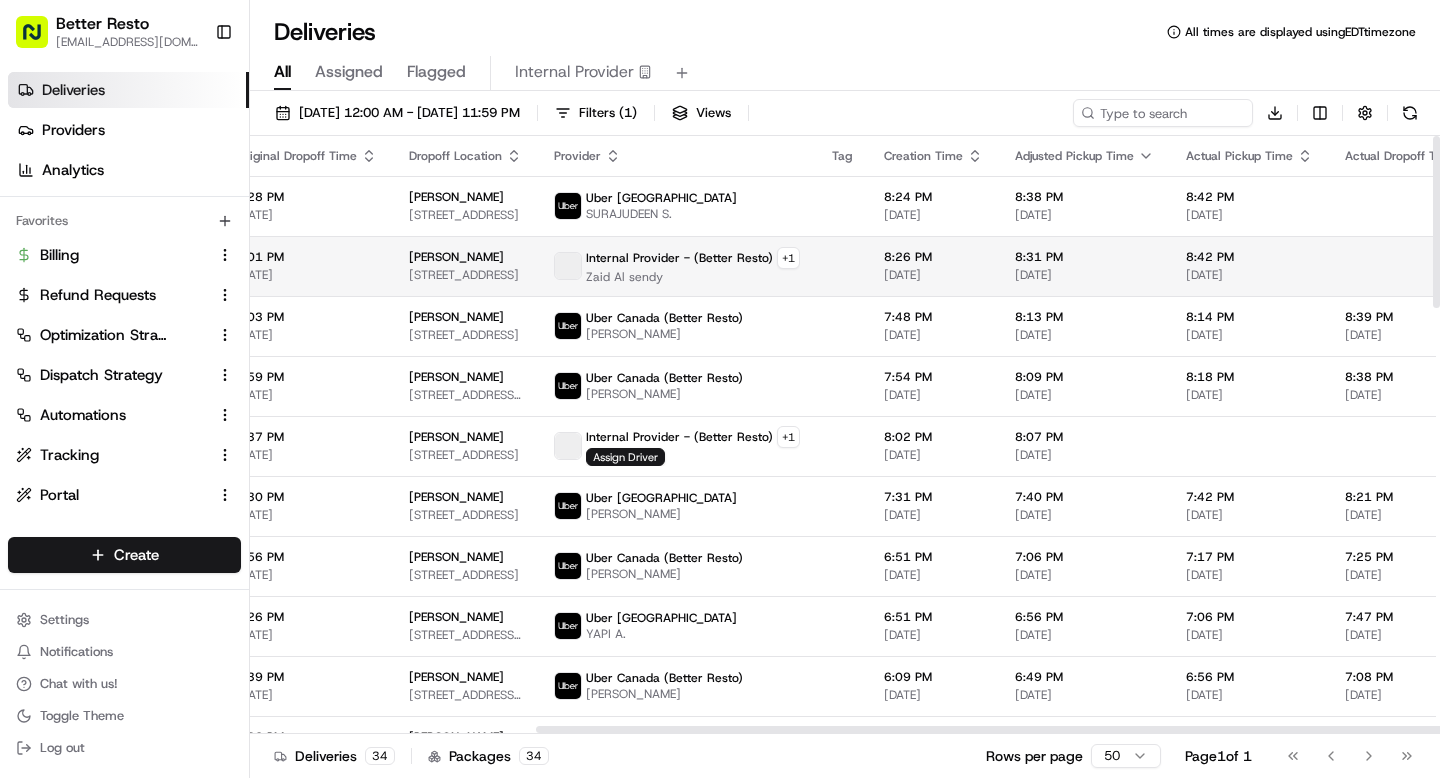 click on "8:26 PM" at bounding box center [933, 257] 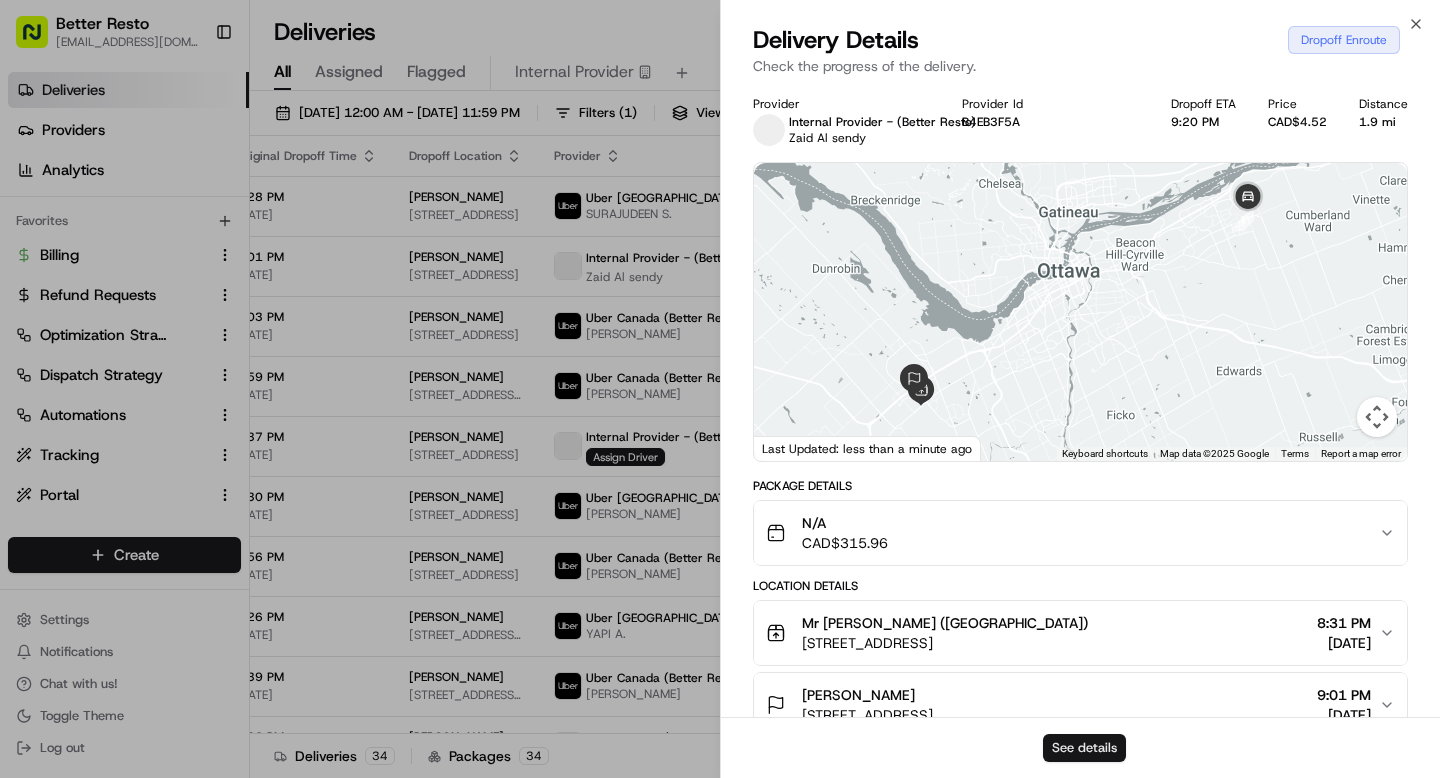 click on "See details" at bounding box center (1084, 748) 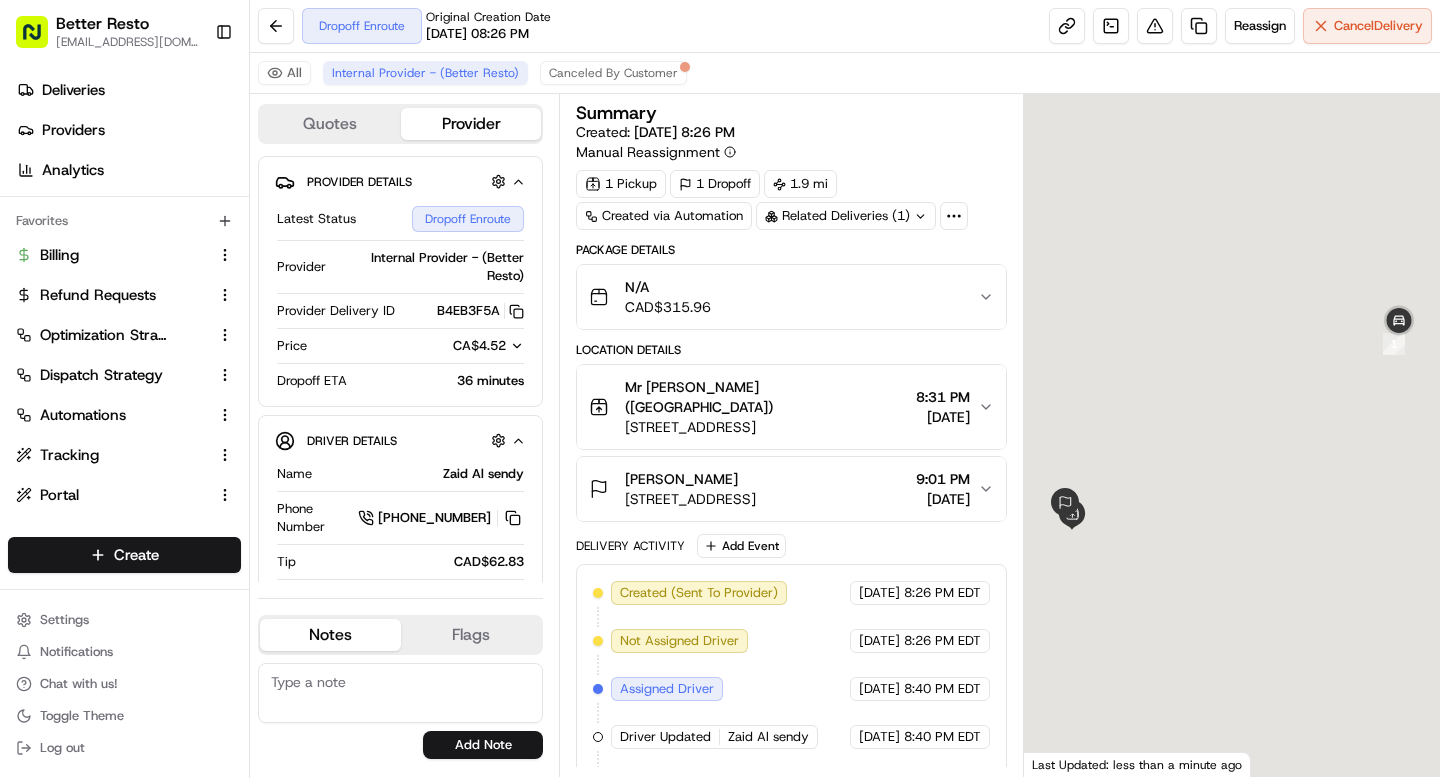 scroll, scrollTop: 0, scrollLeft: 0, axis: both 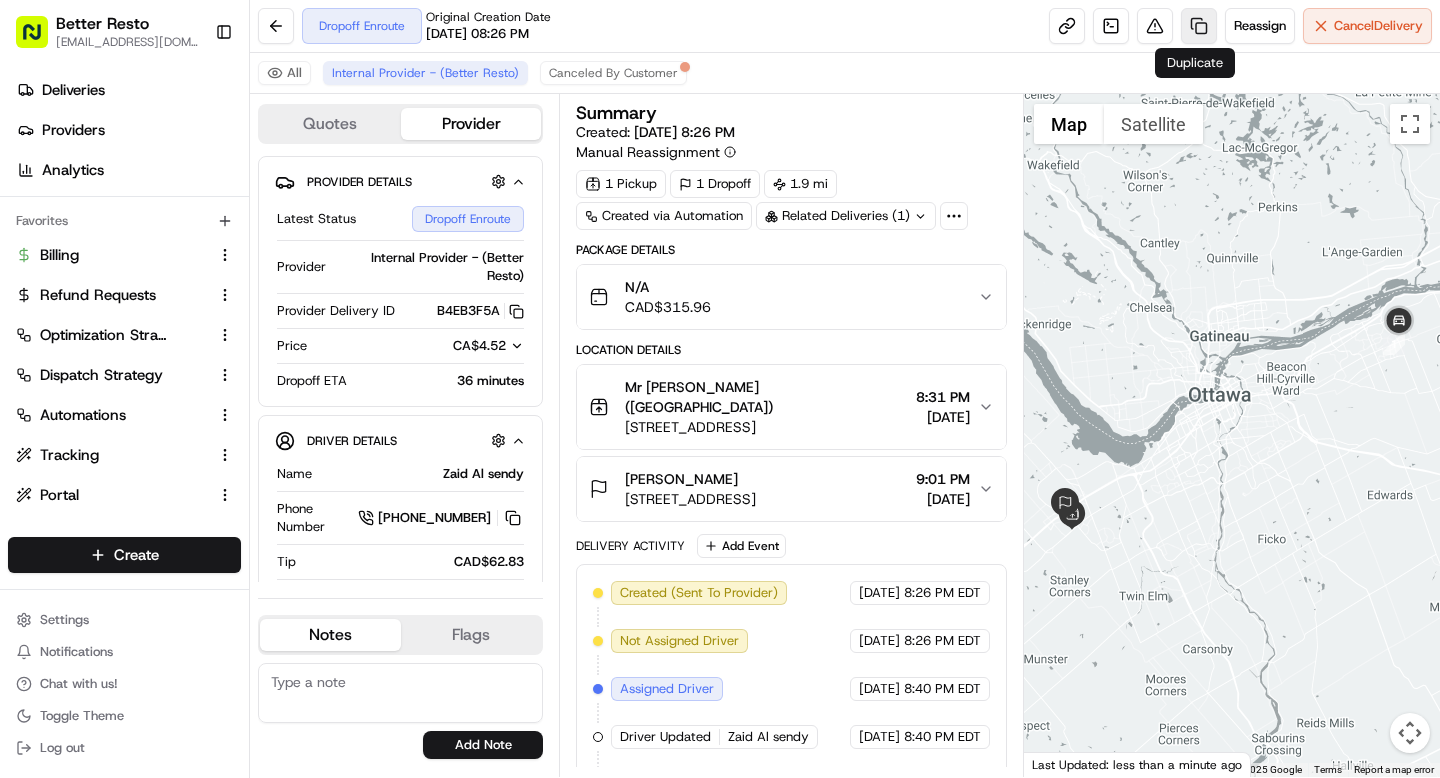 click at bounding box center (1199, 26) 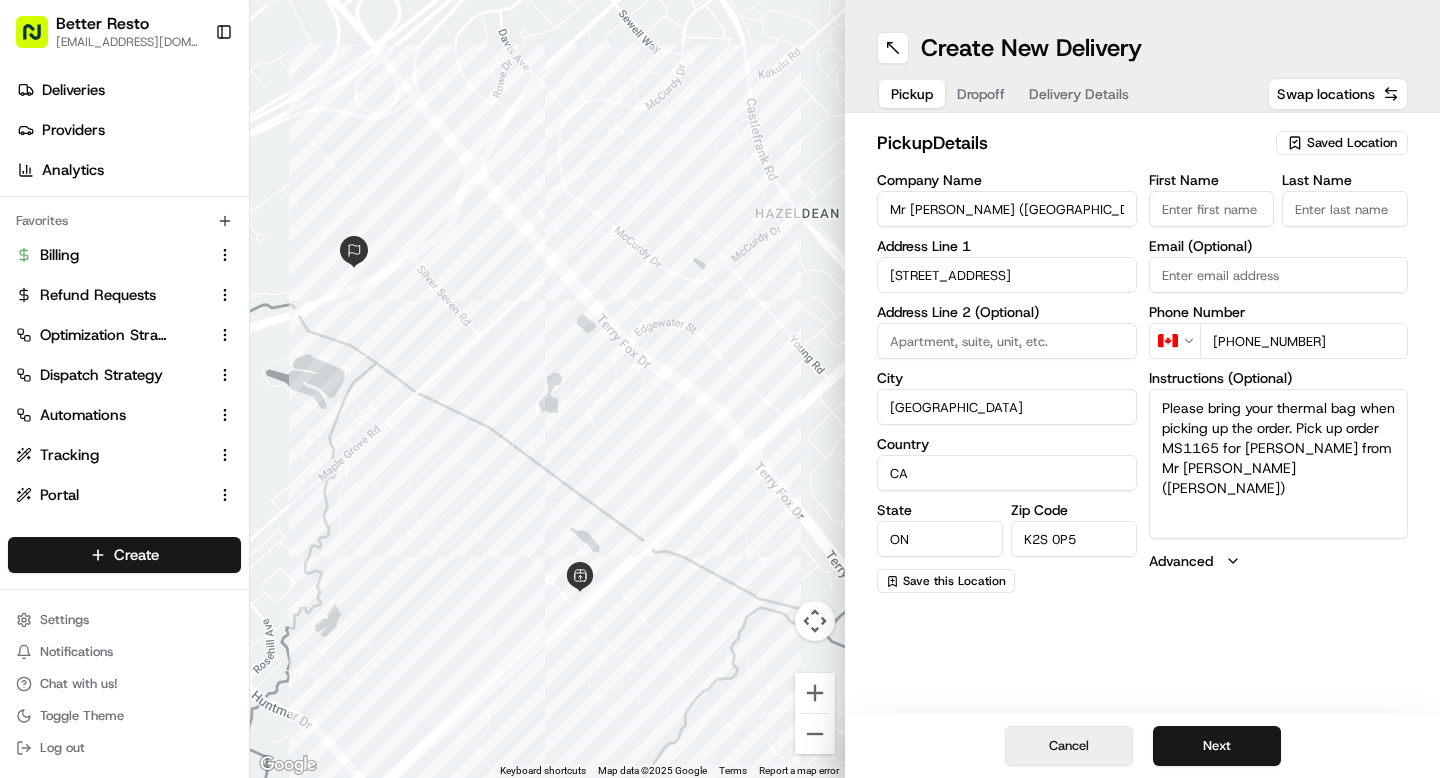 click on "Cancel" at bounding box center (1069, 746) 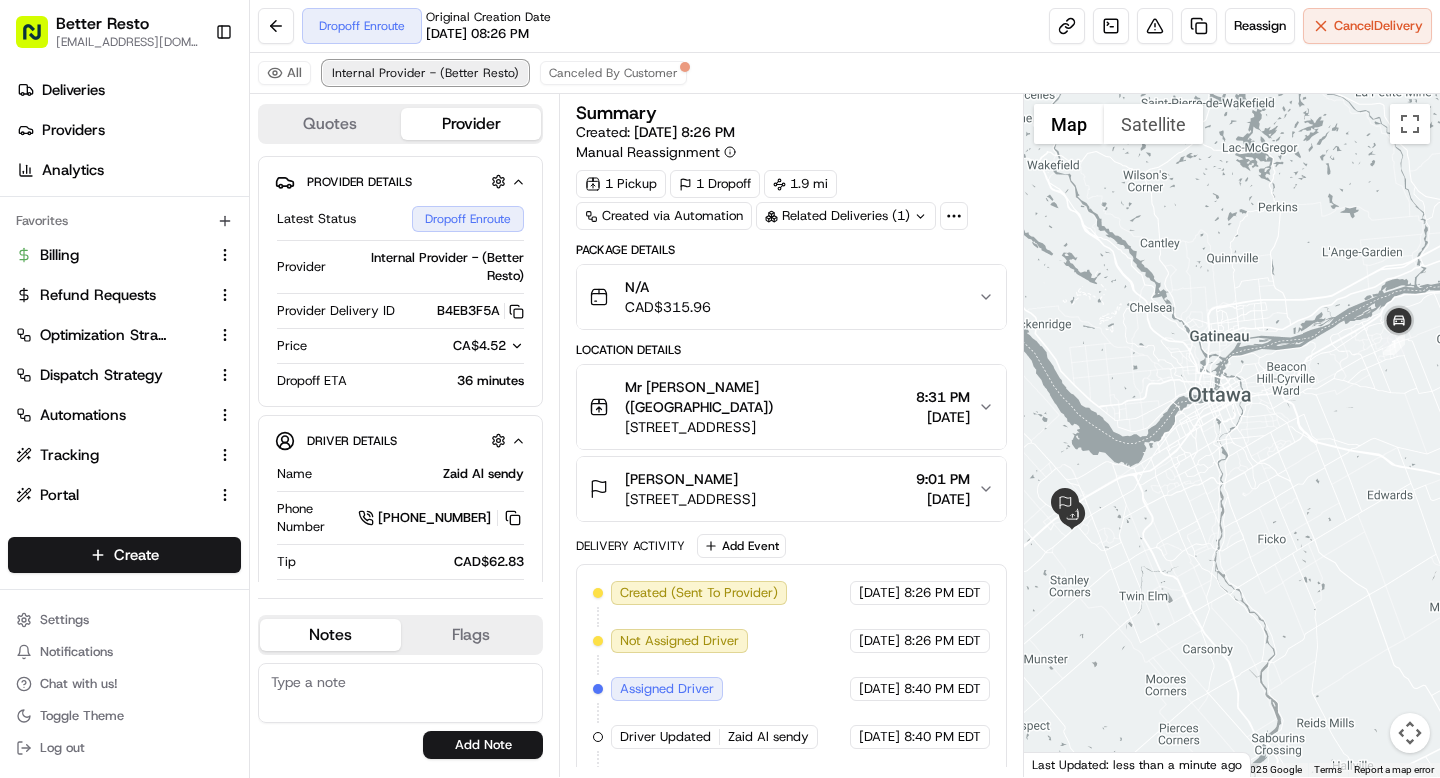 click on "Internal Provider - (Better Resto)" at bounding box center [425, 73] 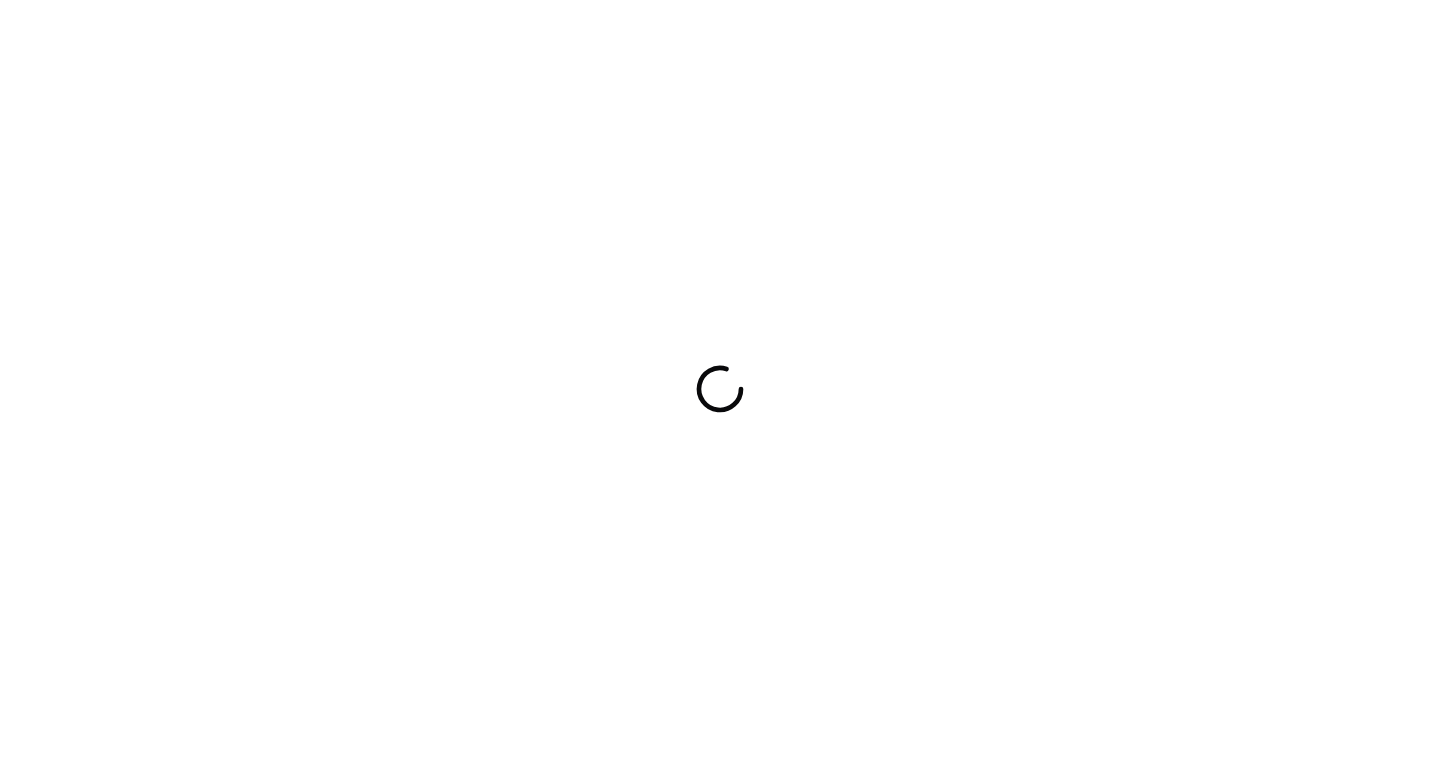 scroll, scrollTop: 0, scrollLeft: 0, axis: both 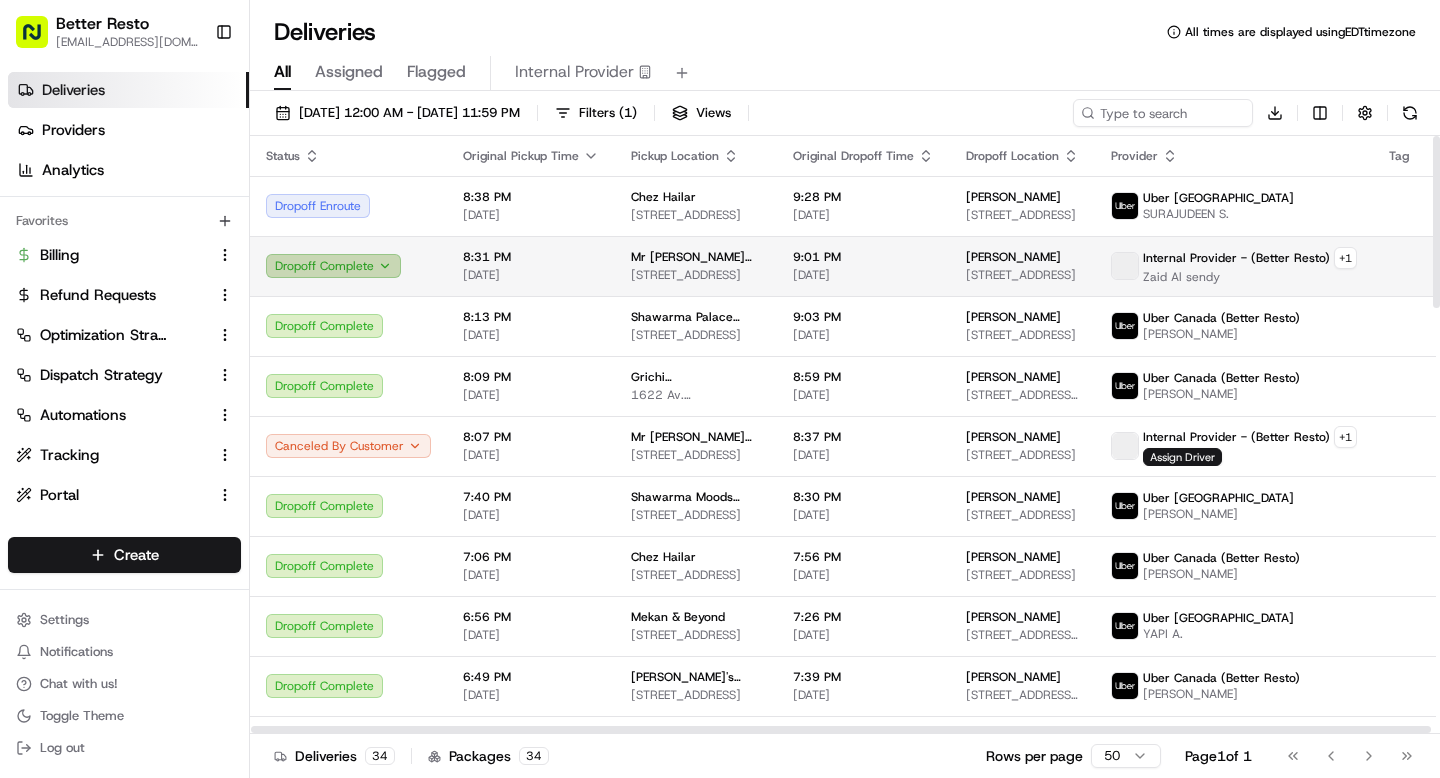 click on "Dropoff Complete" at bounding box center [333, 266] 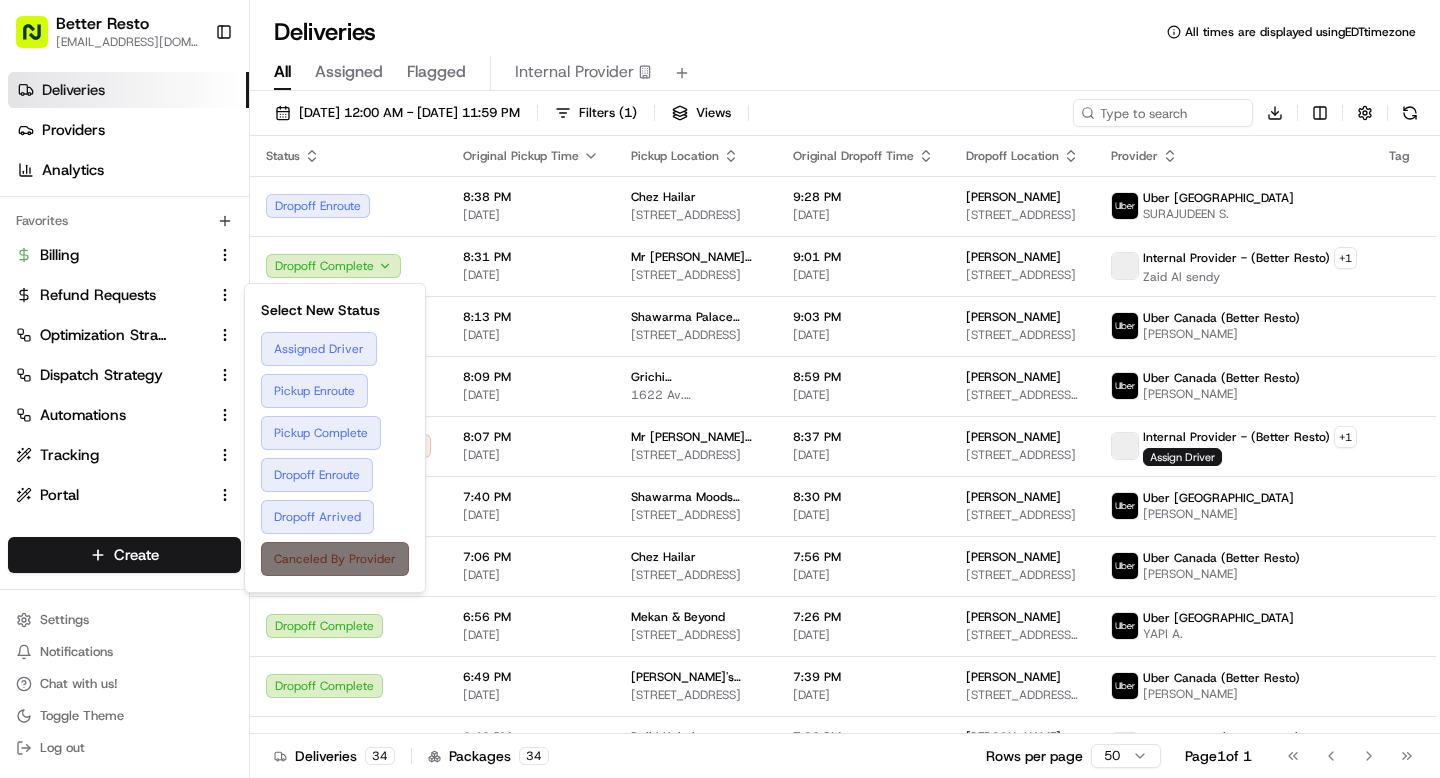 click on "Canceled By Provider" at bounding box center [335, 559] 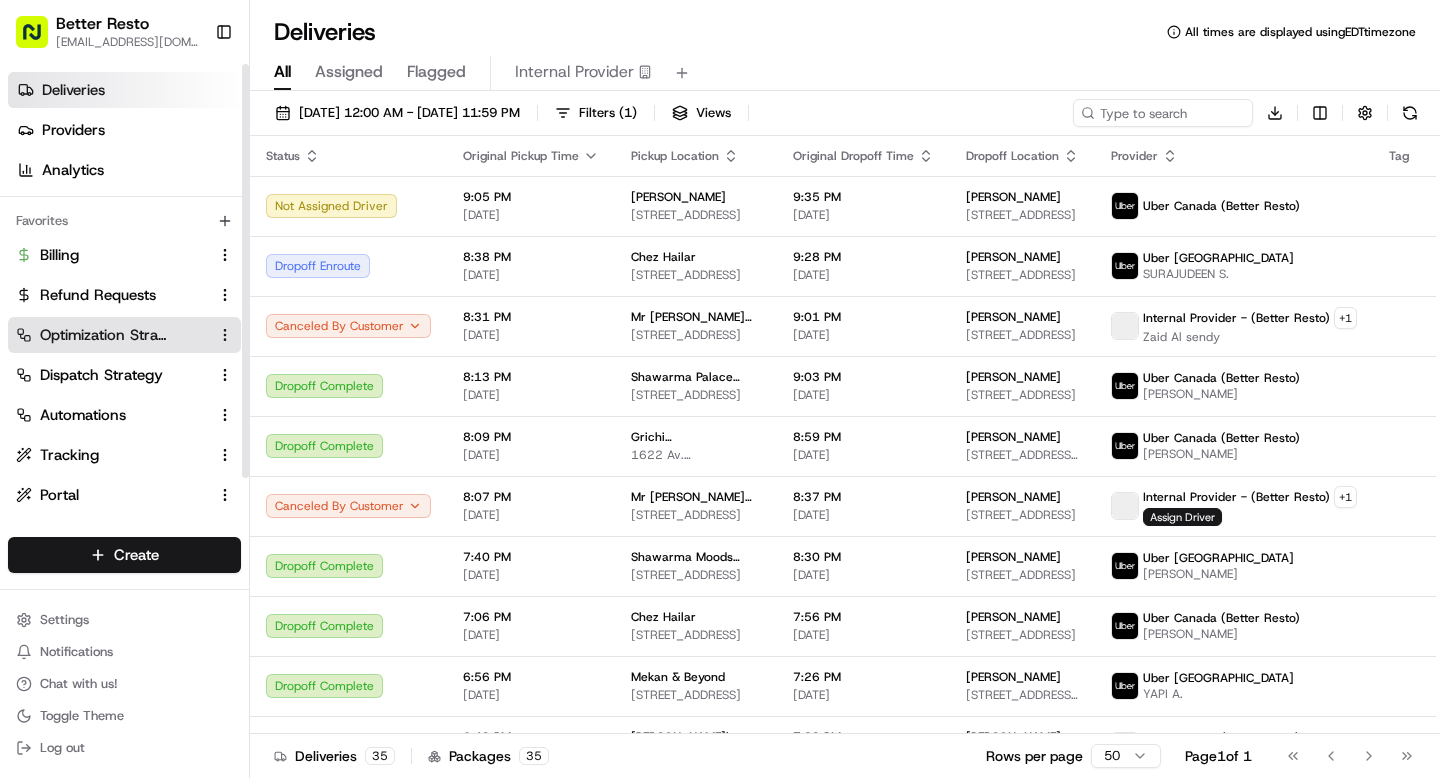 click on "Optimization Strategy" at bounding box center (103, 335) 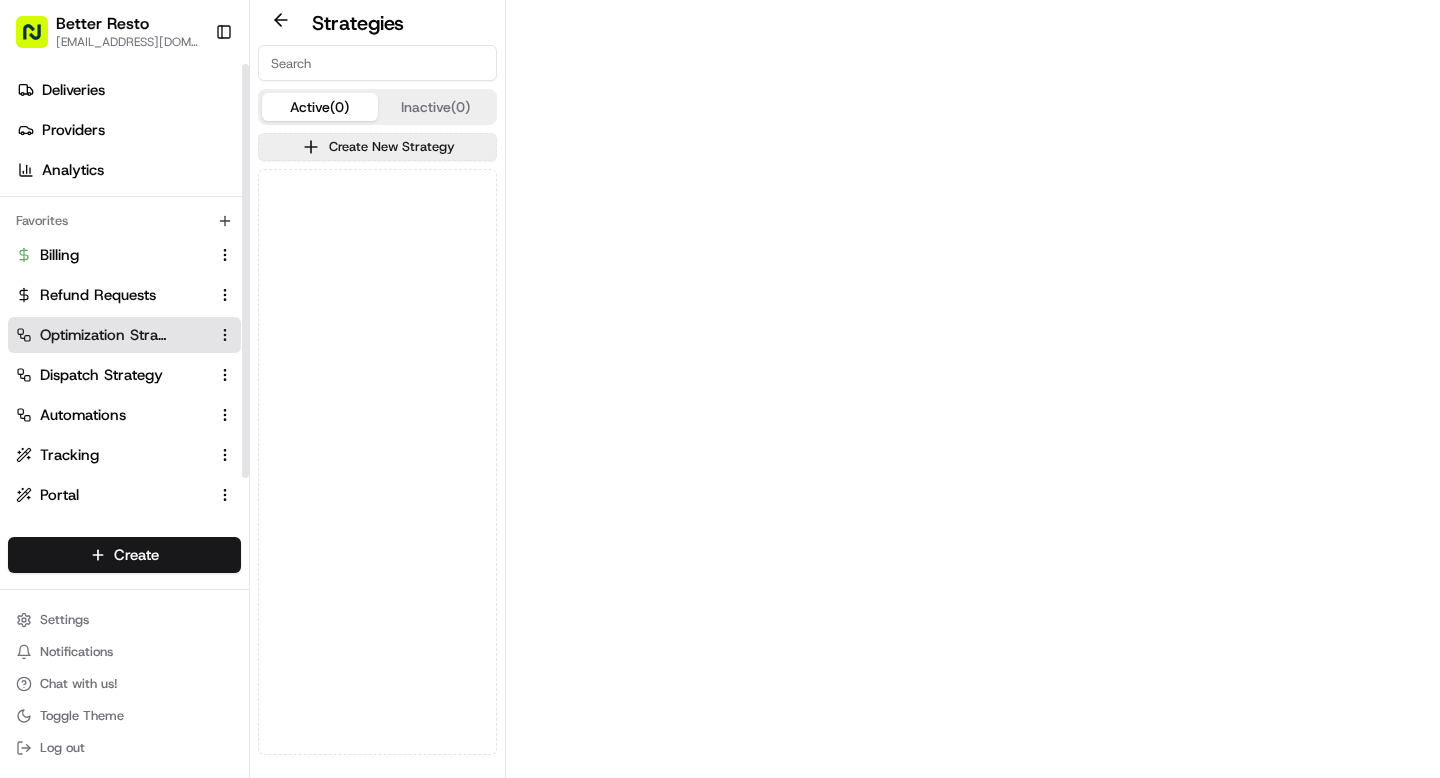 click on "Billing Refund Requests Optimization Strategy Dispatch Strategy Automations Tracking Portal Invoice Reconciliation Support Call Agent Manifest" at bounding box center [124, 435] 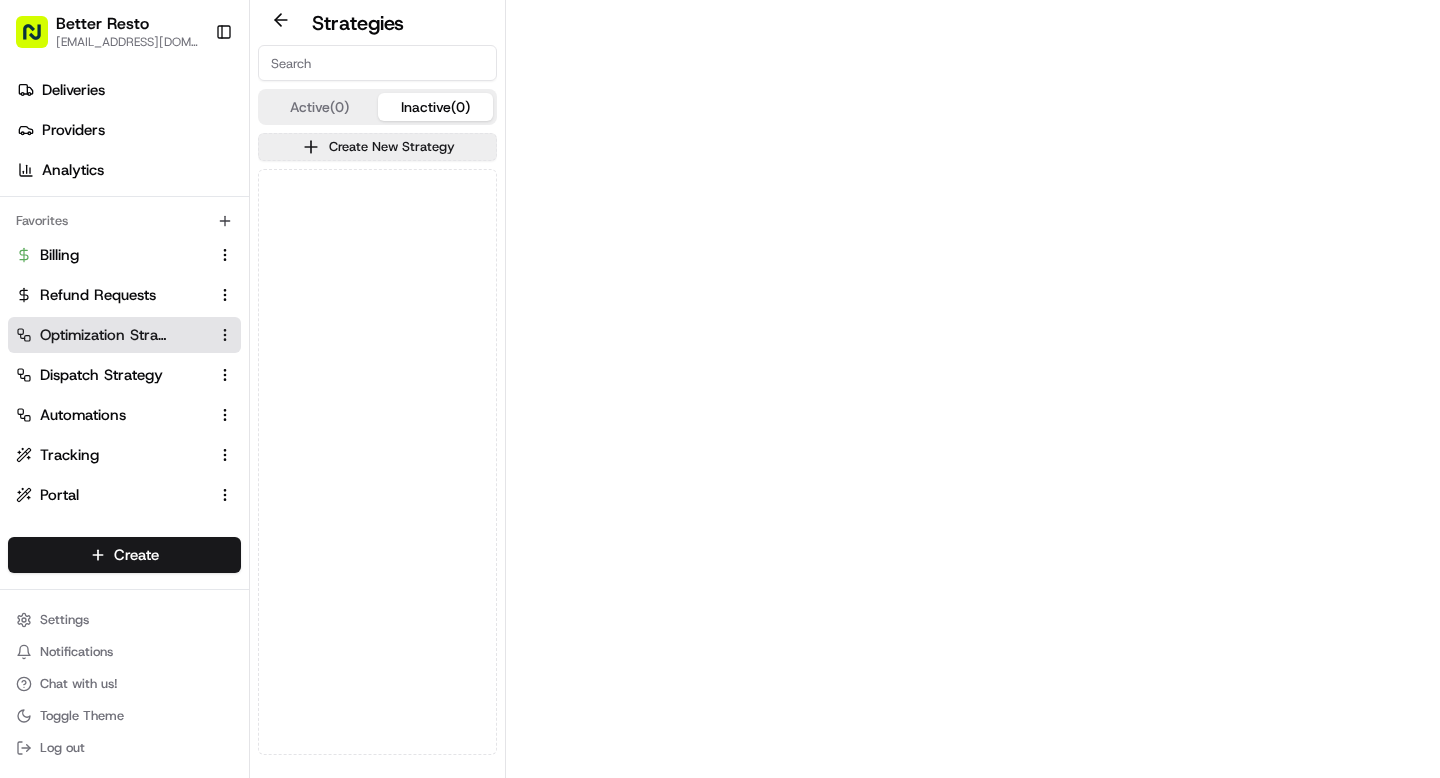 click on "Inactive  (0)" at bounding box center (436, 107) 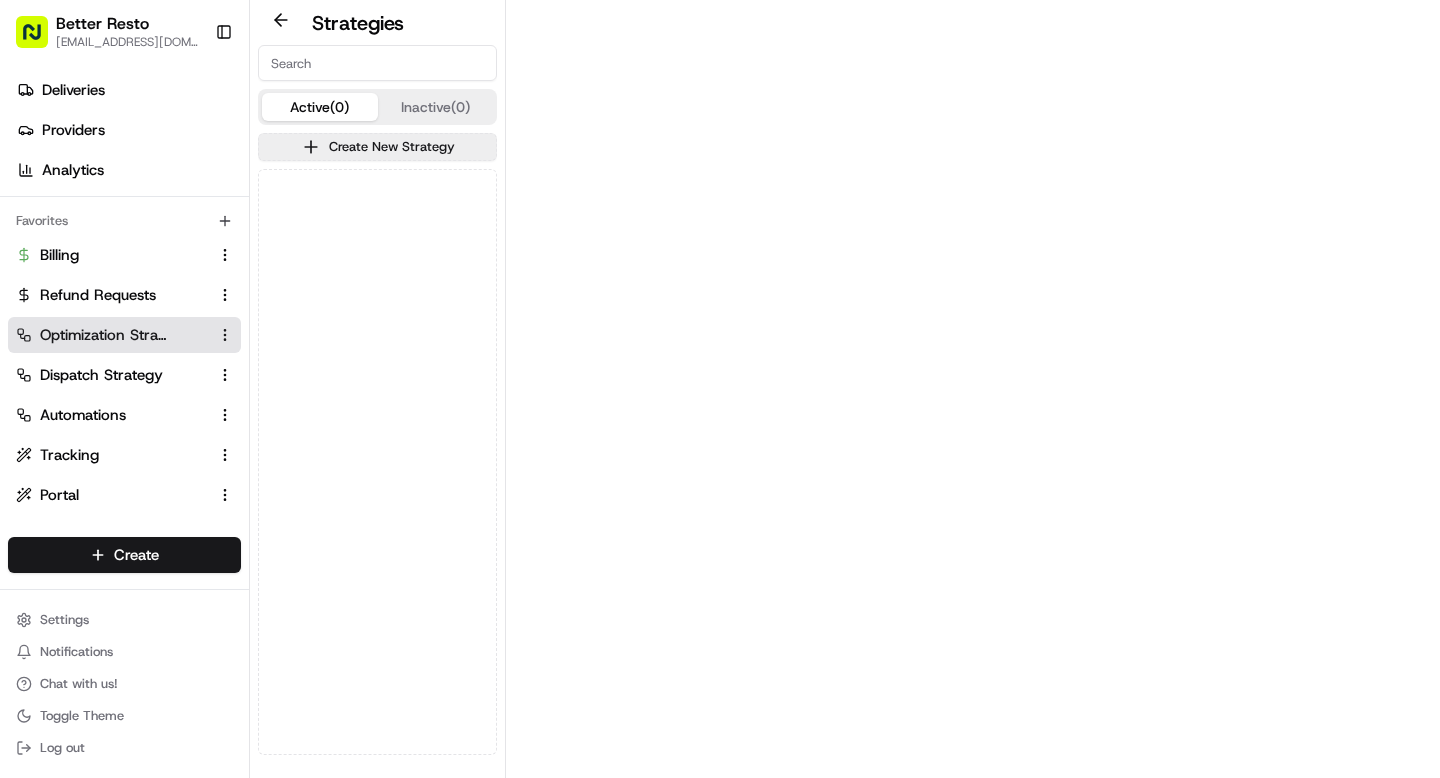 click on "Active  (0)" at bounding box center [320, 107] 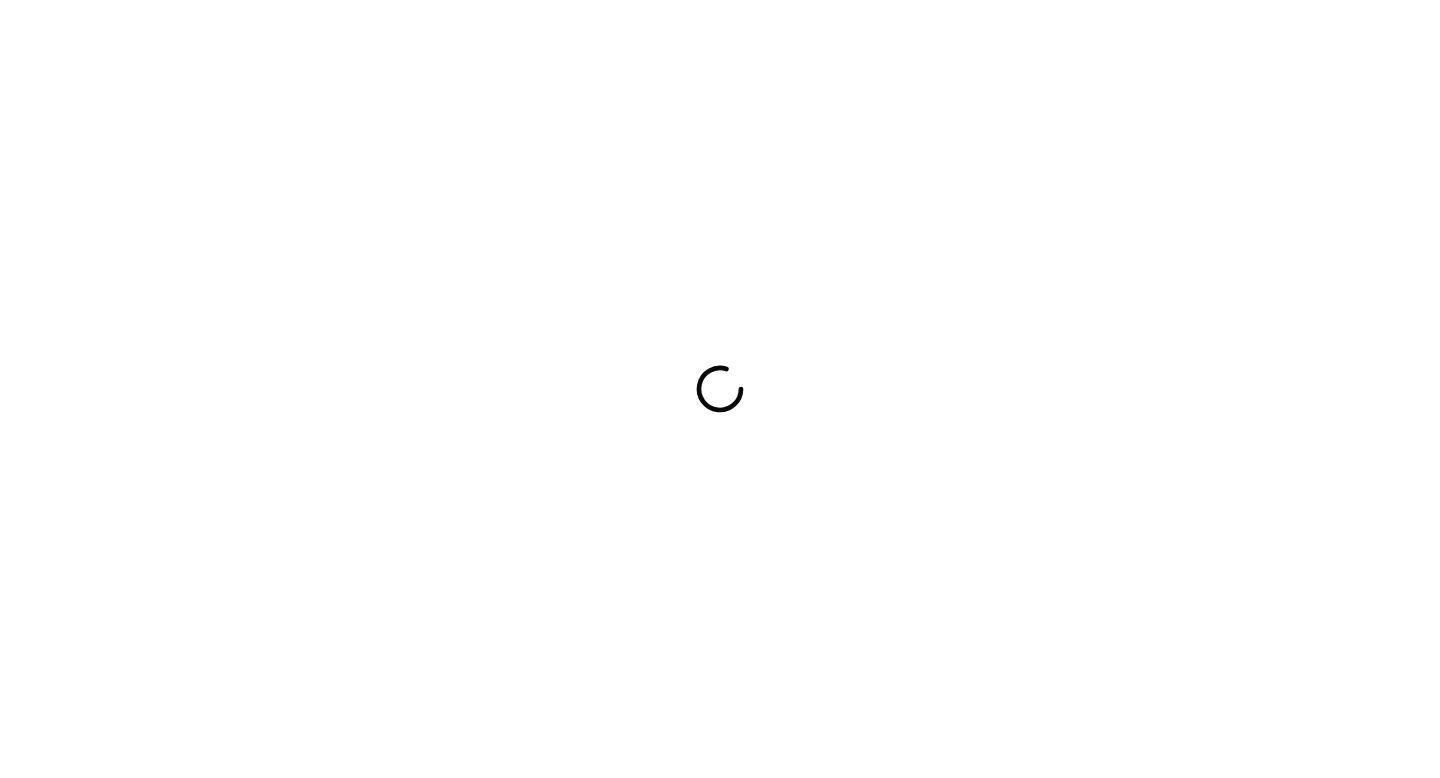 scroll, scrollTop: 0, scrollLeft: 0, axis: both 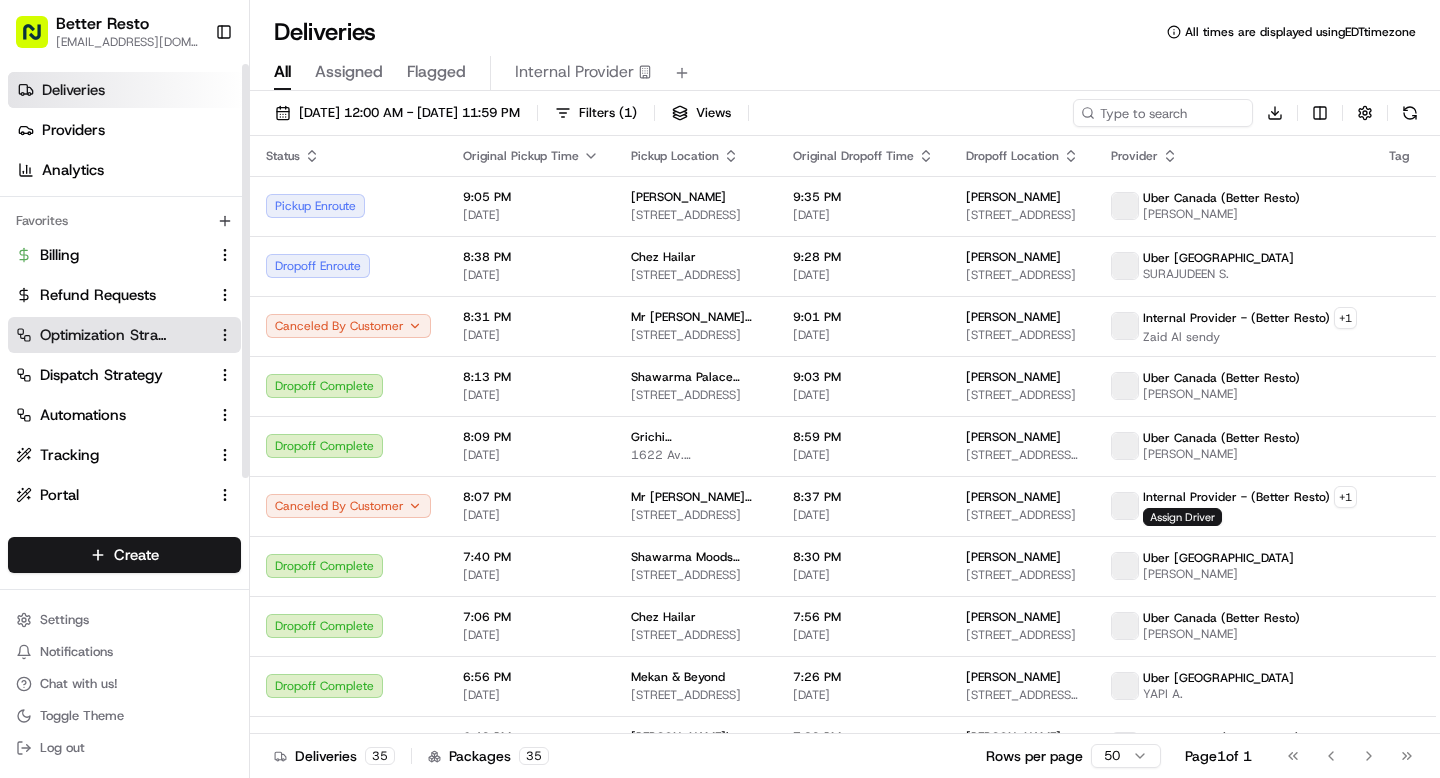 click on "Optimization Strategy" at bounding box center [103, 335] 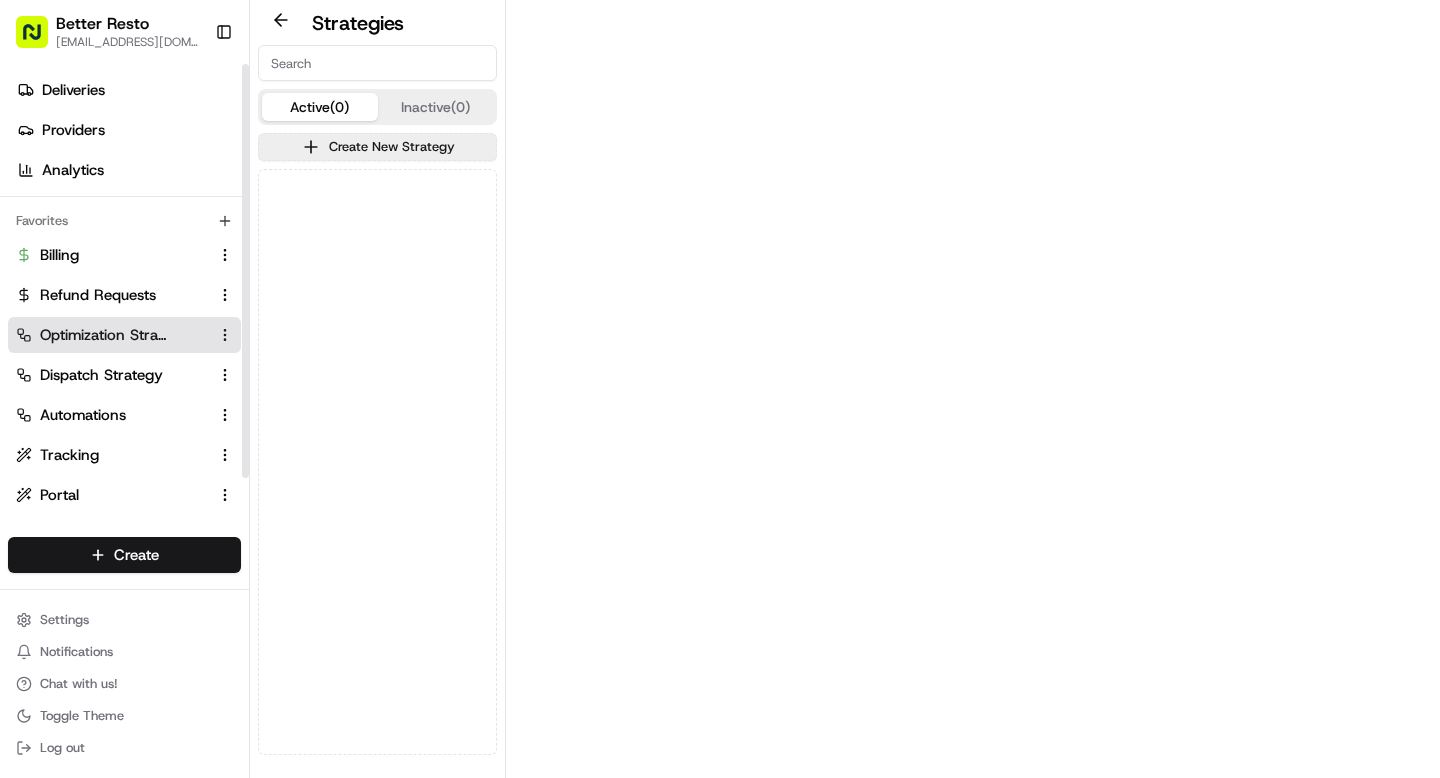 click on "Inactive  (0)" at bounding box center (436, 107) 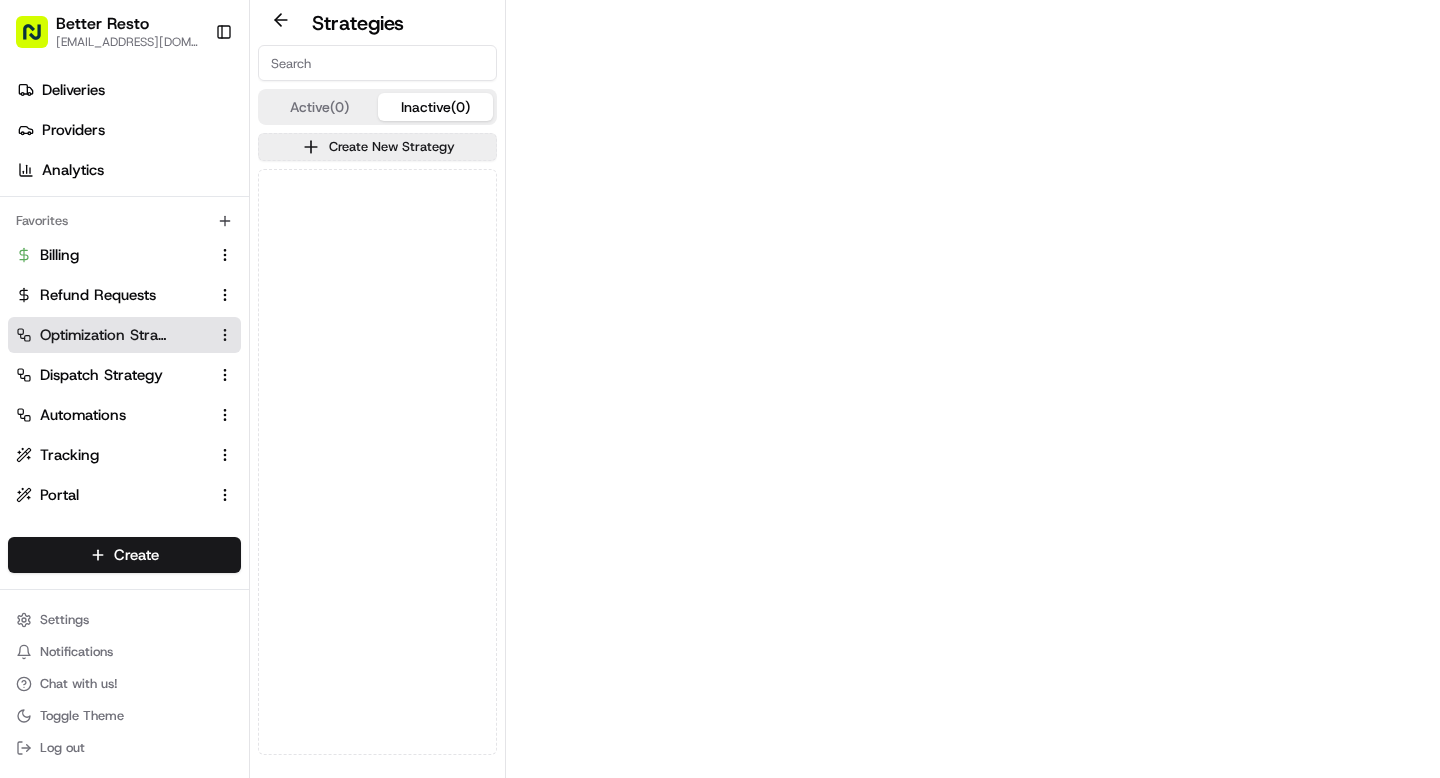 click on "Active  (0)" at bounding box center (320, 107) 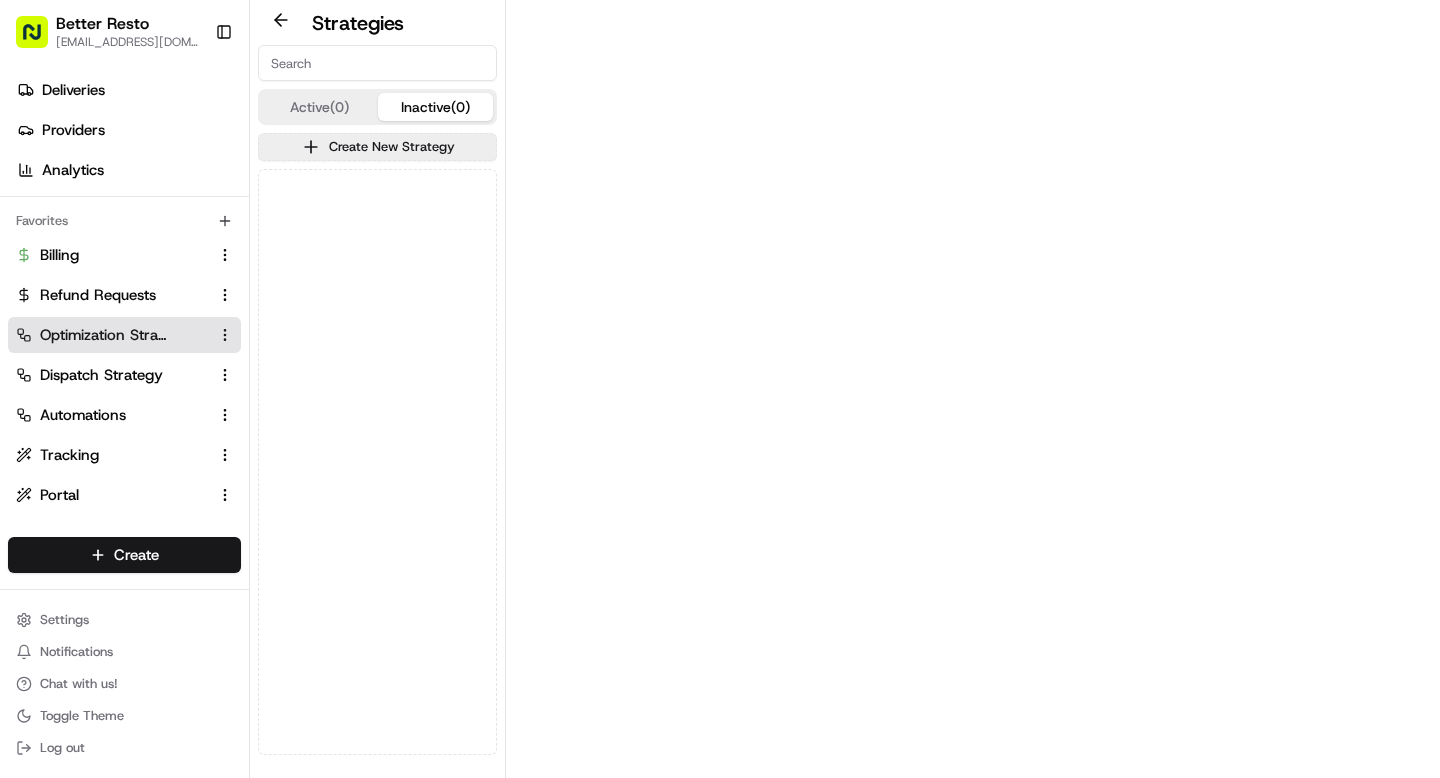 click on "Inactive  (0)" at bounding box center [436, 107] 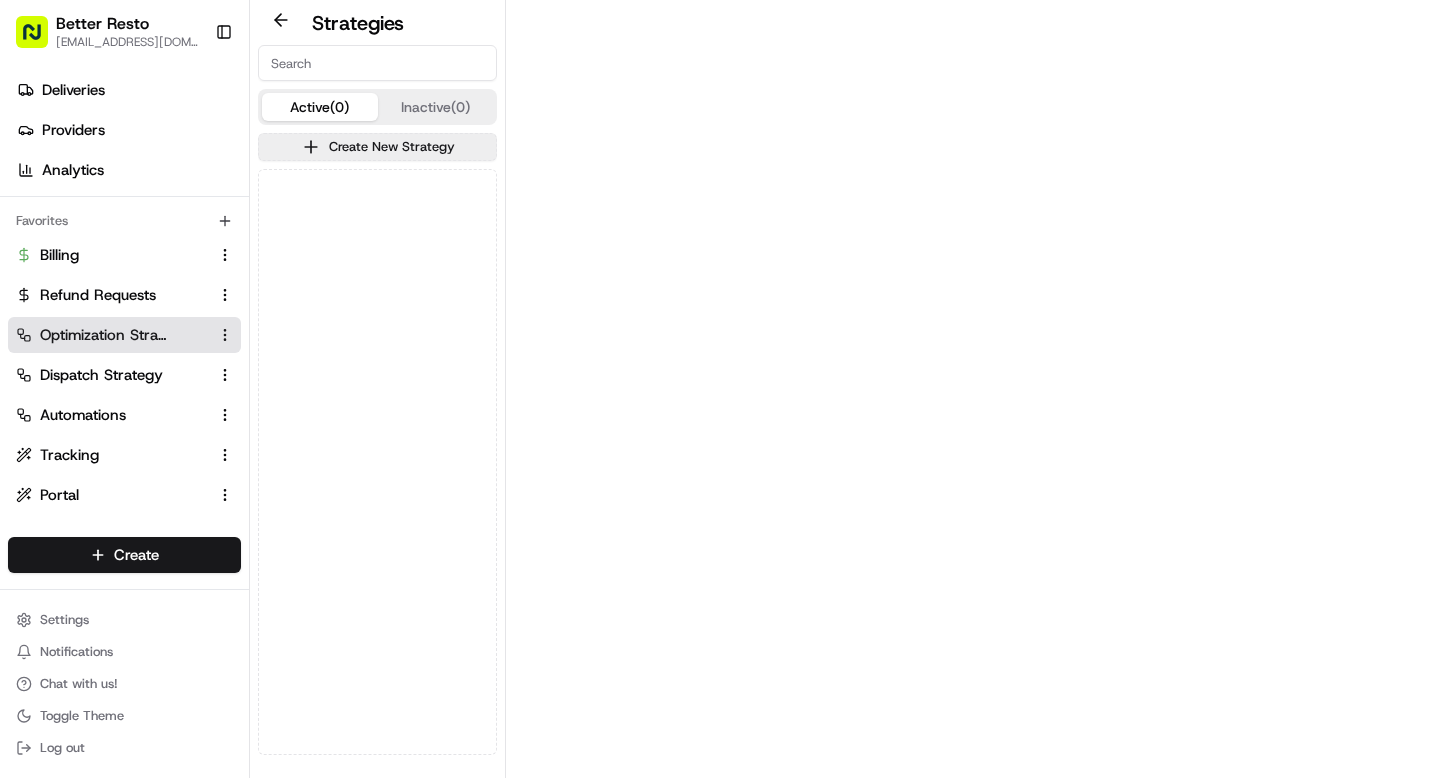 click on "Active  (0)" at bounding box center [320, 107] 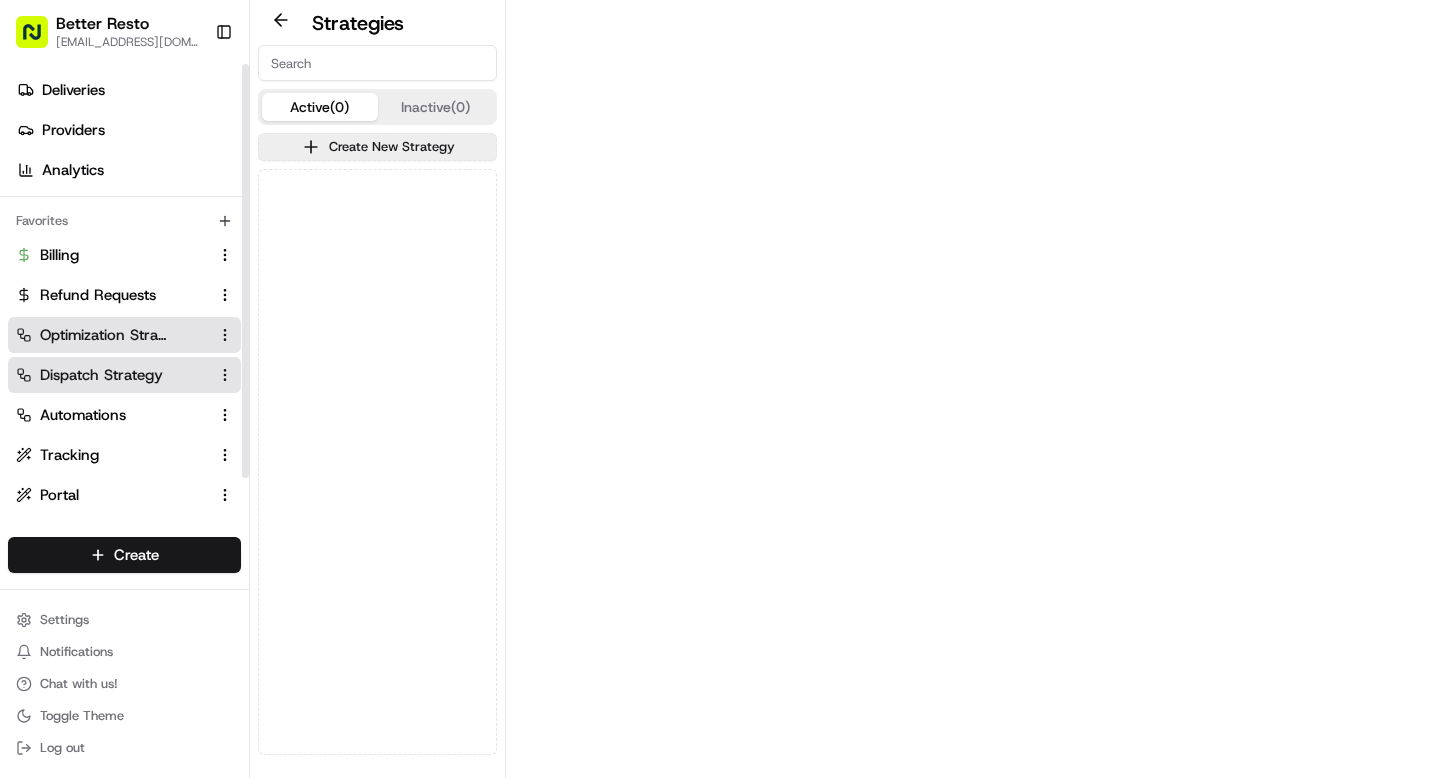 click on "Dispatch Strategy" at bounding box center (101, 375) 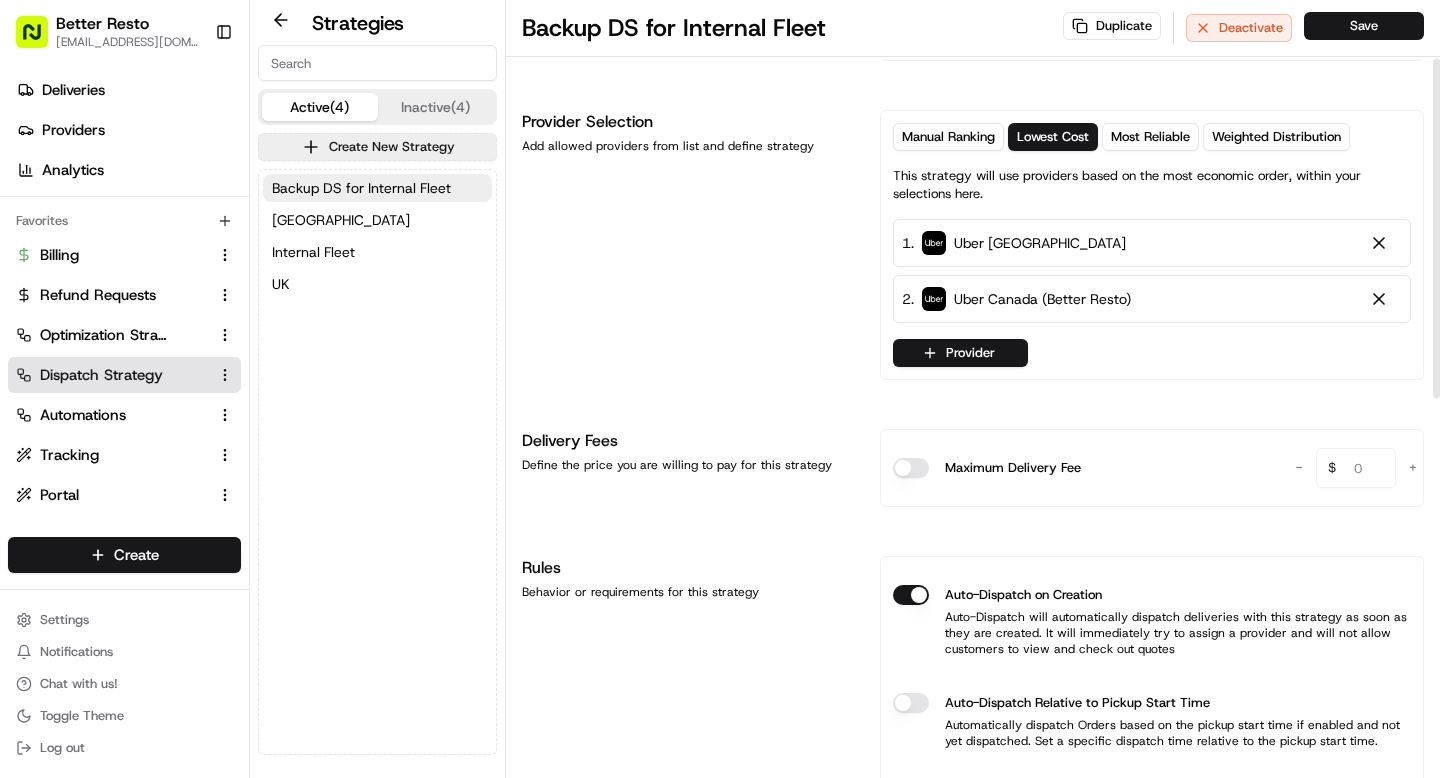 scroll, scrollTop: 40, scrollLeft: 0, axis: vertical 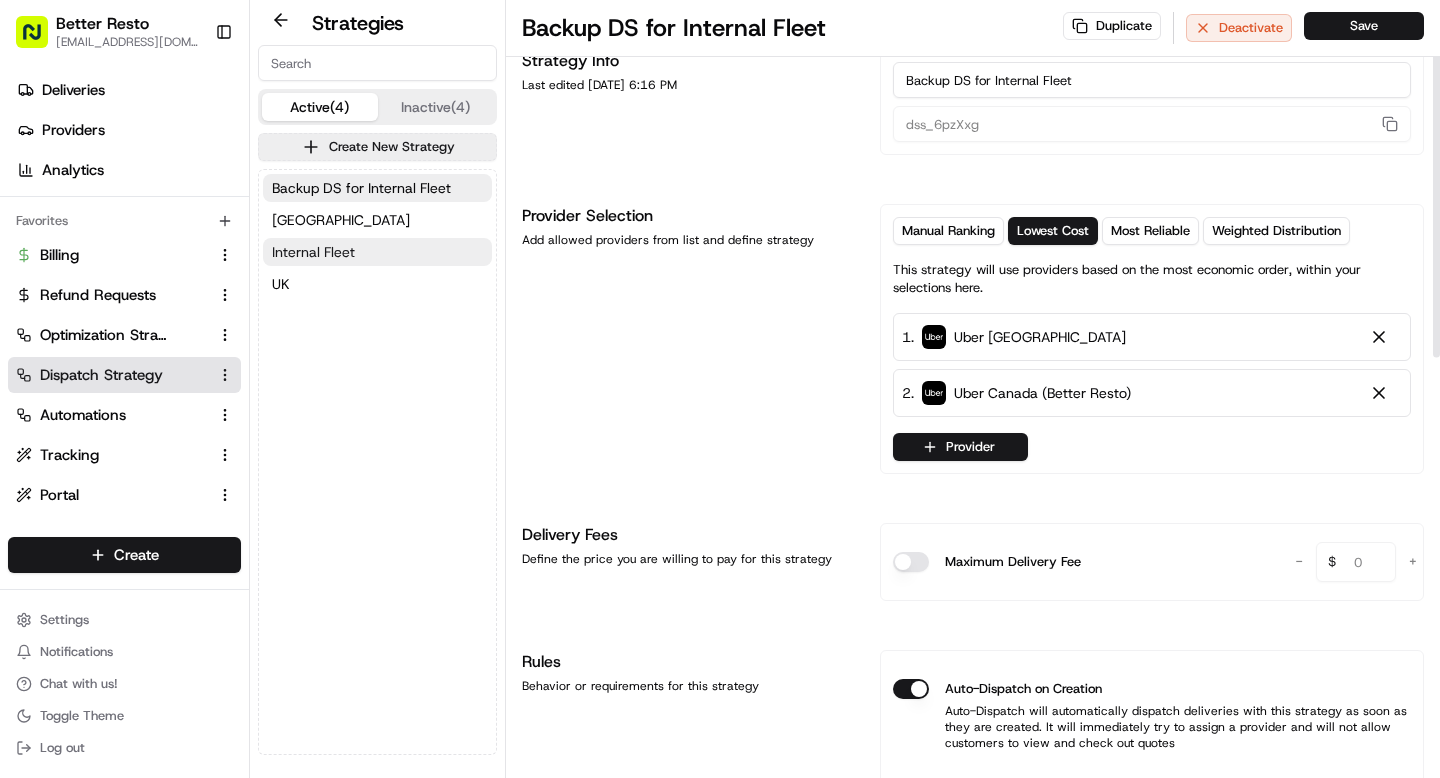 click on "Internal Fleet" at bounding box center (313, 252) 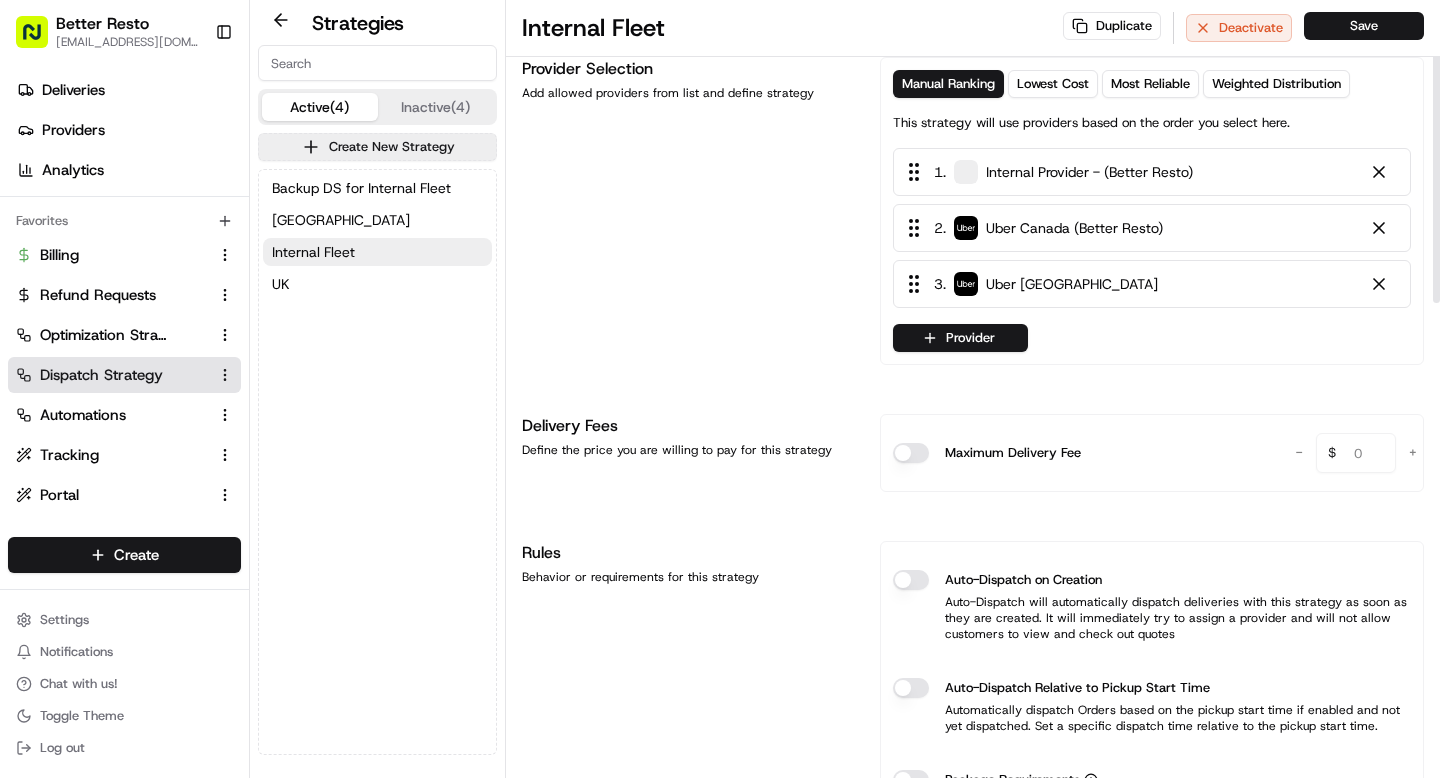 scroll, scrollTop: 115, scrollLeft: 0, axis: vertical 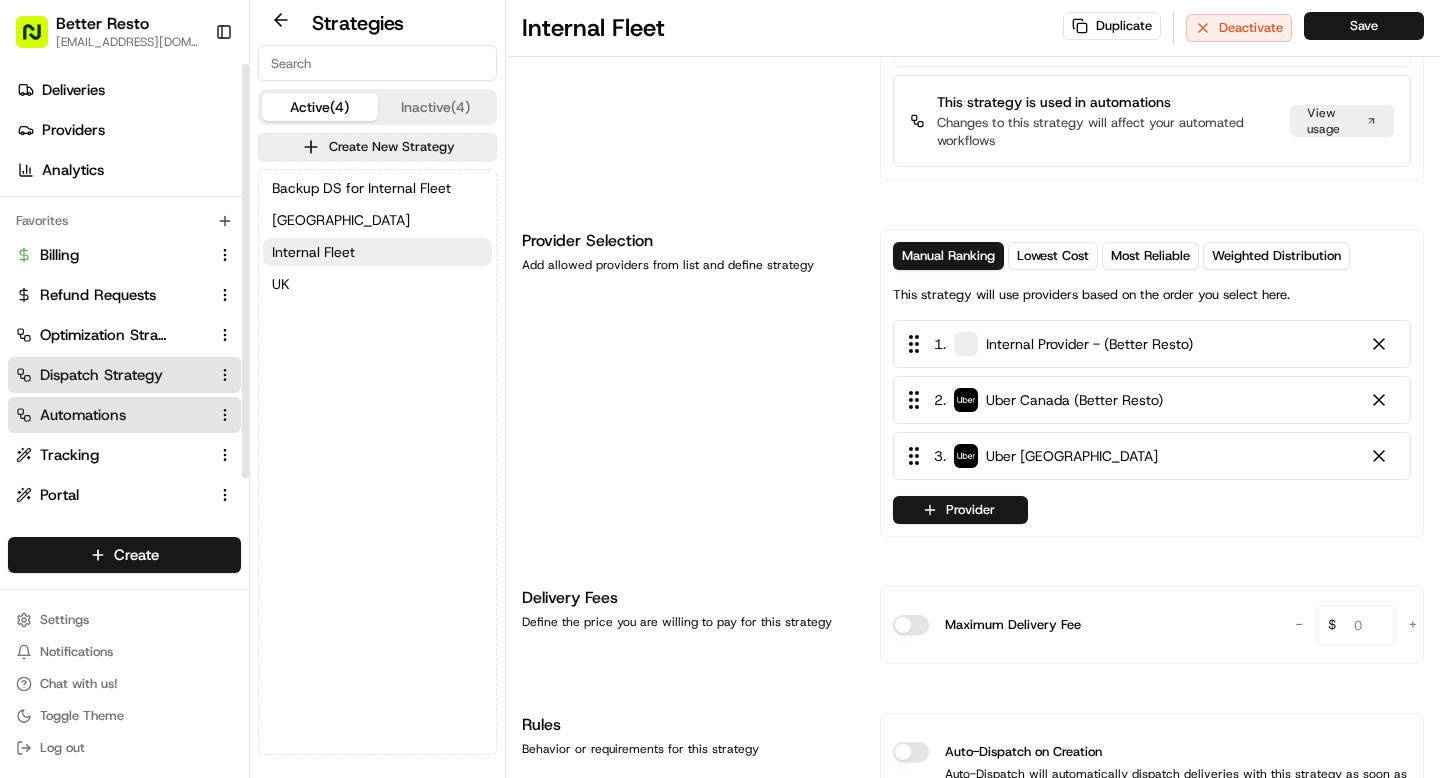 click on "Automations" at bounding box center [83, 415] 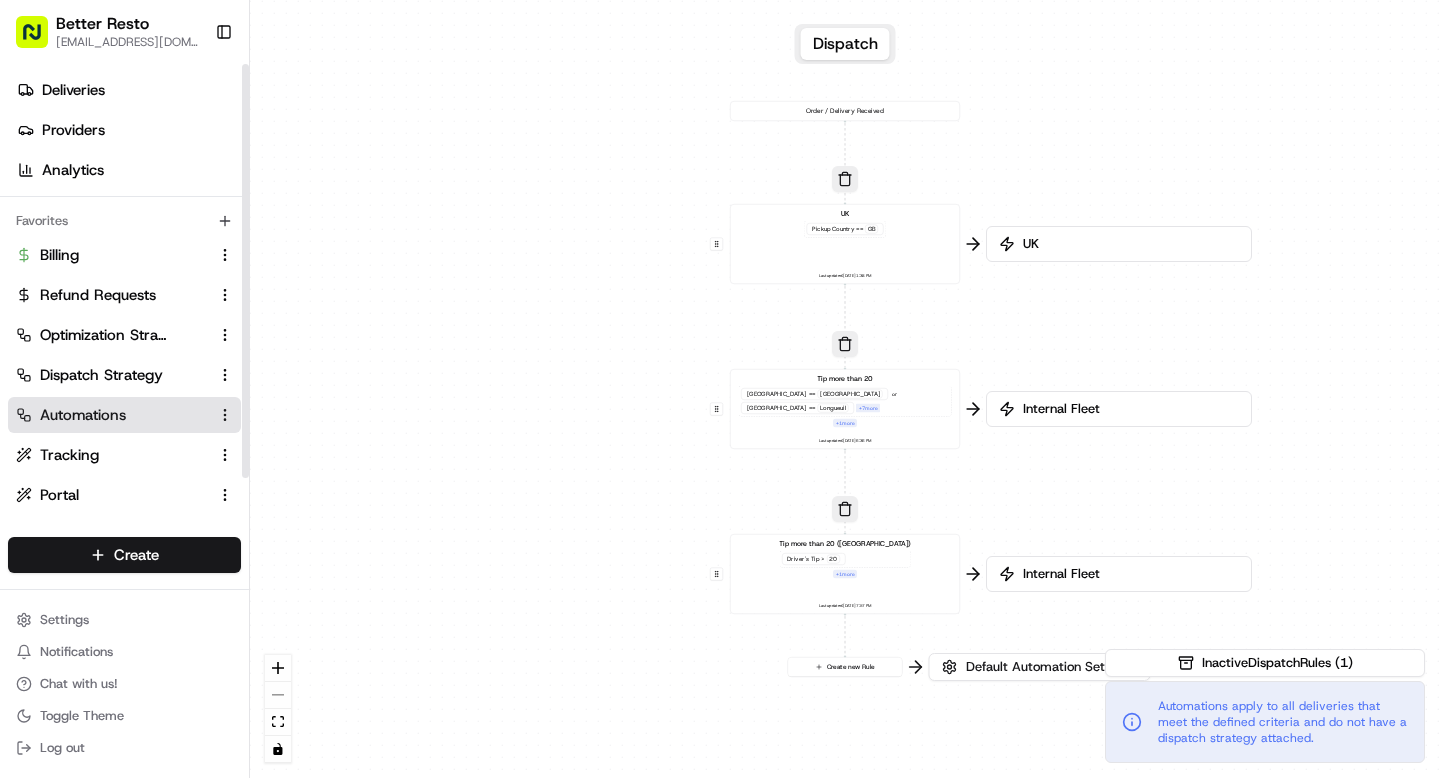 scroll, scrollTop: 0, scrollLeft: 0, axis: both 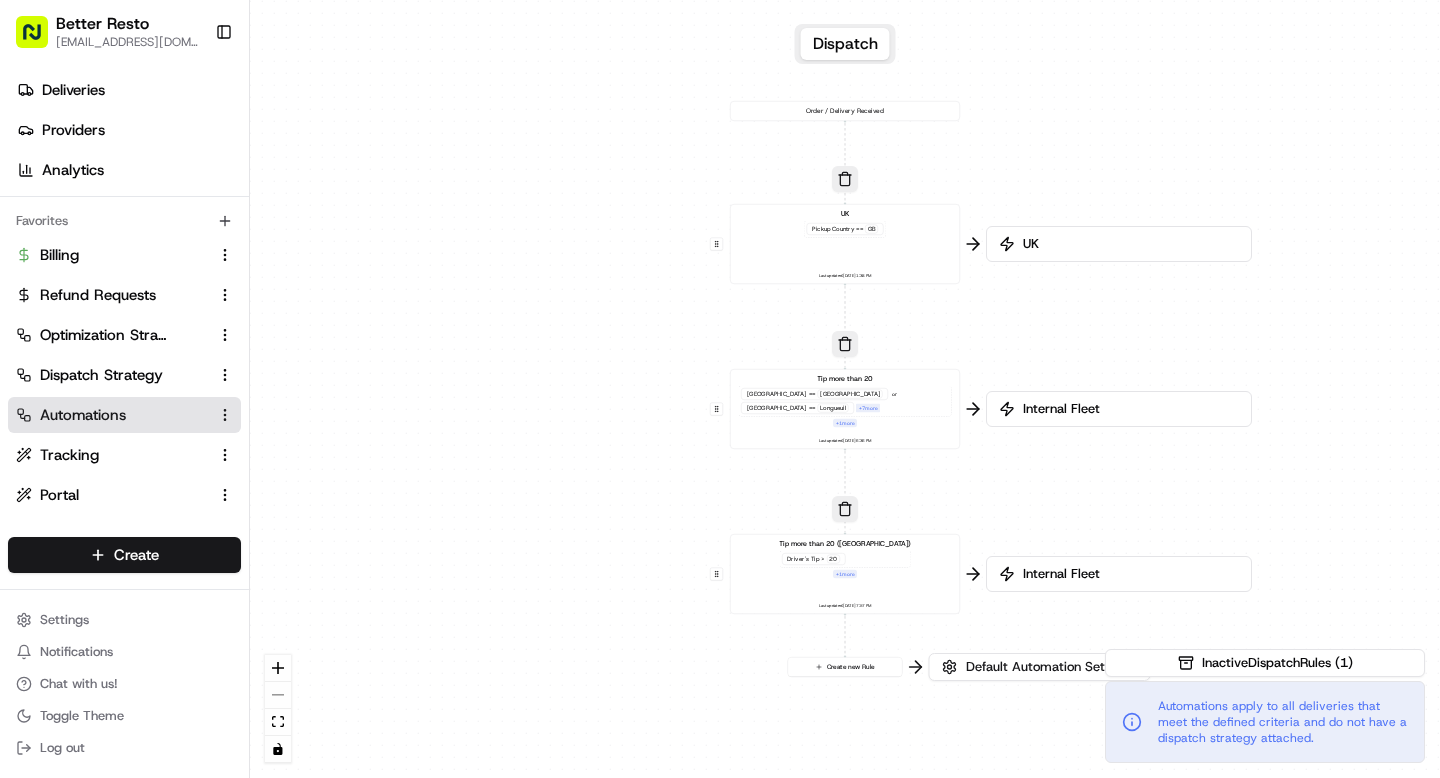 click on "Tip more than 20 ([GEOGRAPHIC_DATA]) Driver's Tip > 20   + 1  more Last updated:  [DATE] 7:57 PM" at bounding box center (845, 574) 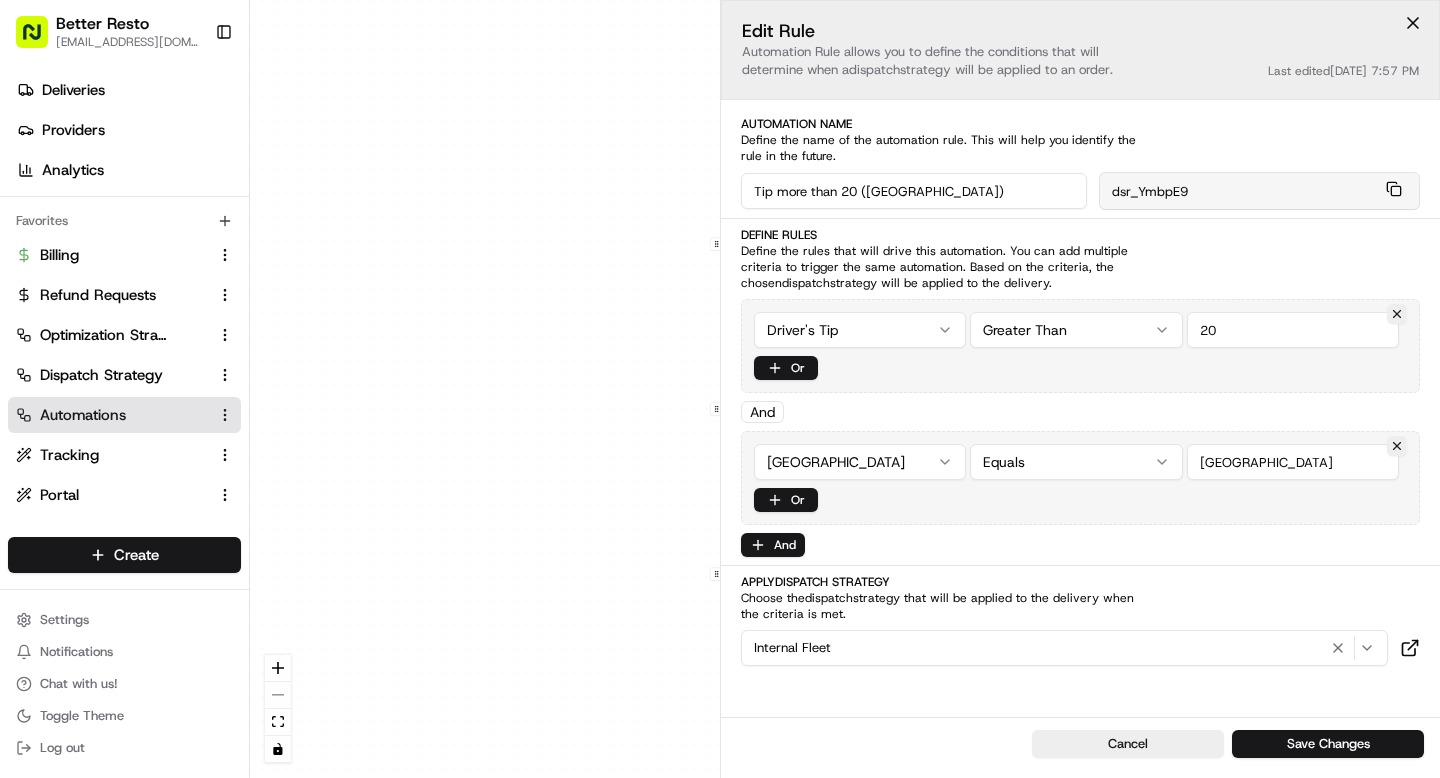 click on "20" at bounding box center (1293, 330) 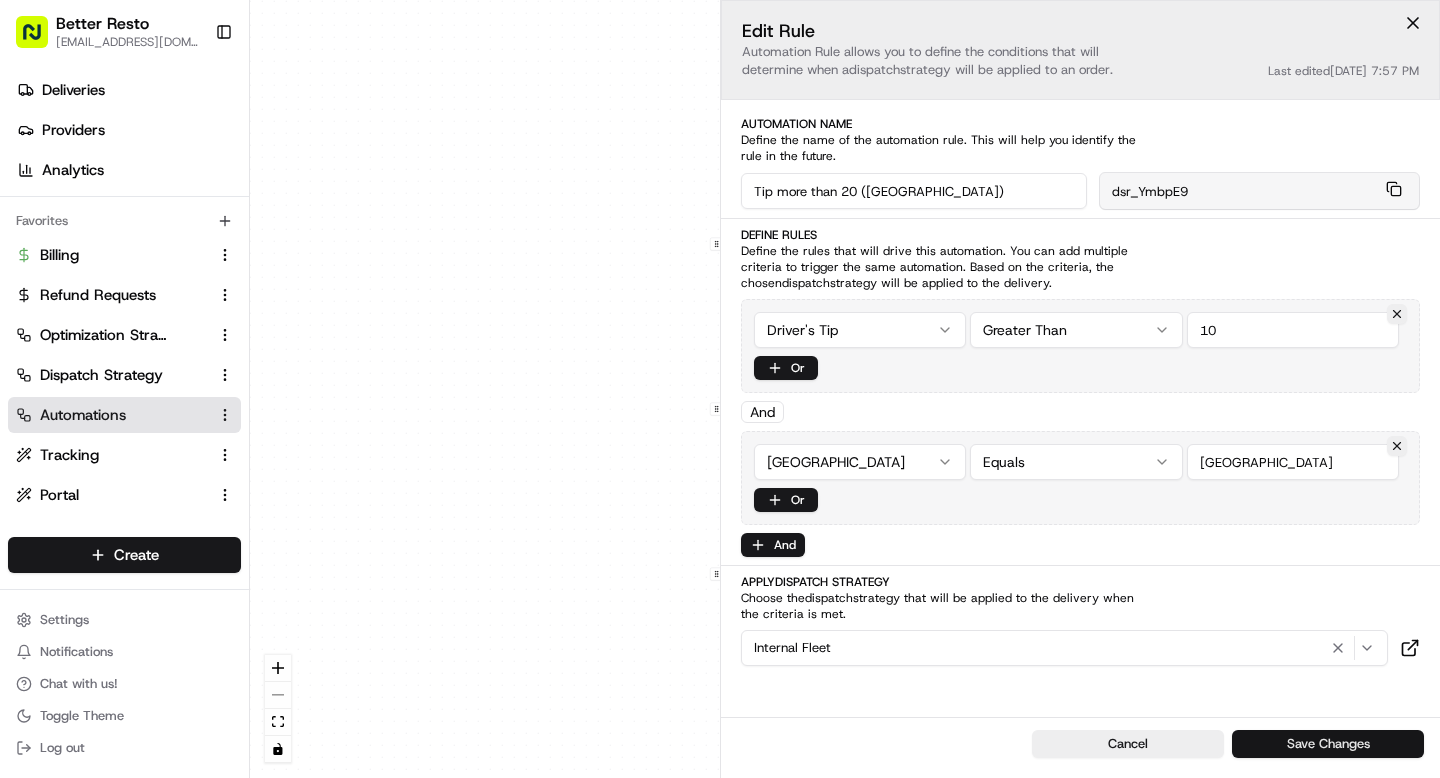type on "10" 